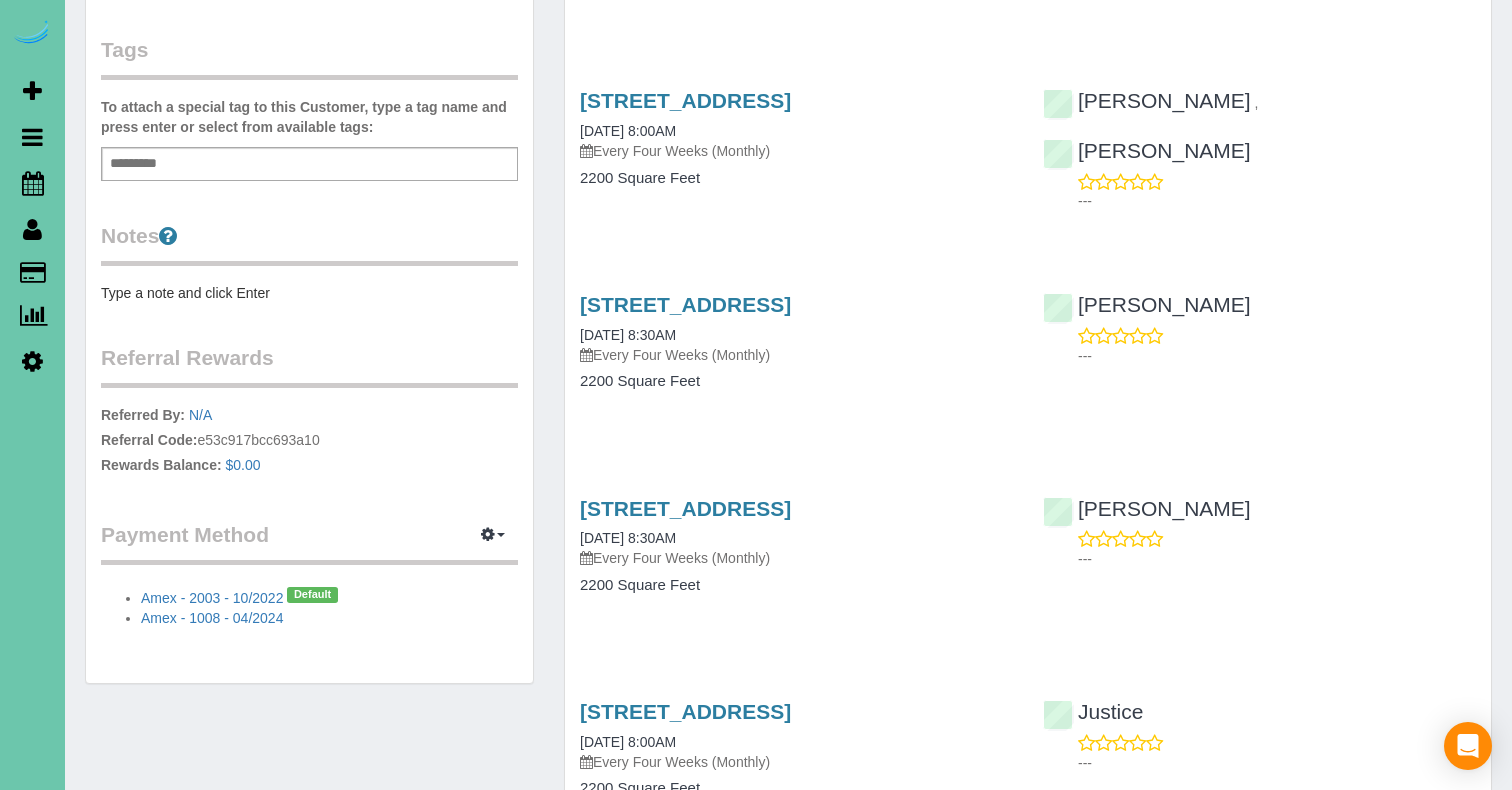 scroll, scrollTop: 527, scrollLeft: 0, axis: vertical 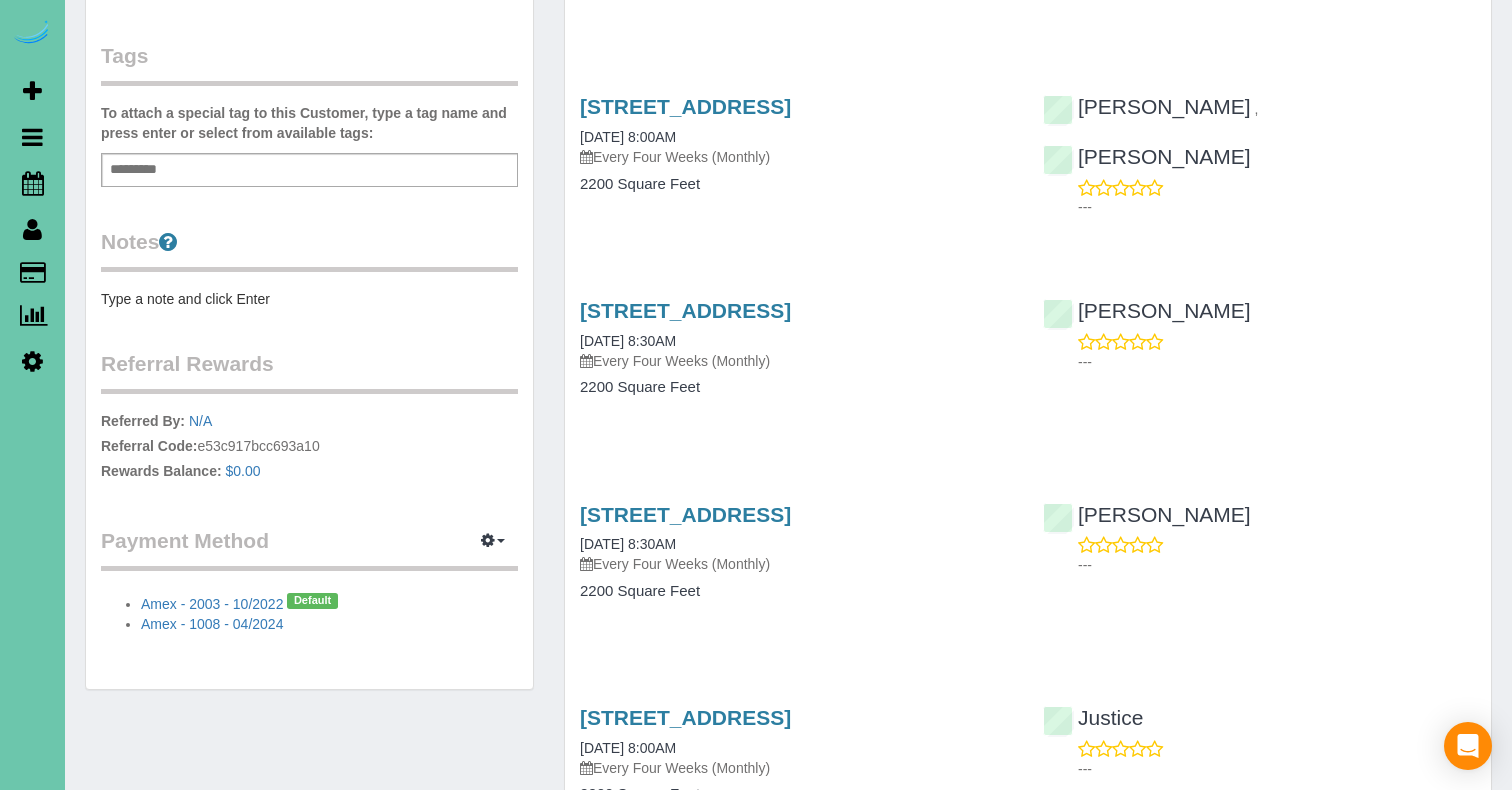 click on "Type a note and click Enter" at bounding box center [309, 299] 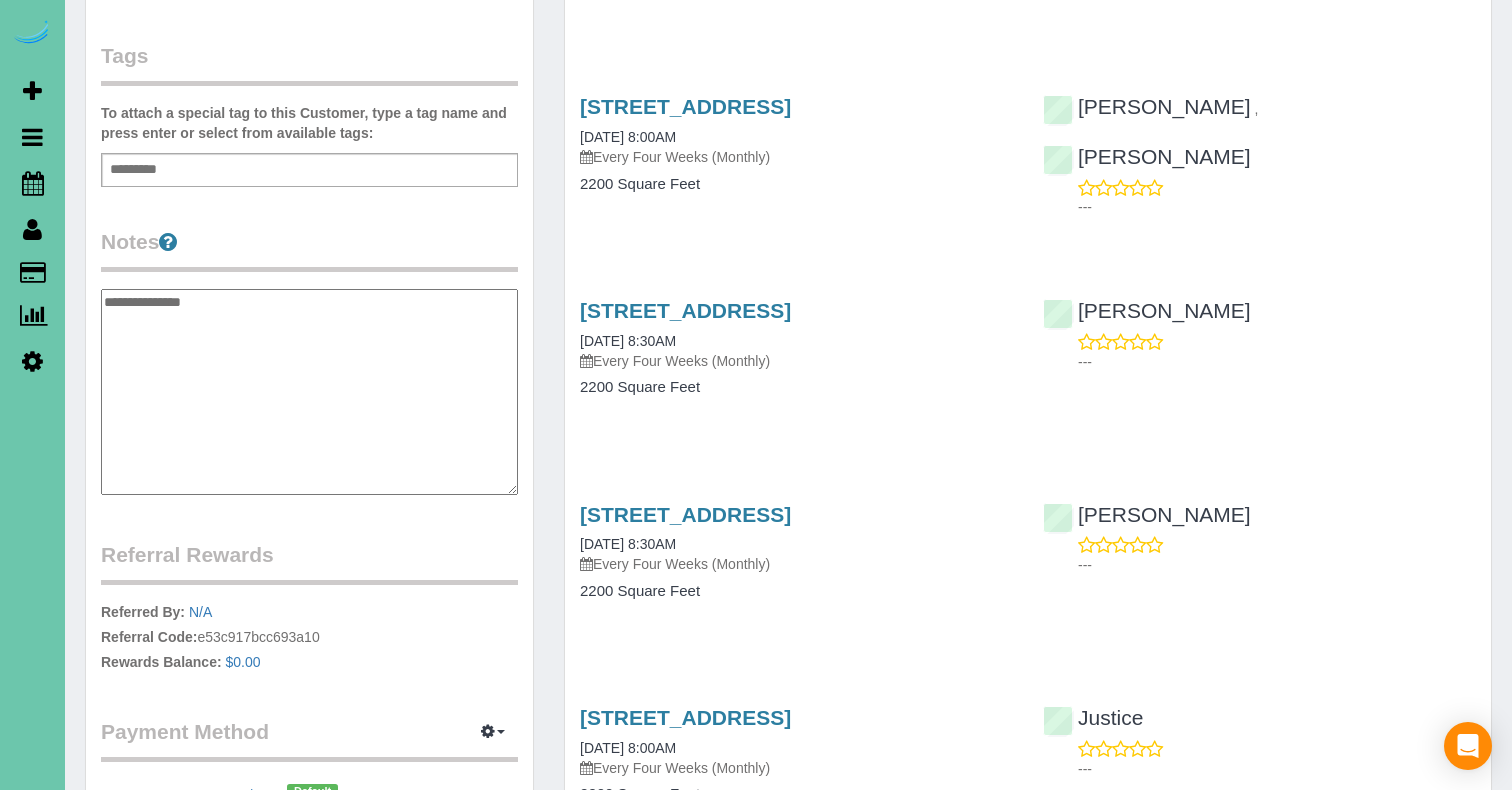 type on "**********" 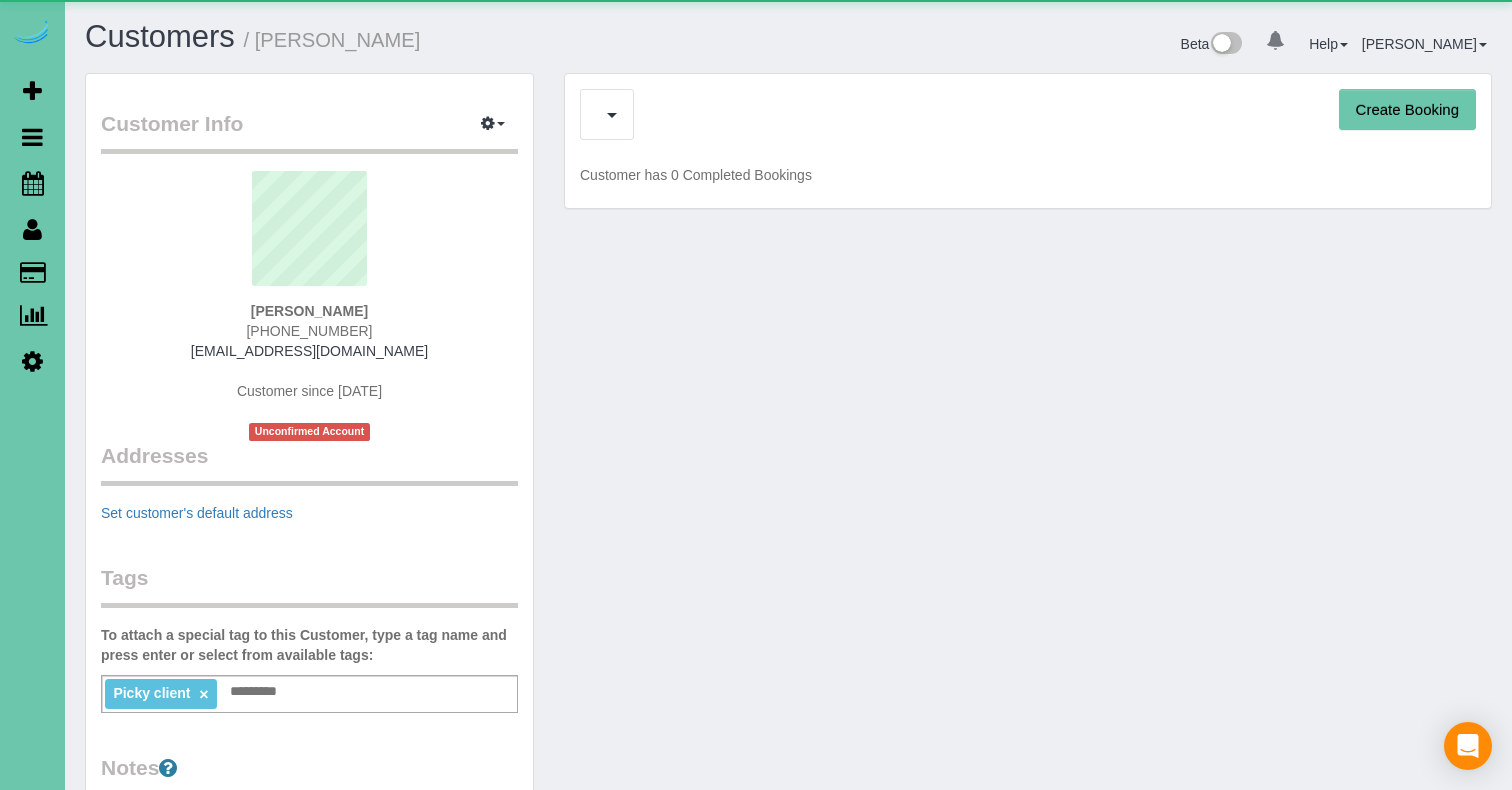 scroll, scrollTop: 0, scrollLeft: 0, axis: both 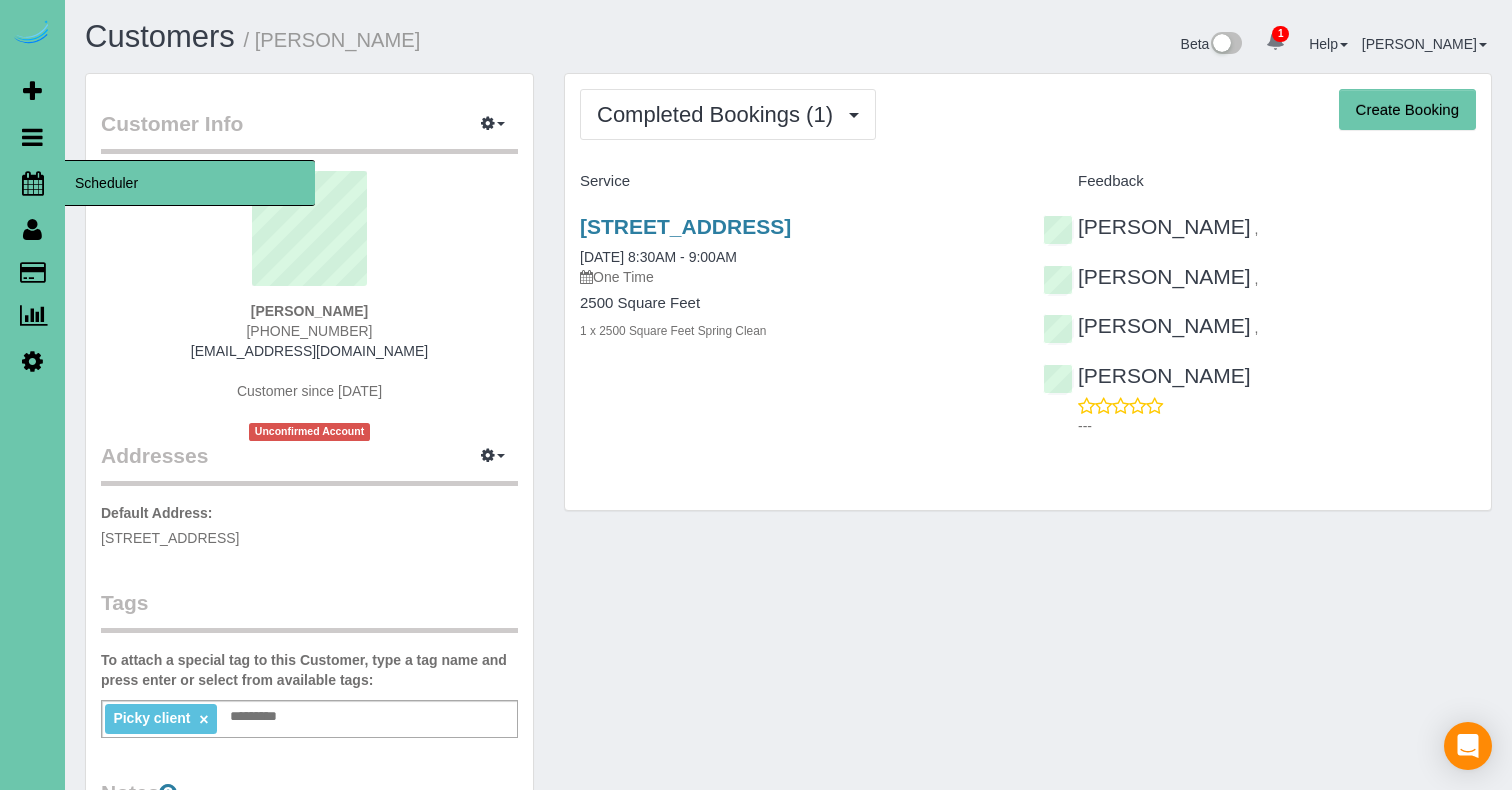 click on "Scheduler" at bounding box center (32, 183) 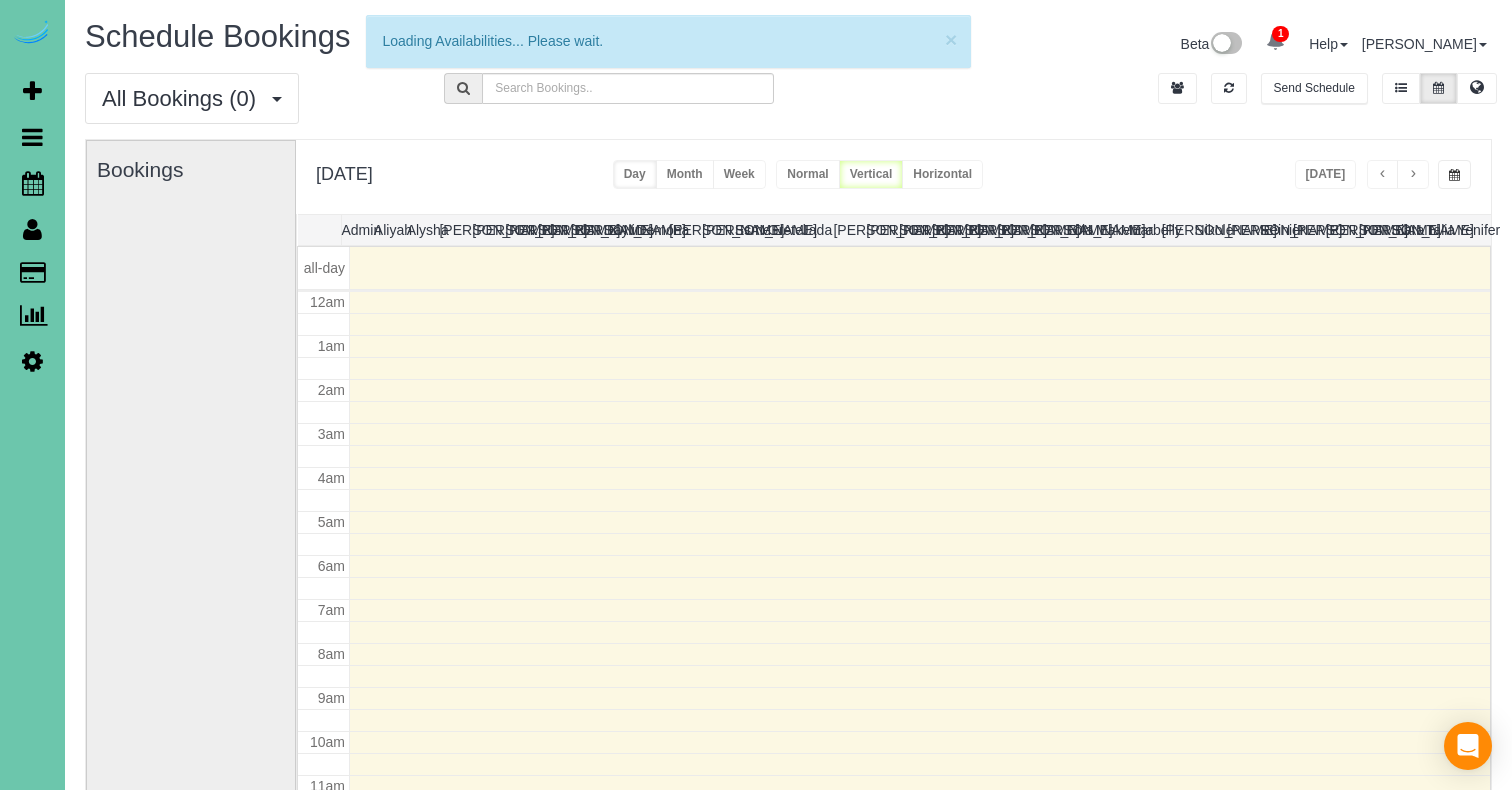 scroll, scrollTop: 265, scrollLeft: 0, axis: vertical 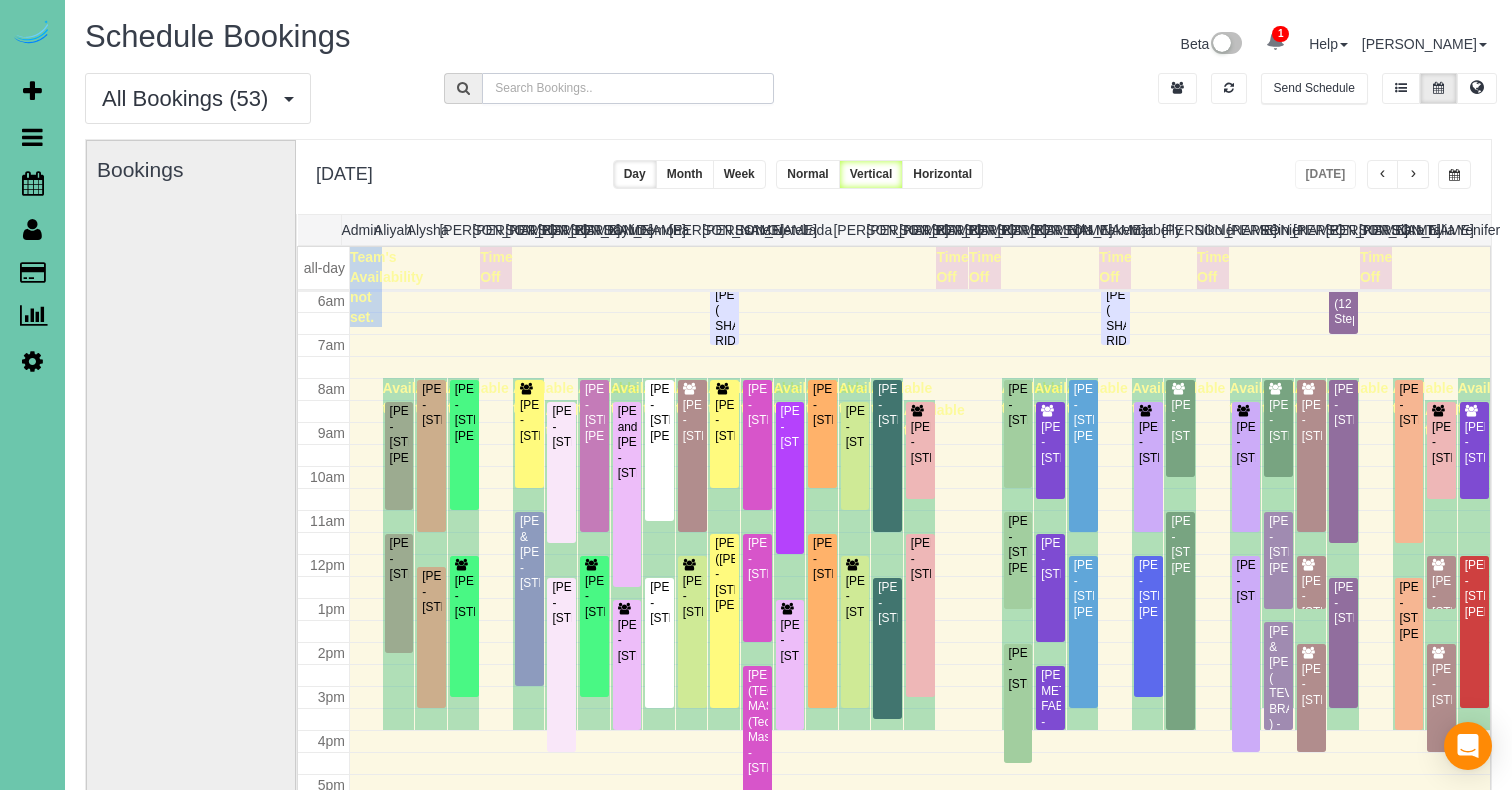 click at bounding box center [627, 88] 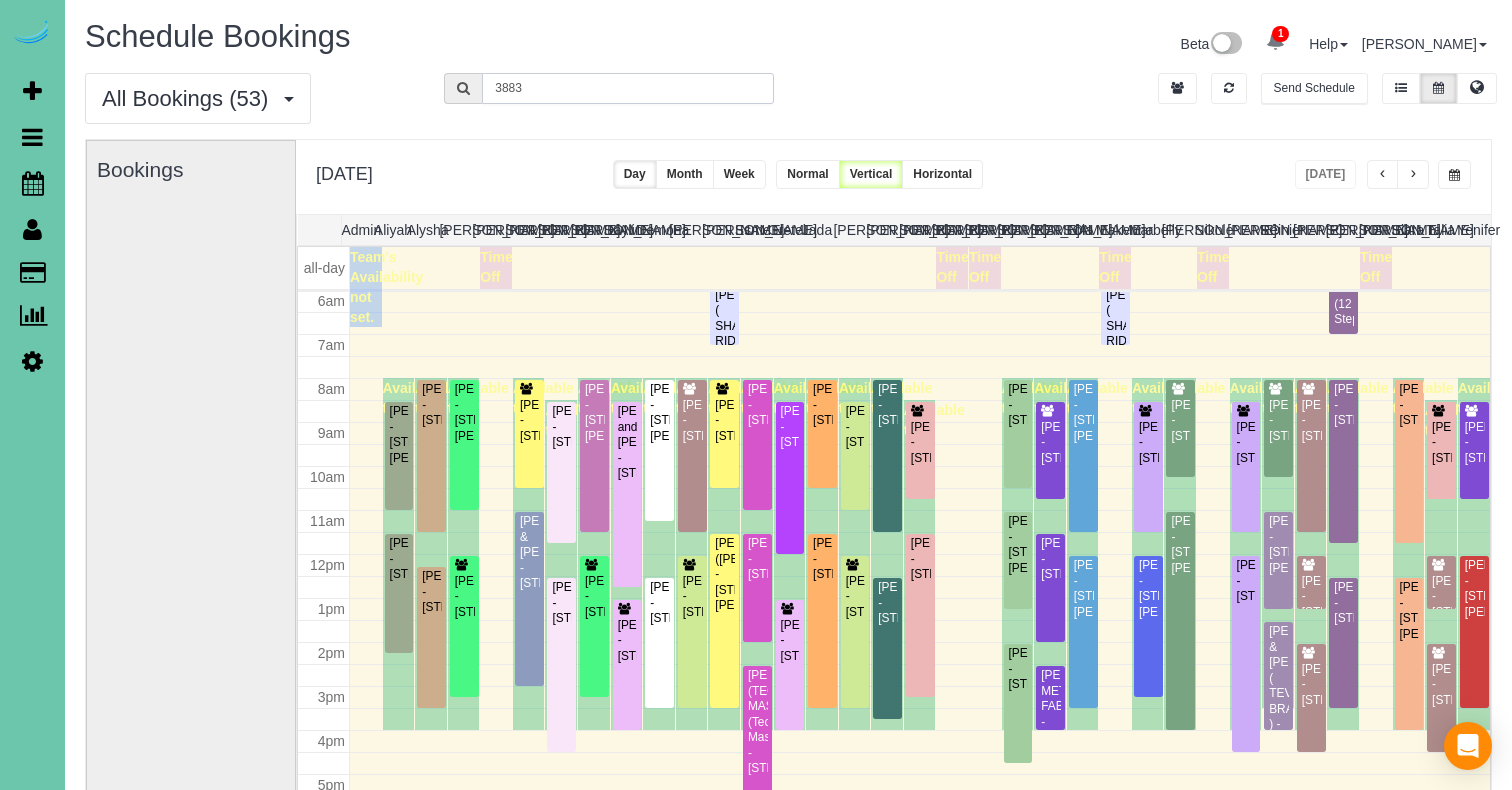 type on "3883" 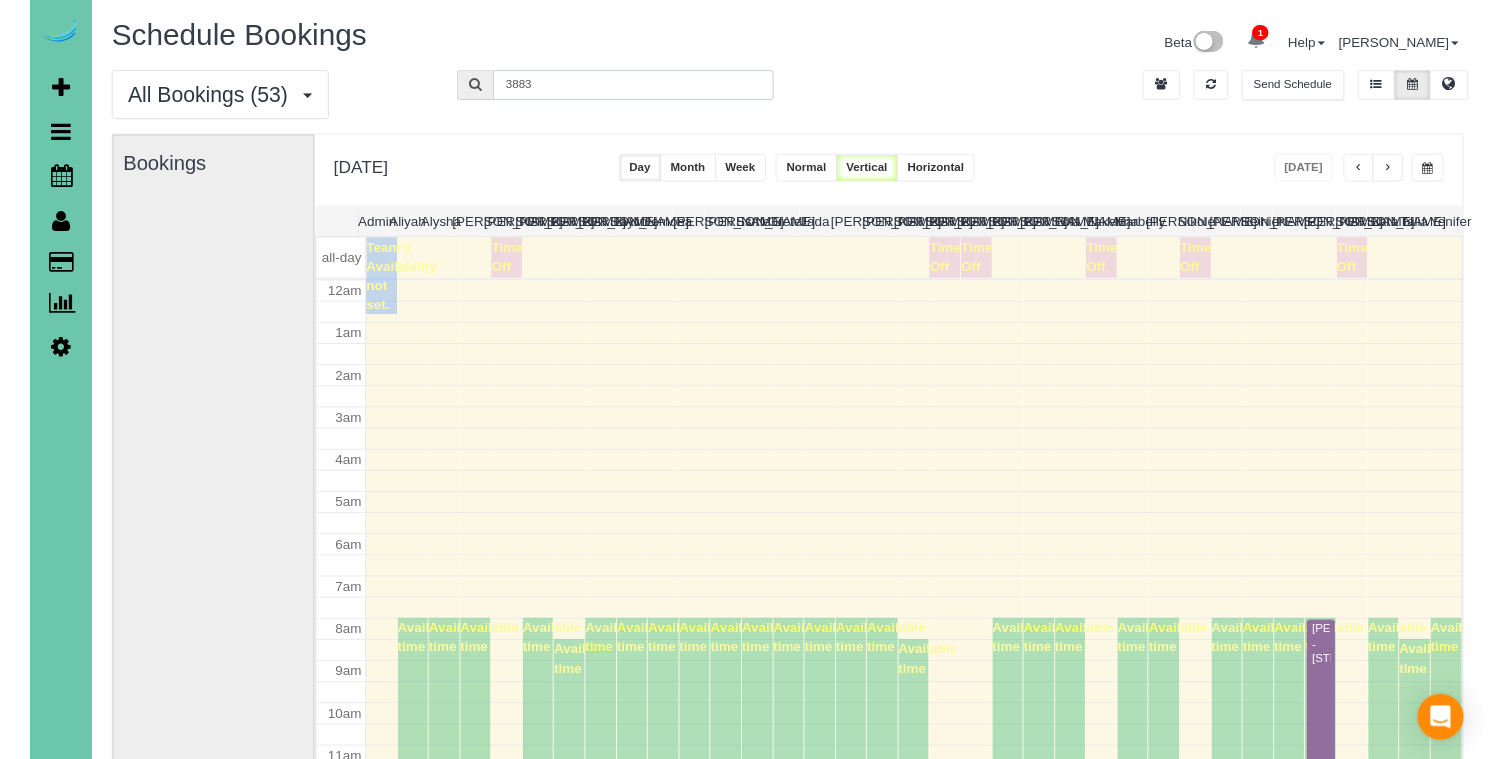 scroll, scrollTop: 265, scrollLeft: 0, axis: vertical 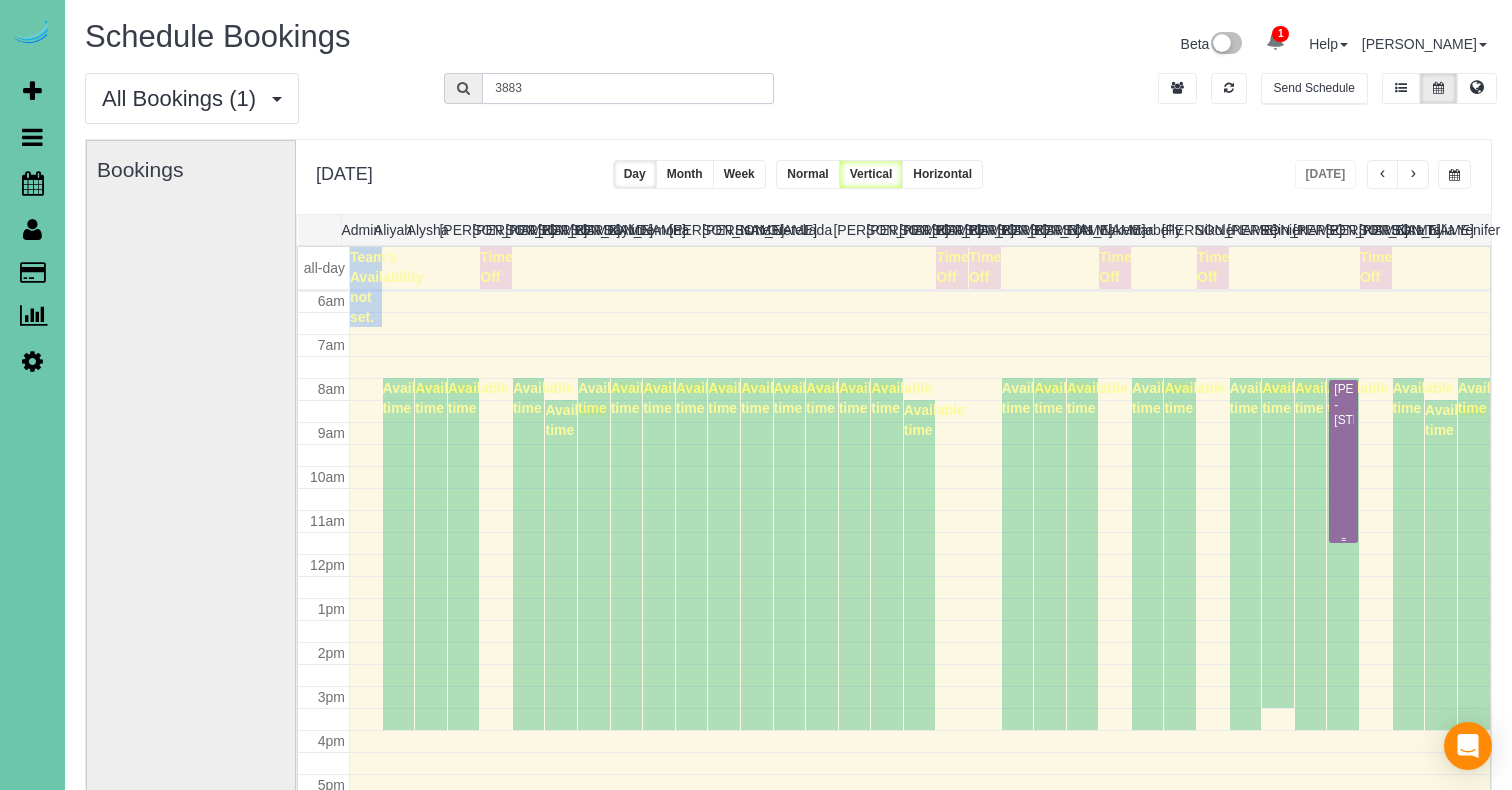 click on "Mike Muller - 7928 N 116th St, Omaha, NE 68142" at bounding box center [1343, 405] 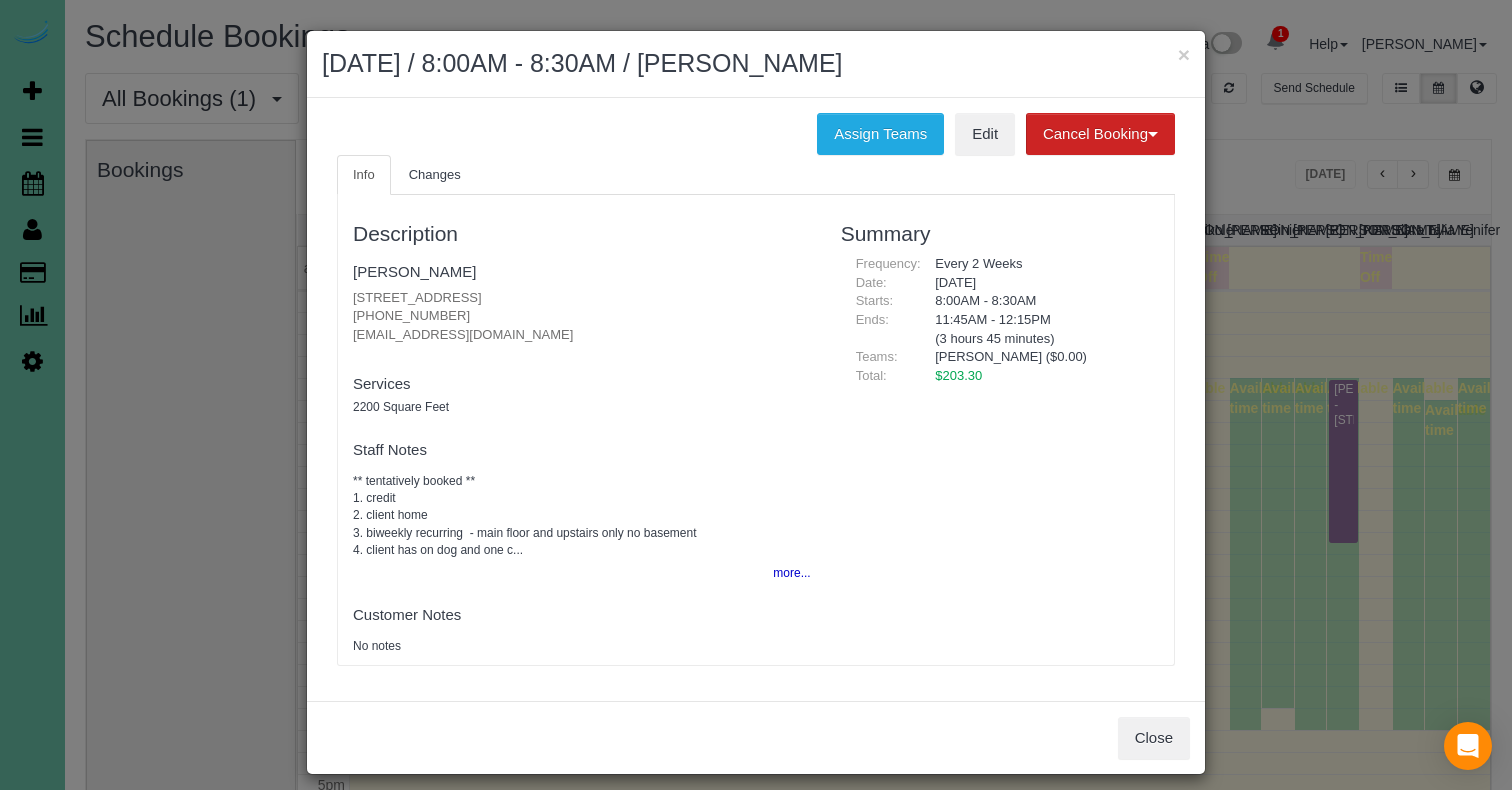 click on "Description
Mike Muller
7928 N 116th St, Omaha, NE 68142
(402) 670-3883
mjmuller43@hotmail.com
new customer
Team Requested:
Team w/Key:
Services
2200 Square Feet
Paid Teams
Staff Notes
** tentatively booked **
1. credit
2. client home
3. biweekly recurring  - main floor and upstairs only no basement
4. client has on dog and one c...
more...
Customer Notes
No notes" at bounding box center [582, 430] 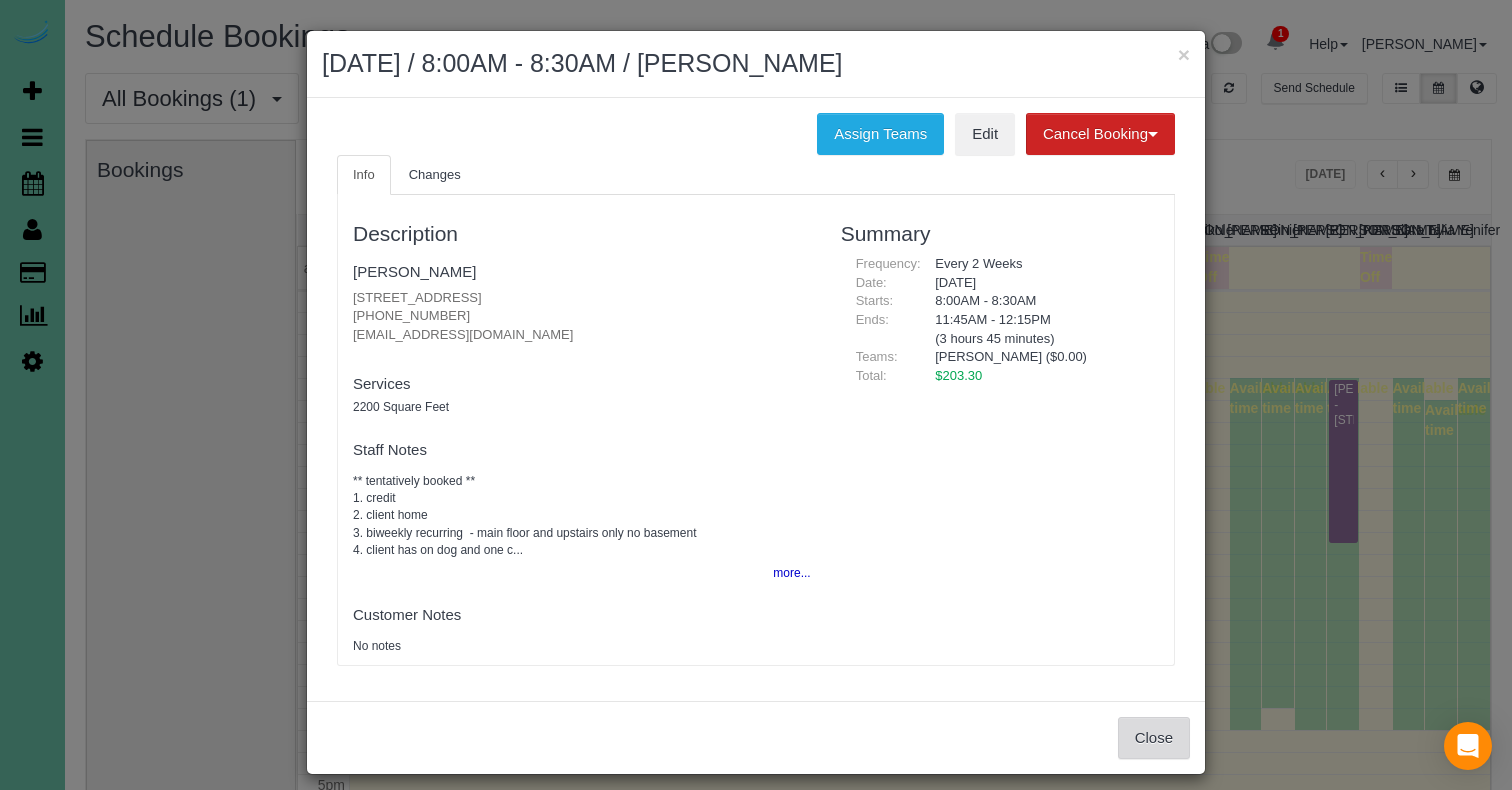 click on "Close" at bounding box center (1154, 738) 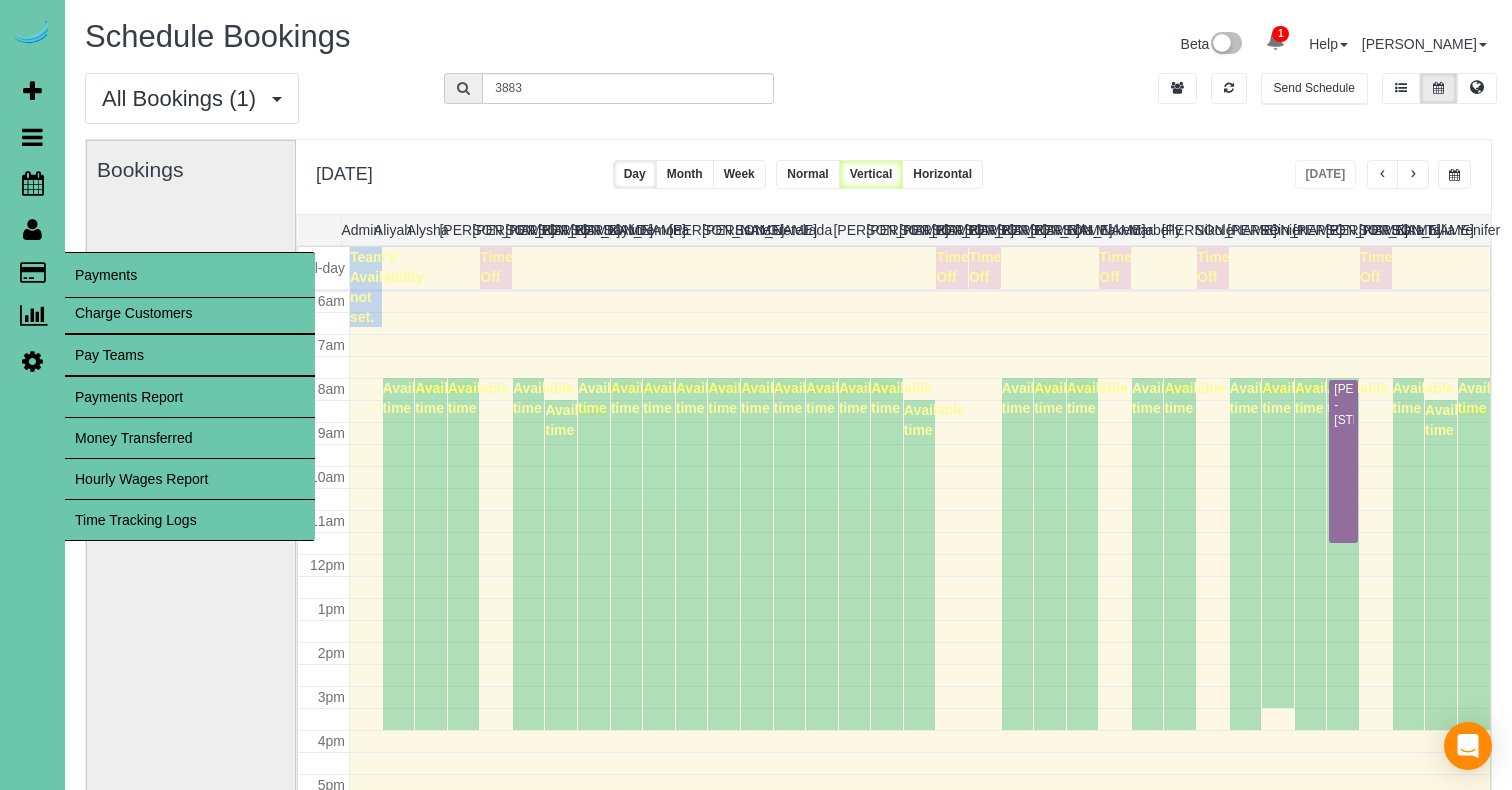 click on "Time Tracking Logs" at bounding box center [190, 520] 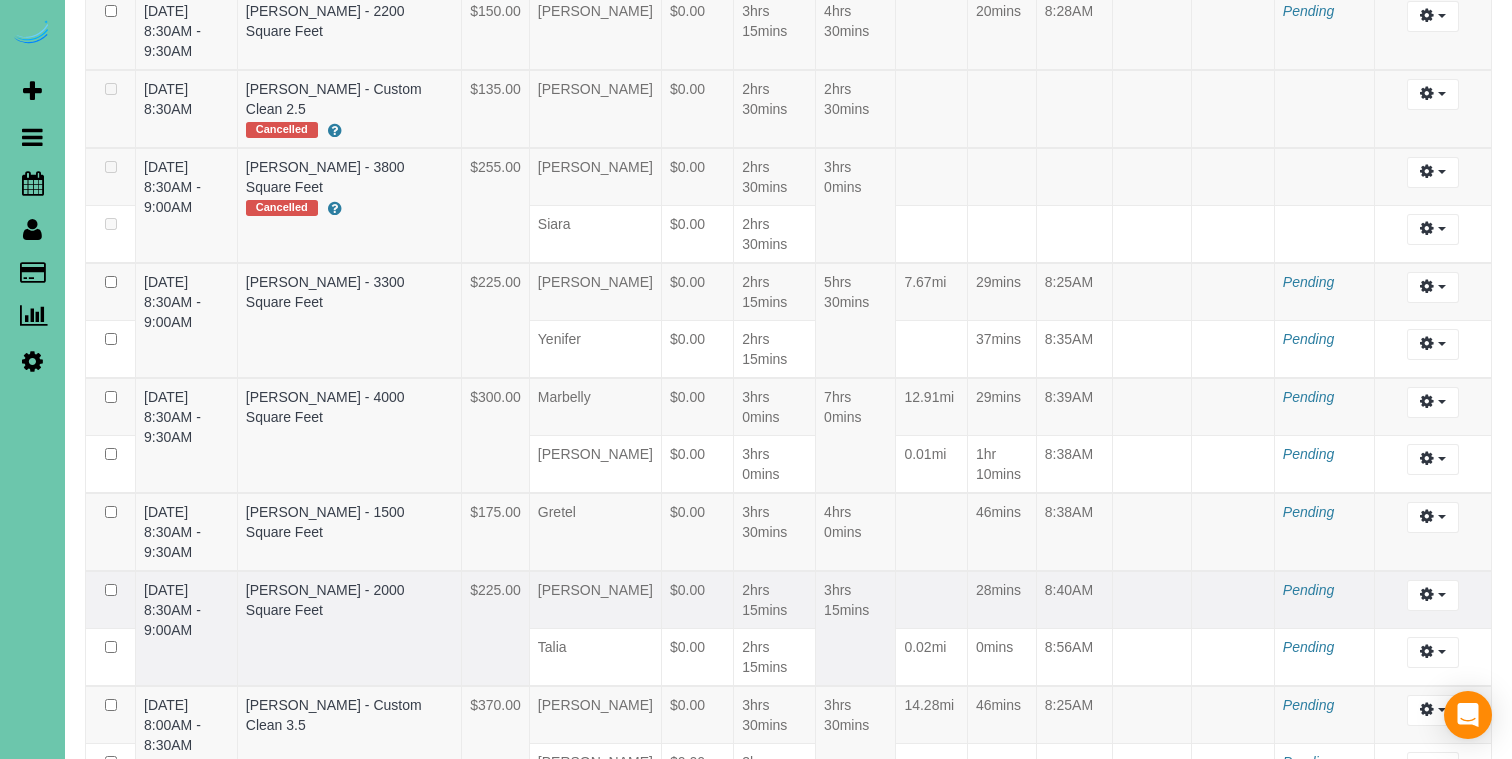 scroll, scrollTop: 4499, scrollLeft: 0, axis: vertical 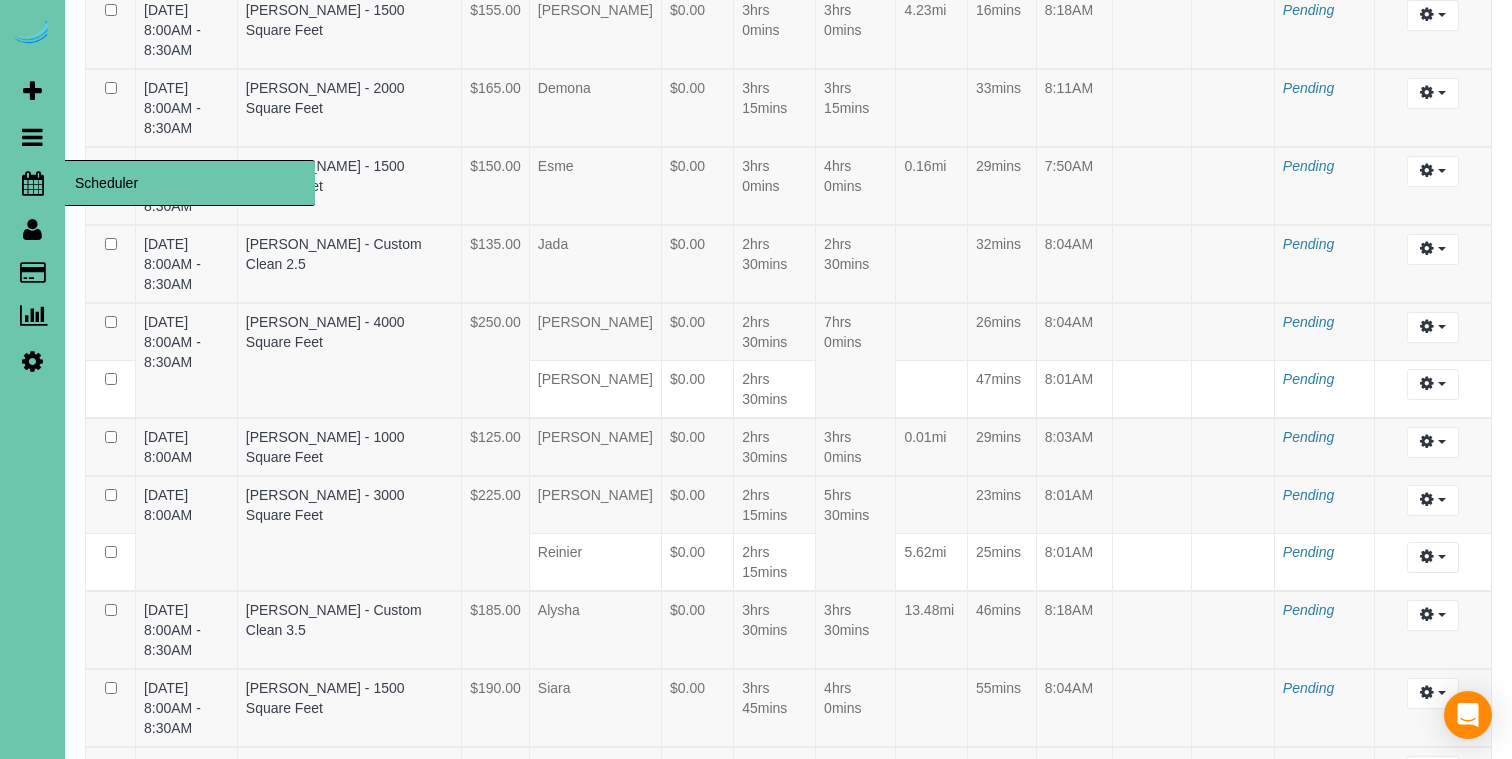 click at bounding box center [33, 183] 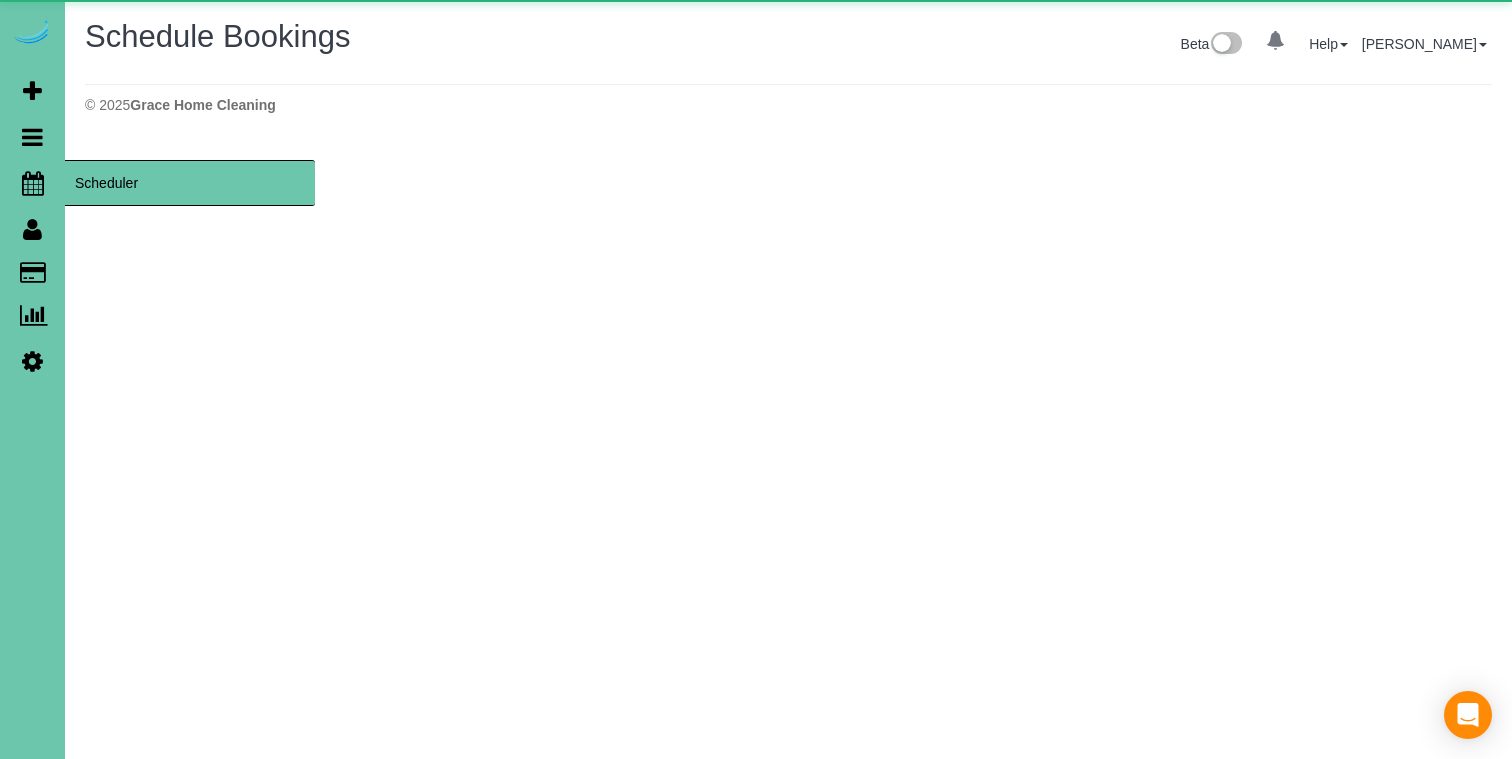 scroll, scrollTop: 0, scrollLeft: 0, axis: both 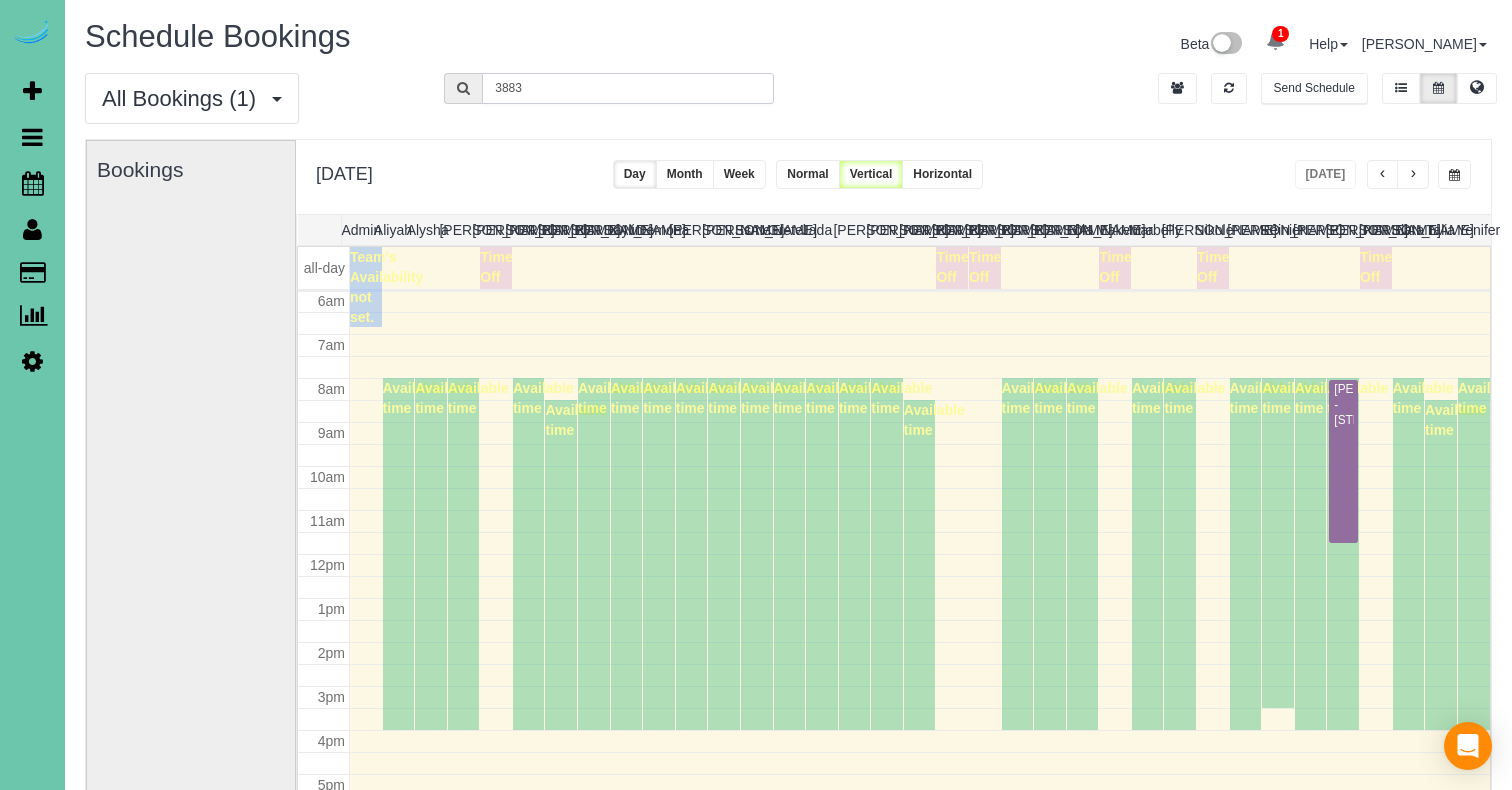 drag, startPoint x: 565, startPoint y: 91, endPoint x: 337, endPoint y: 74, distance: 228.63289 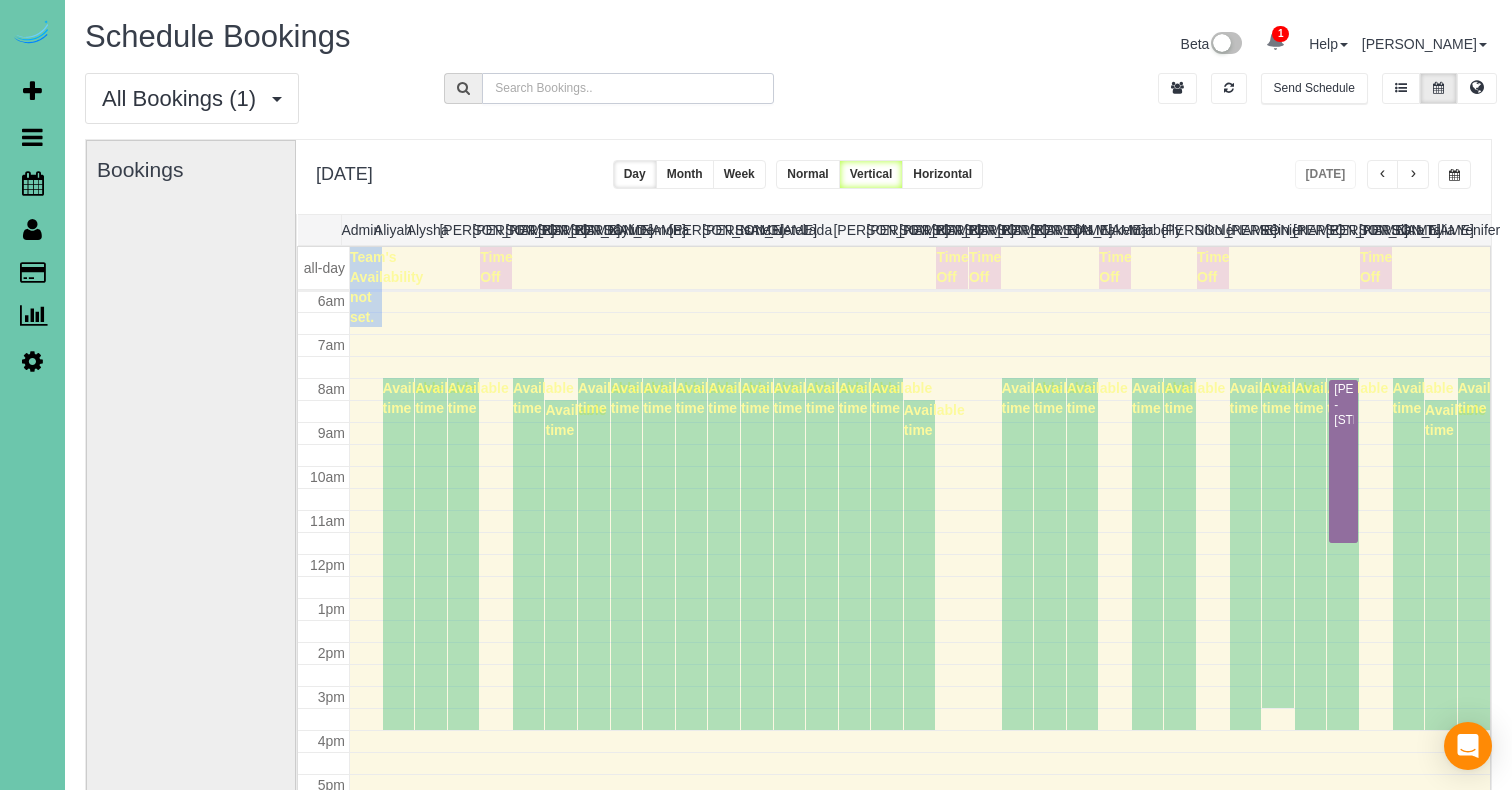 type 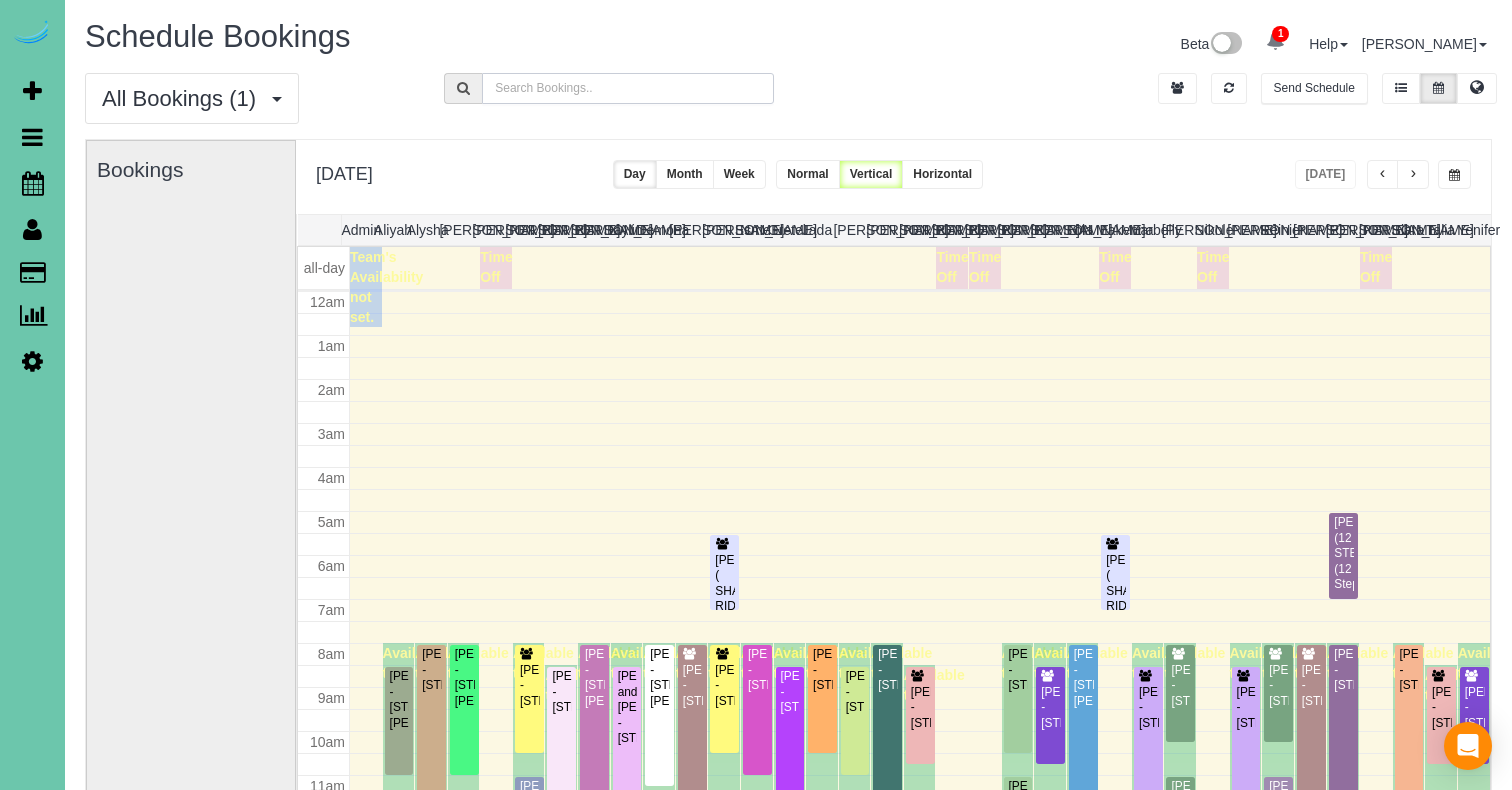 scroll, scrollTop: 265, scrollLeft: 0, axis: vertical 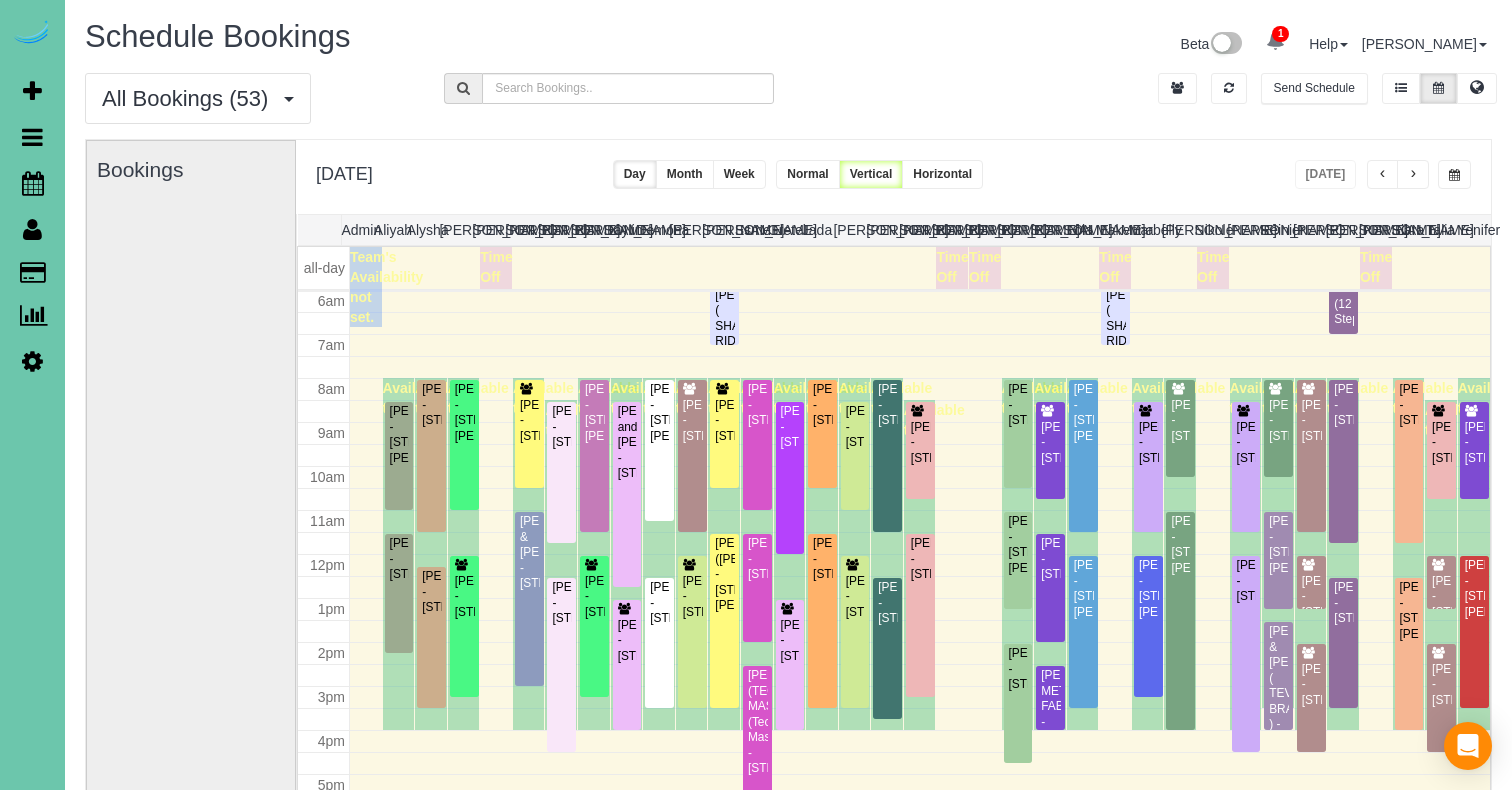 click on "Thursday, Jul 3, 2025 Today Day Month Week Normal Vertical Horizontal" at bounding box center [893, 177] 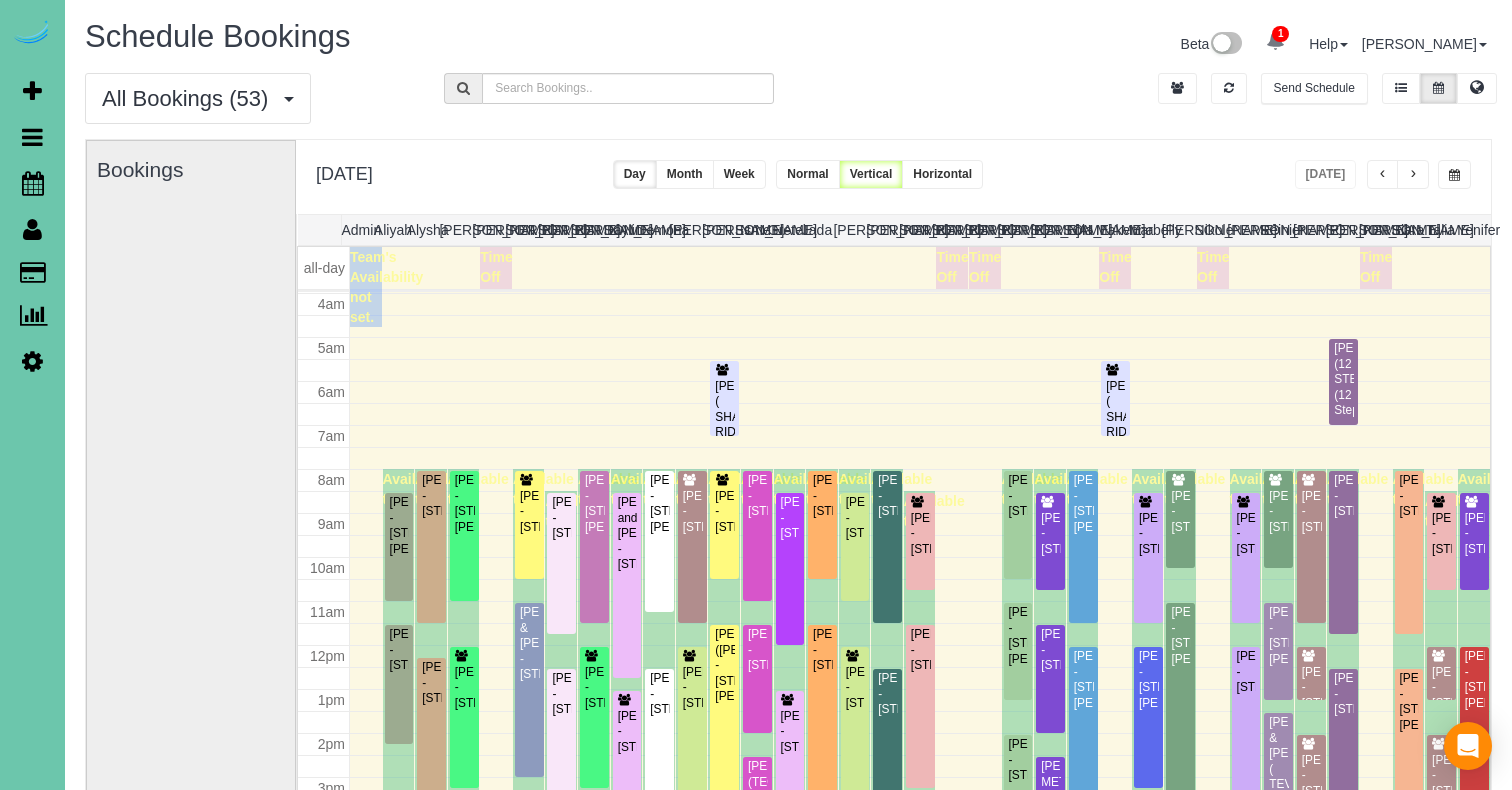 scroll, scrollTop: 172, scrollLeft: 0, axis: vertical 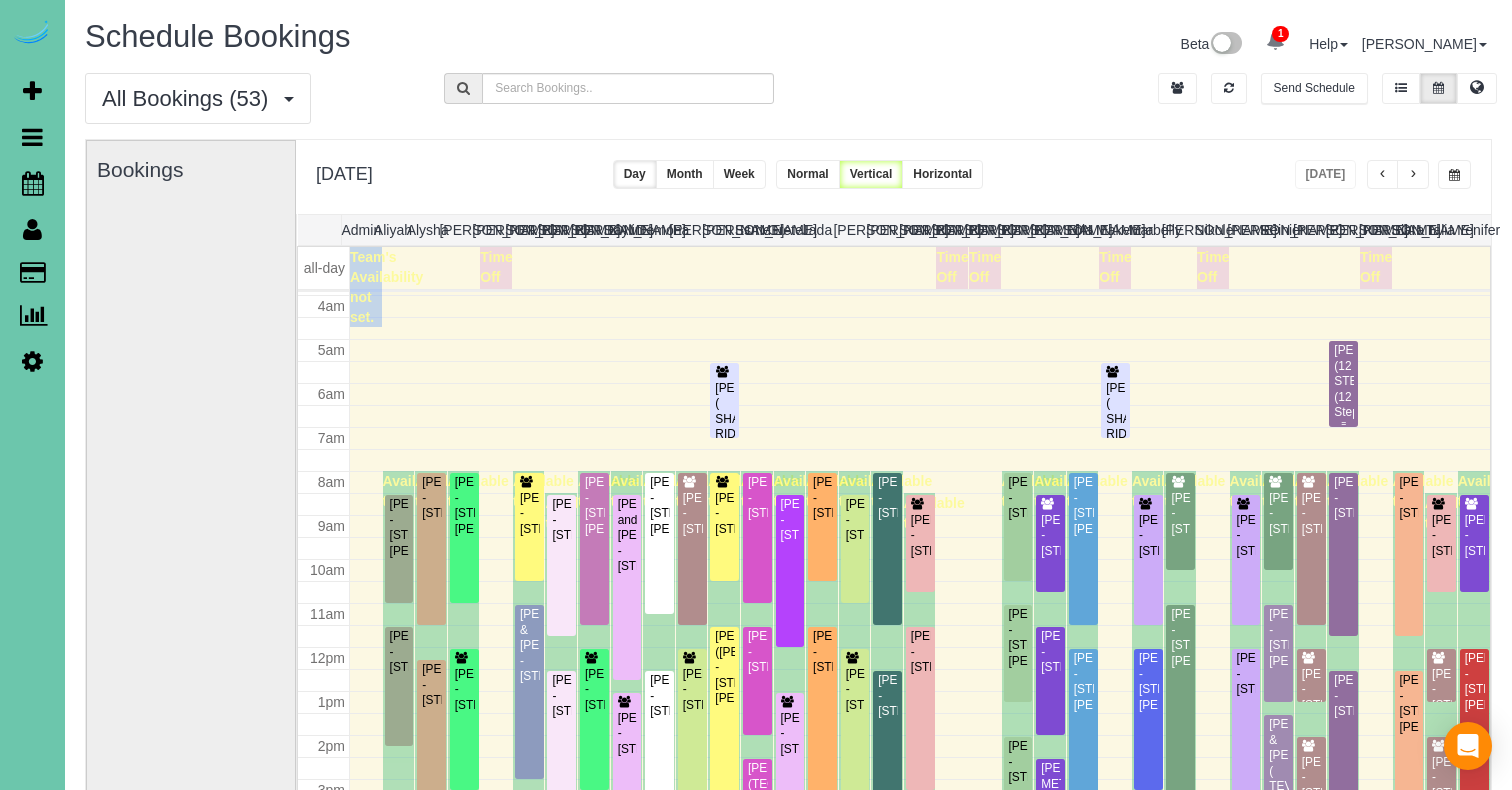 click on "KATHY BETTS (12 STEP) (12 Step) - 7306 Grant Street, Omaha, NE 68134" at bounding box center (1343, 397) 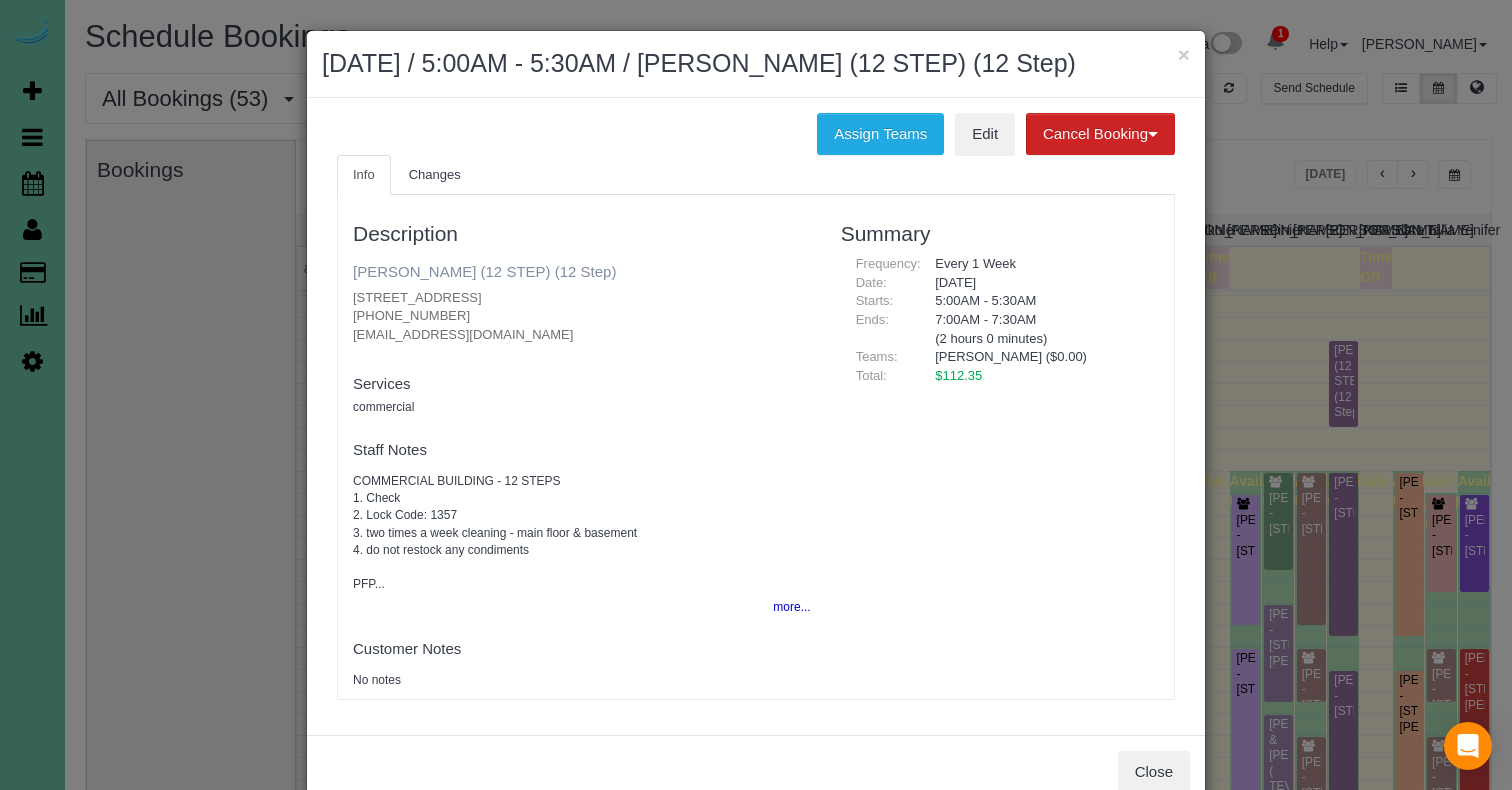 click on "KATHY BETTS (12 STEP) (12 Step)" at bounding box center [484, 271] 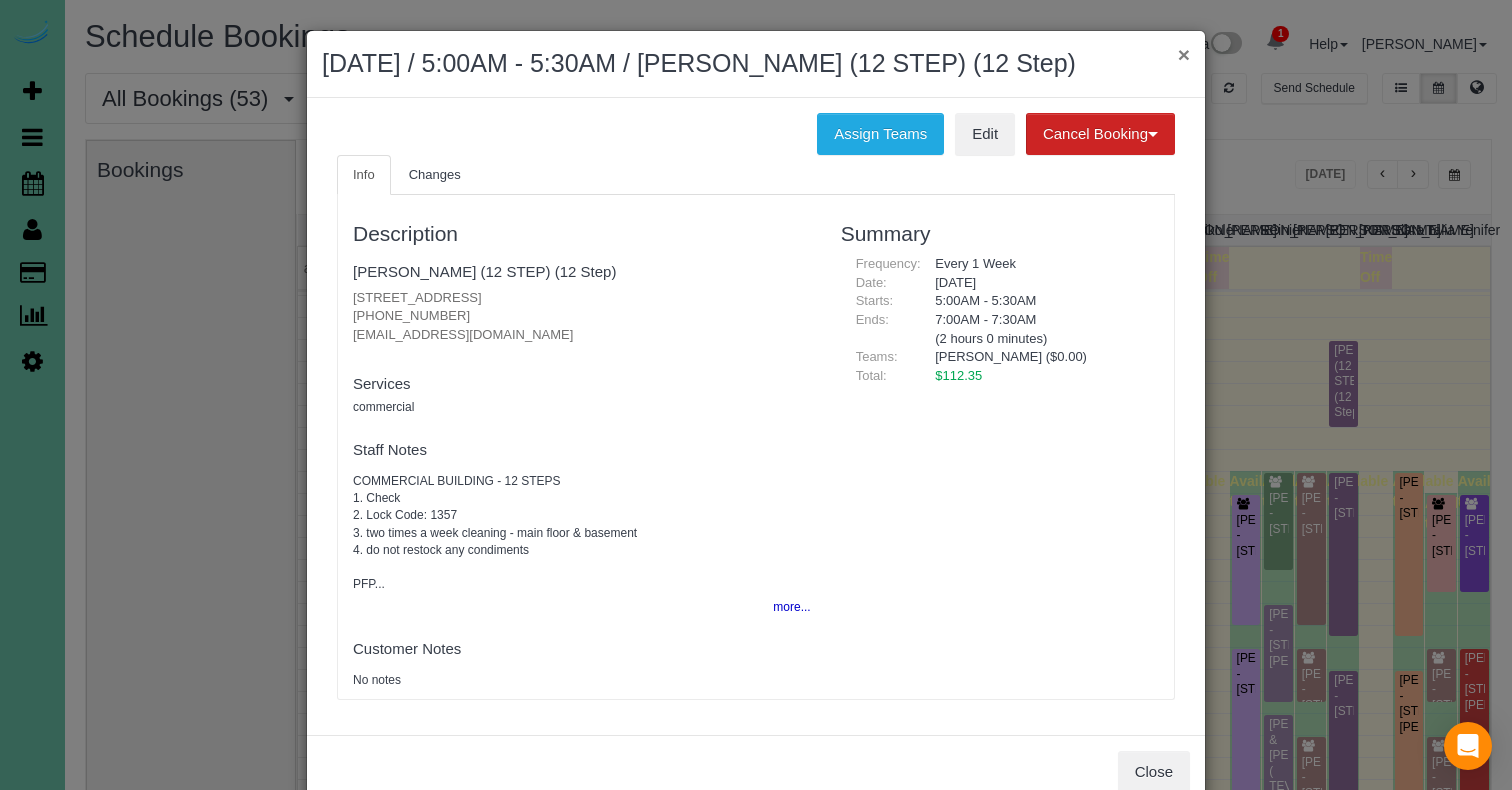 click on "×" at bounding box center (1184, 54) 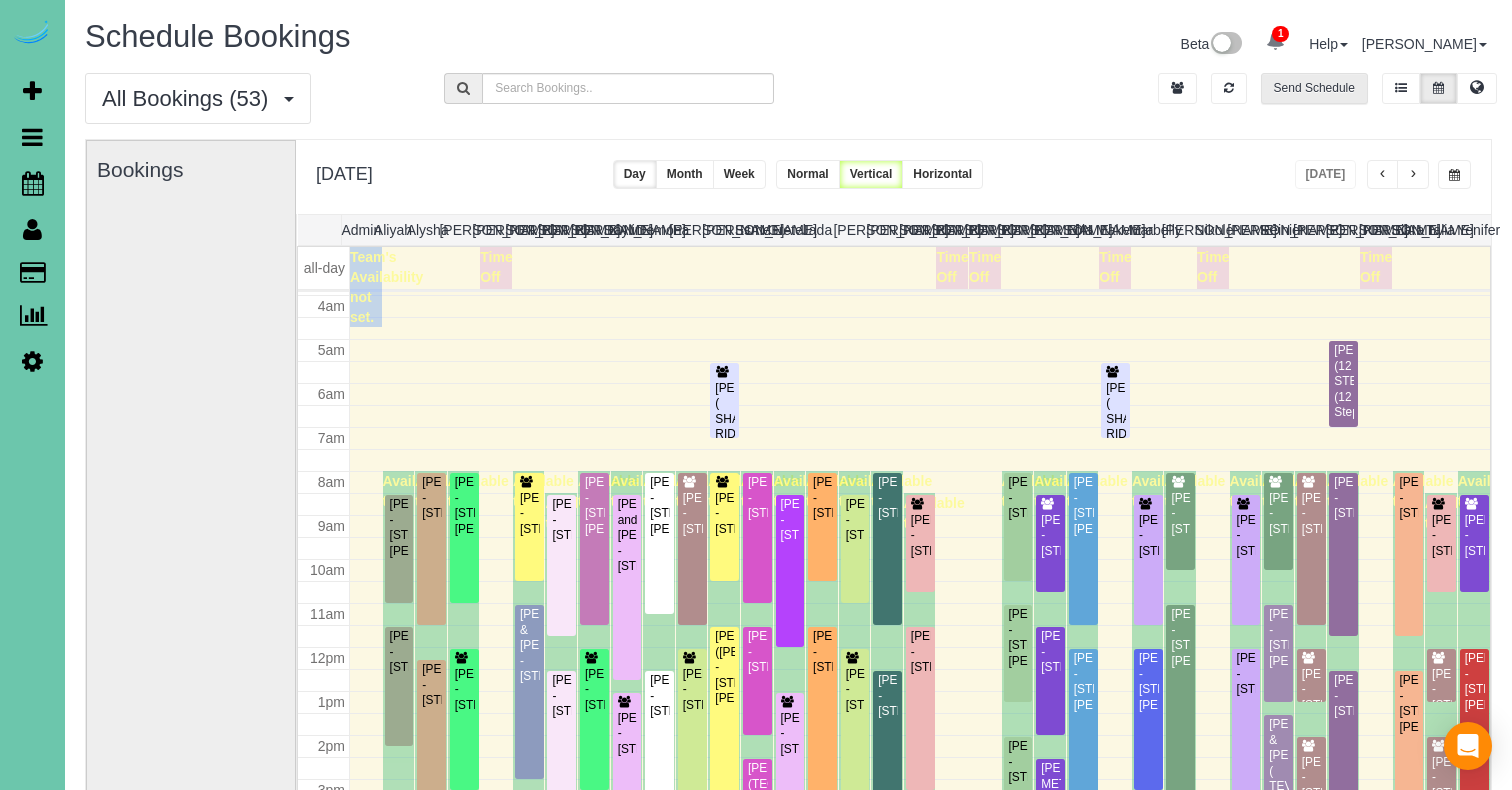 scroll, scrollTop: 0, scrollLeft: 0, axis: both 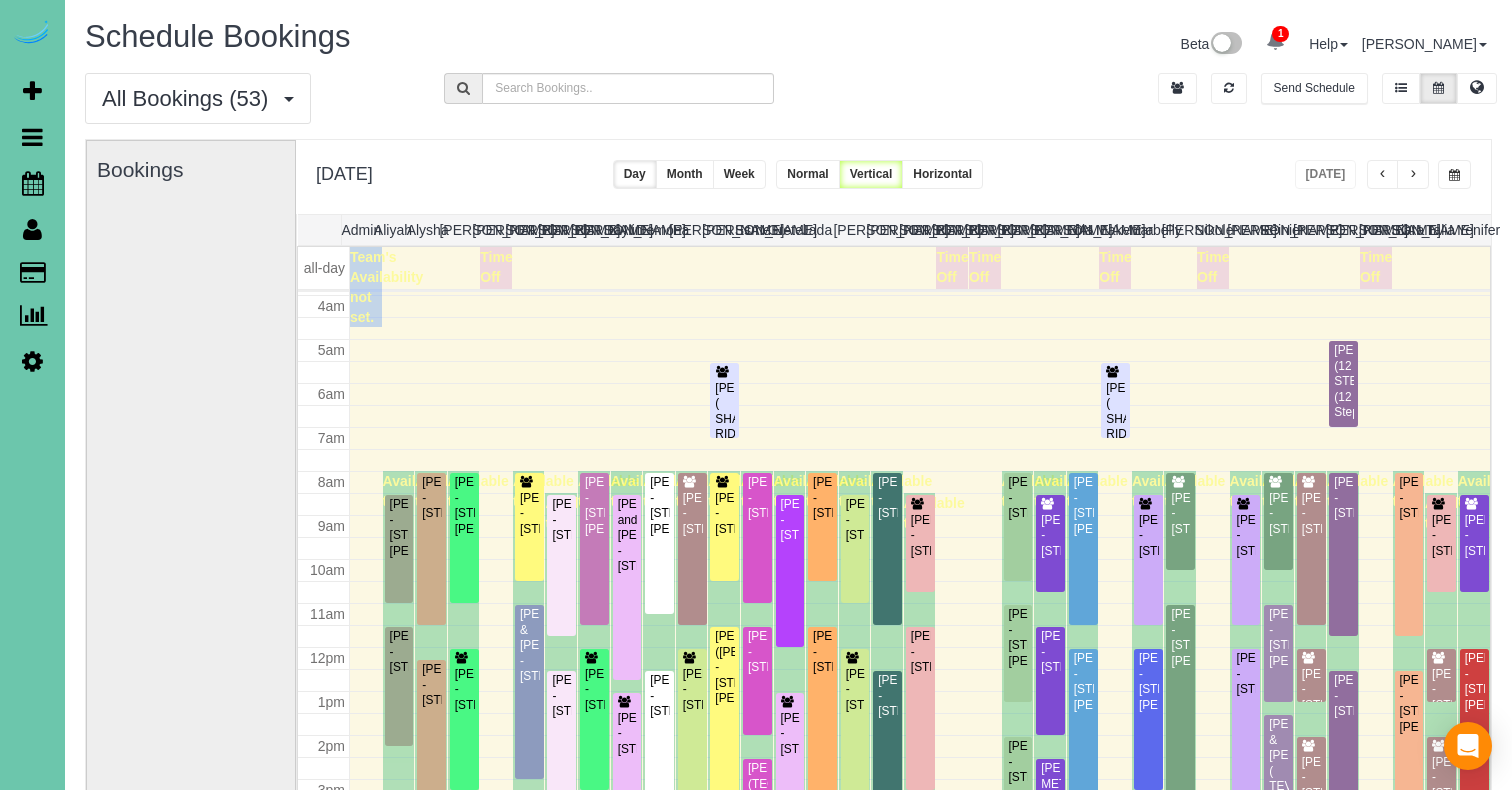 click at bounding box center [1275, 40] 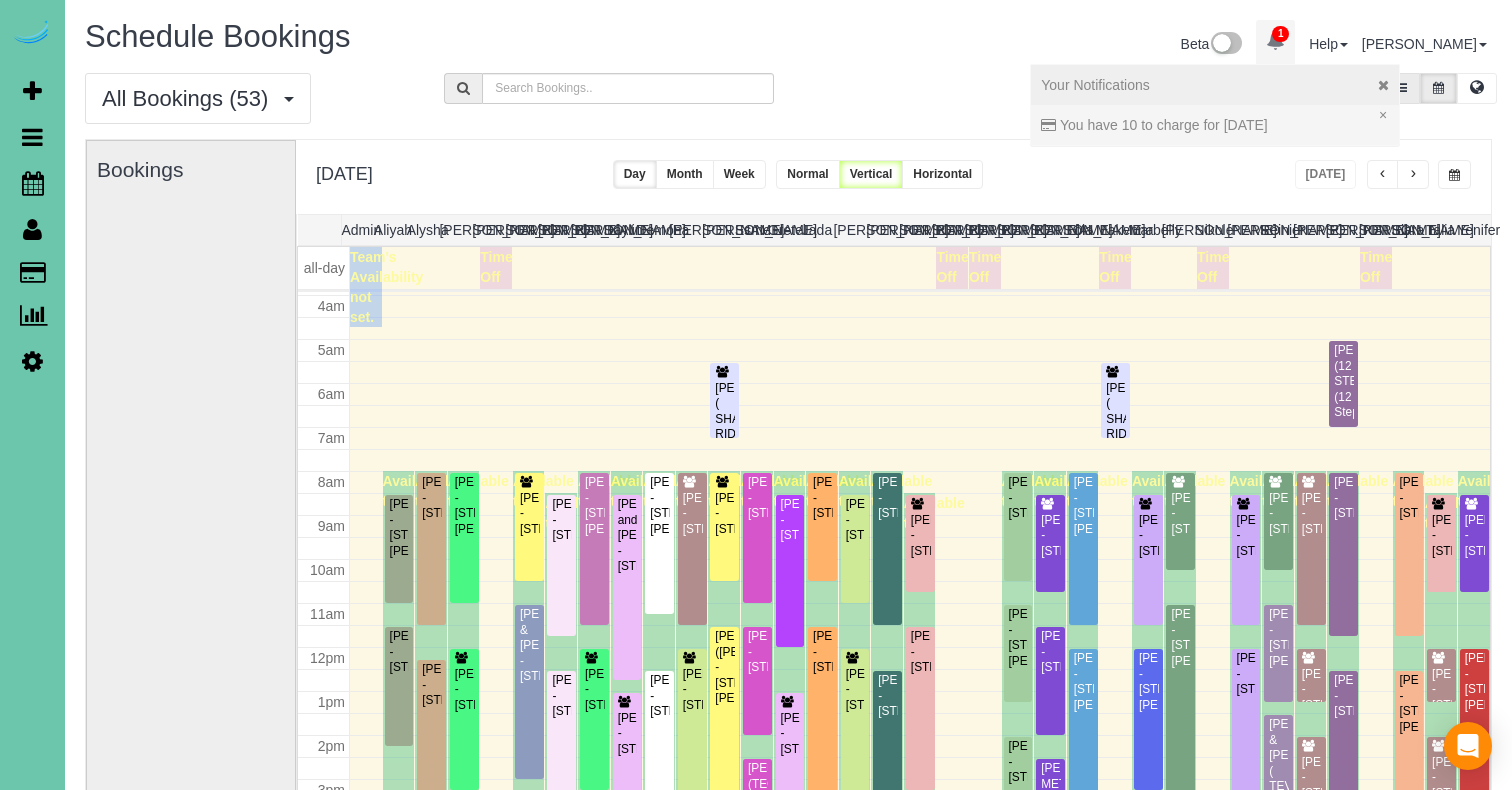 drag, startPoint x: 1414, startPoint y: 85, endPoint x: 1403, endPoint y: 83, distance: 11.18034 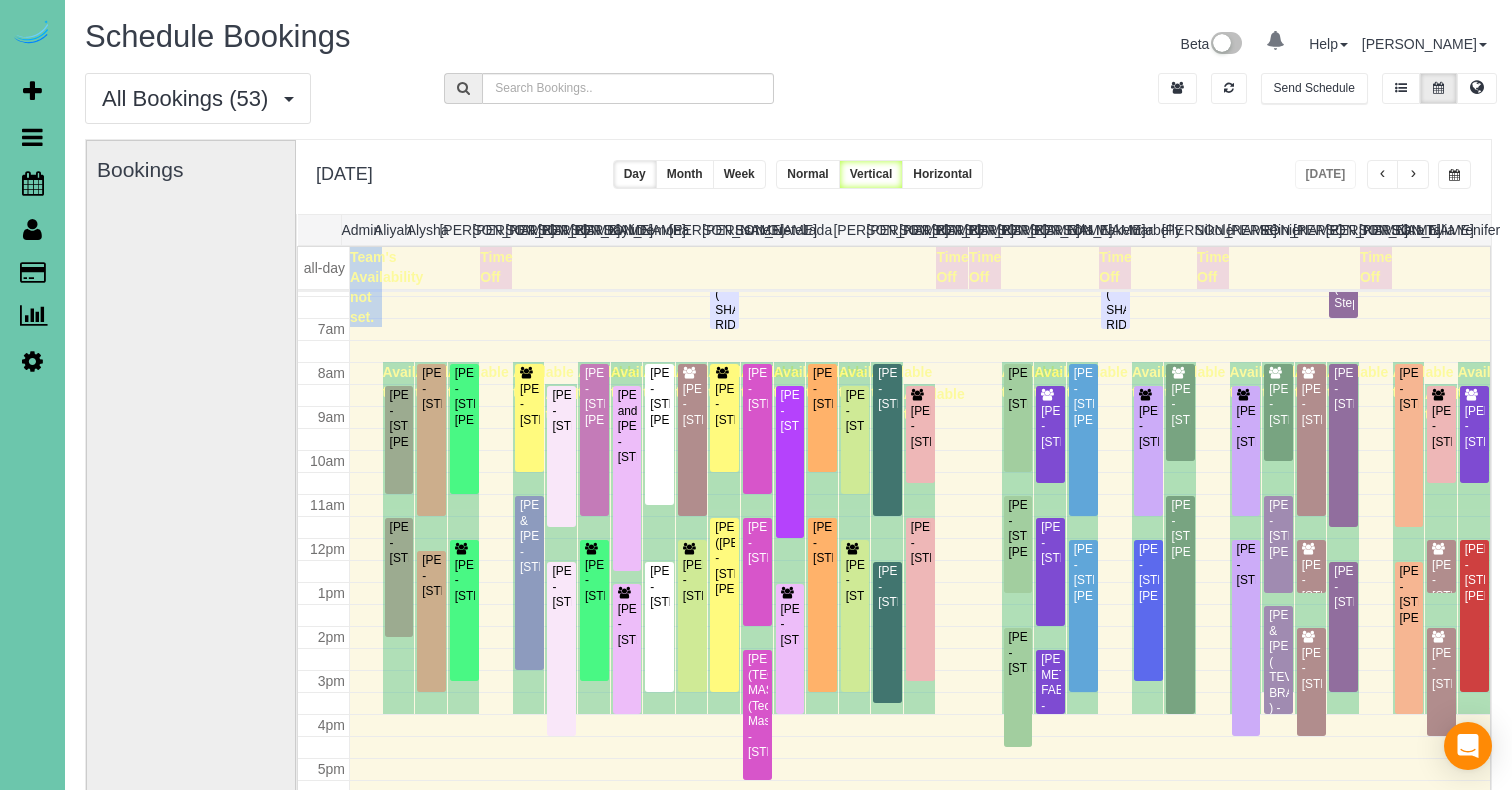 scroll, scrollTop: 284, scrollLeft: 0, axis: vertical 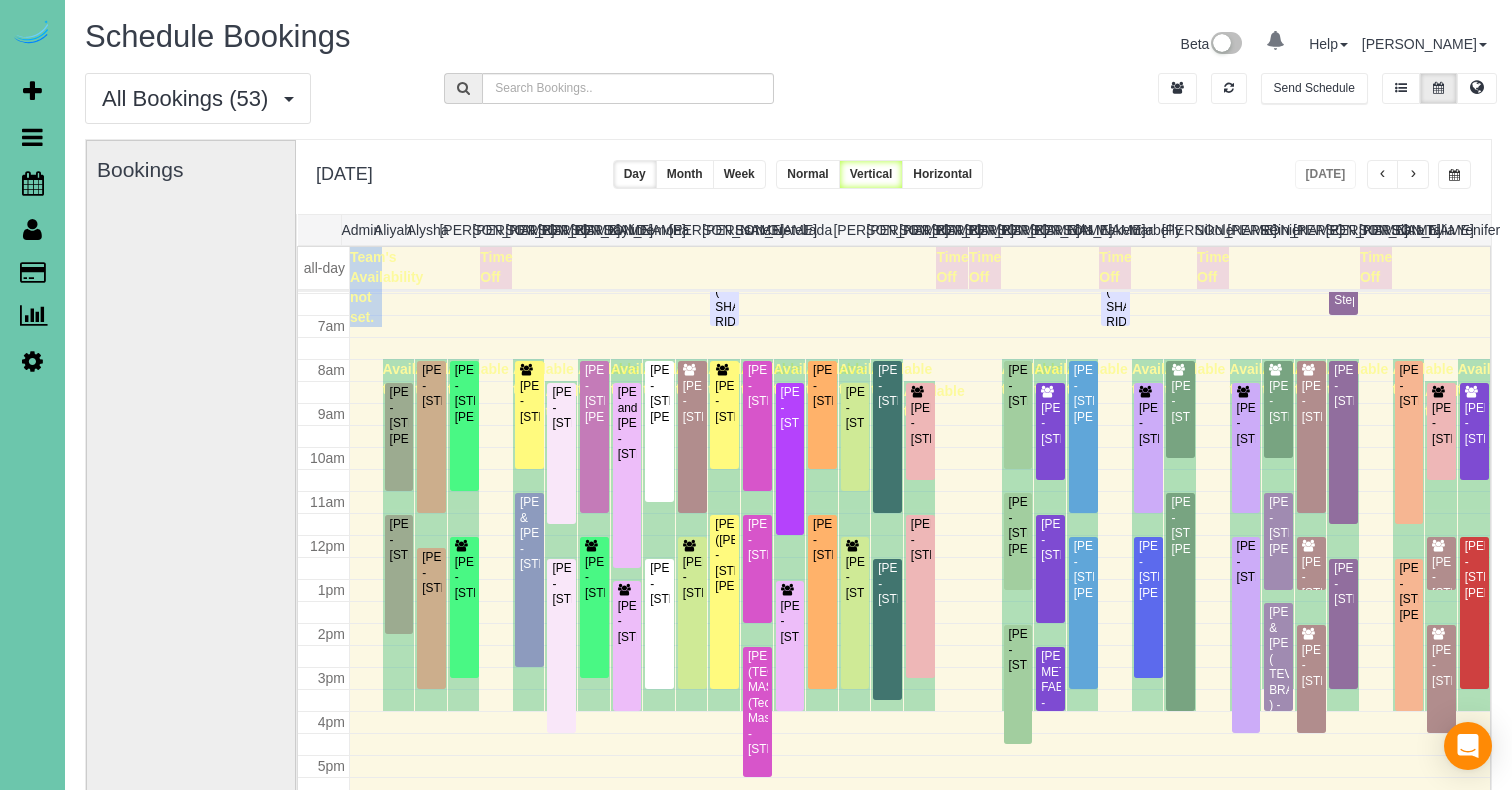click at bounding box center (1454, 175) 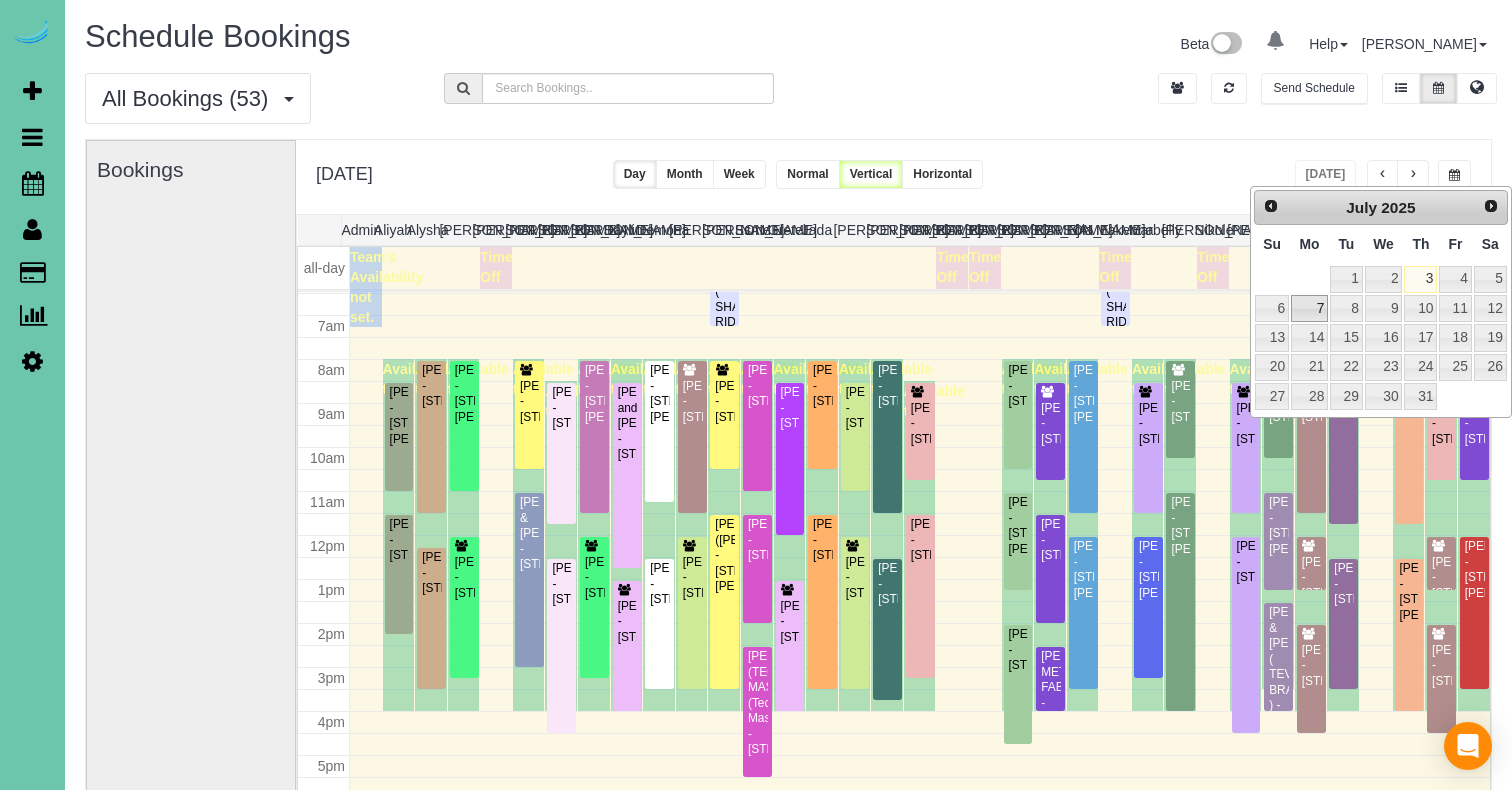 click on "7" at bounding box center (1309, 308) 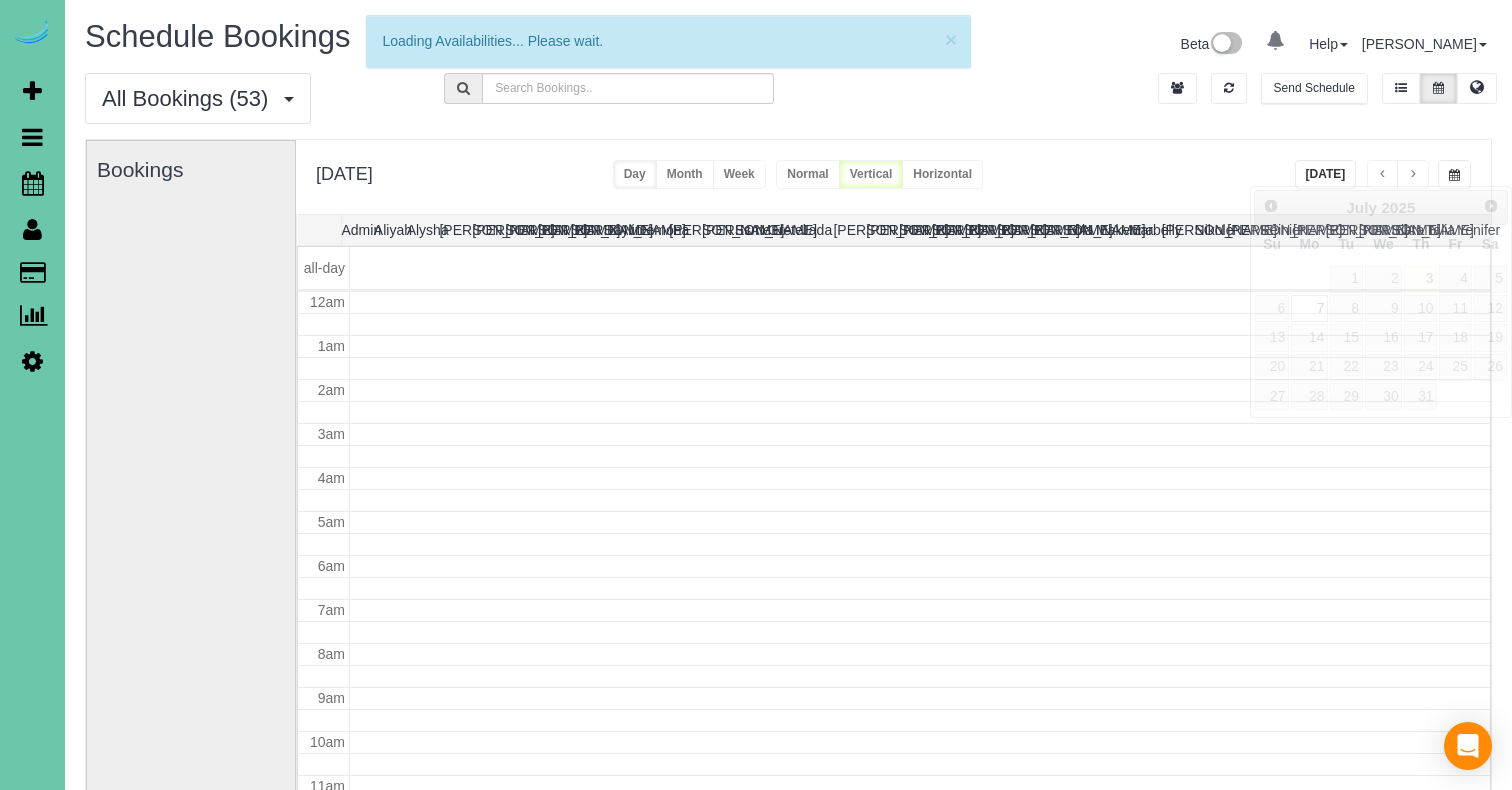scroll, scrollTop: 3, scrollLeft: 0, axis: vertical 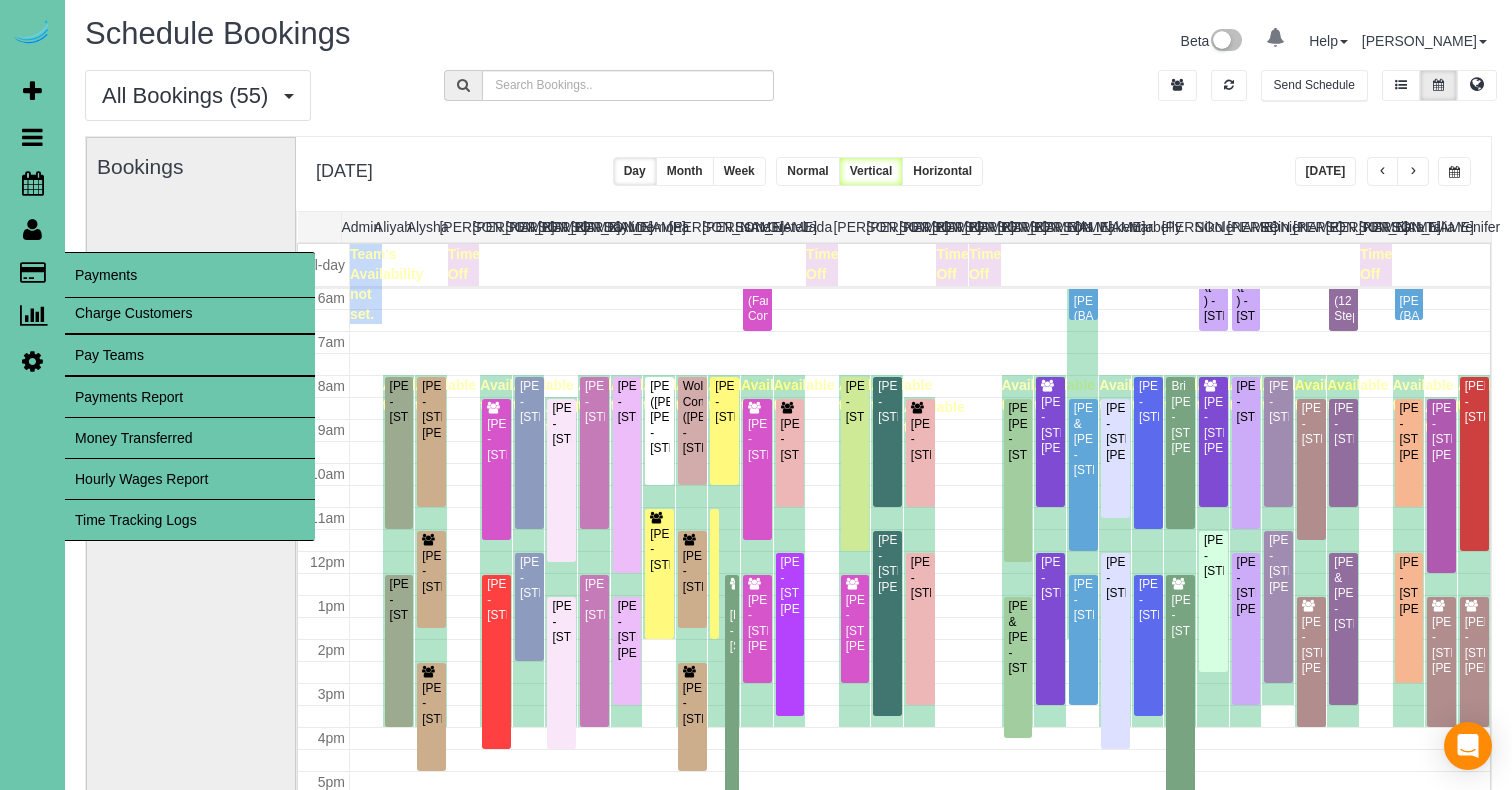 click on "Payments" at bounding box center [32, 272] 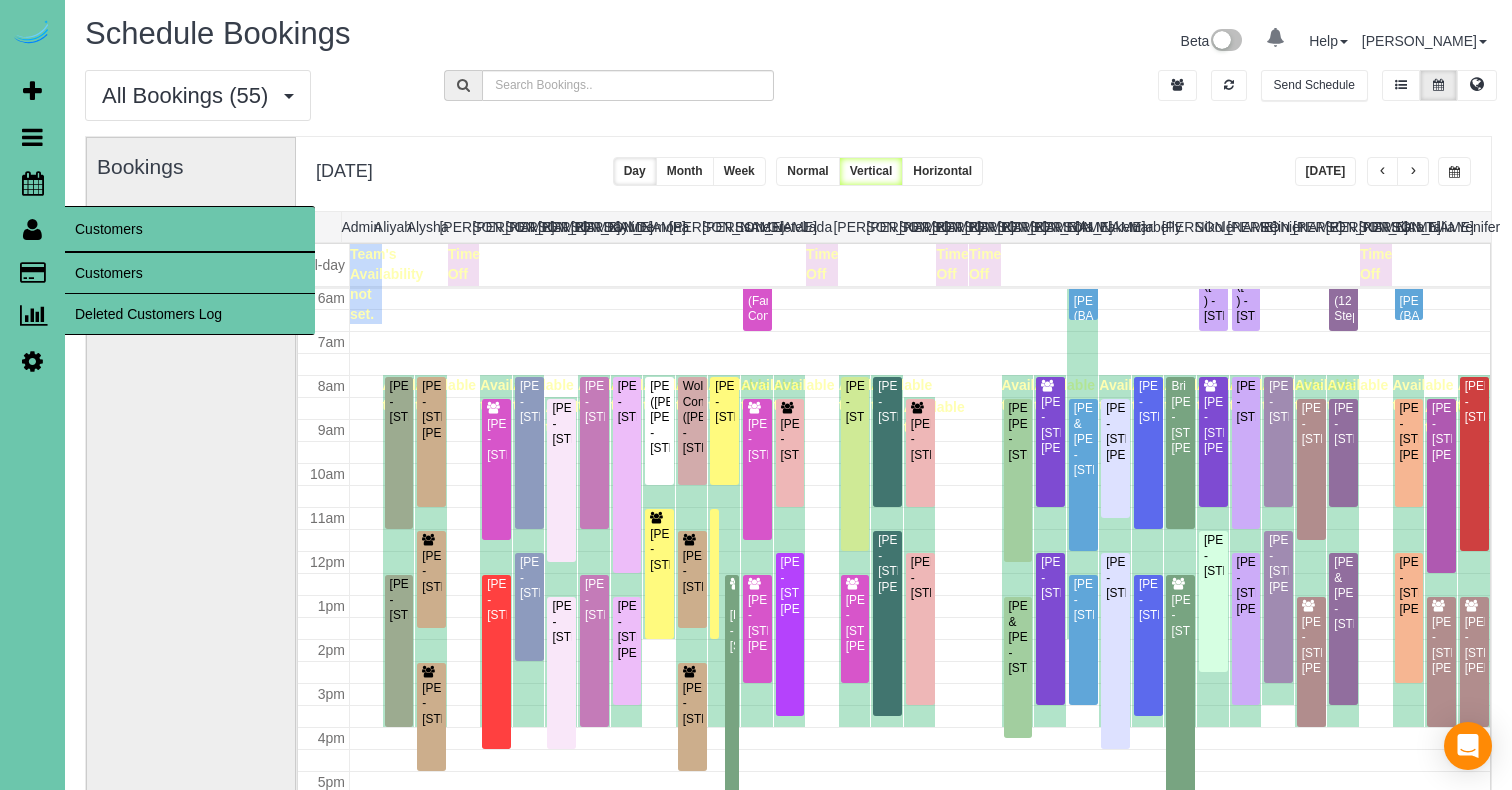 click on "Customers" at bounding box center (190, 273) 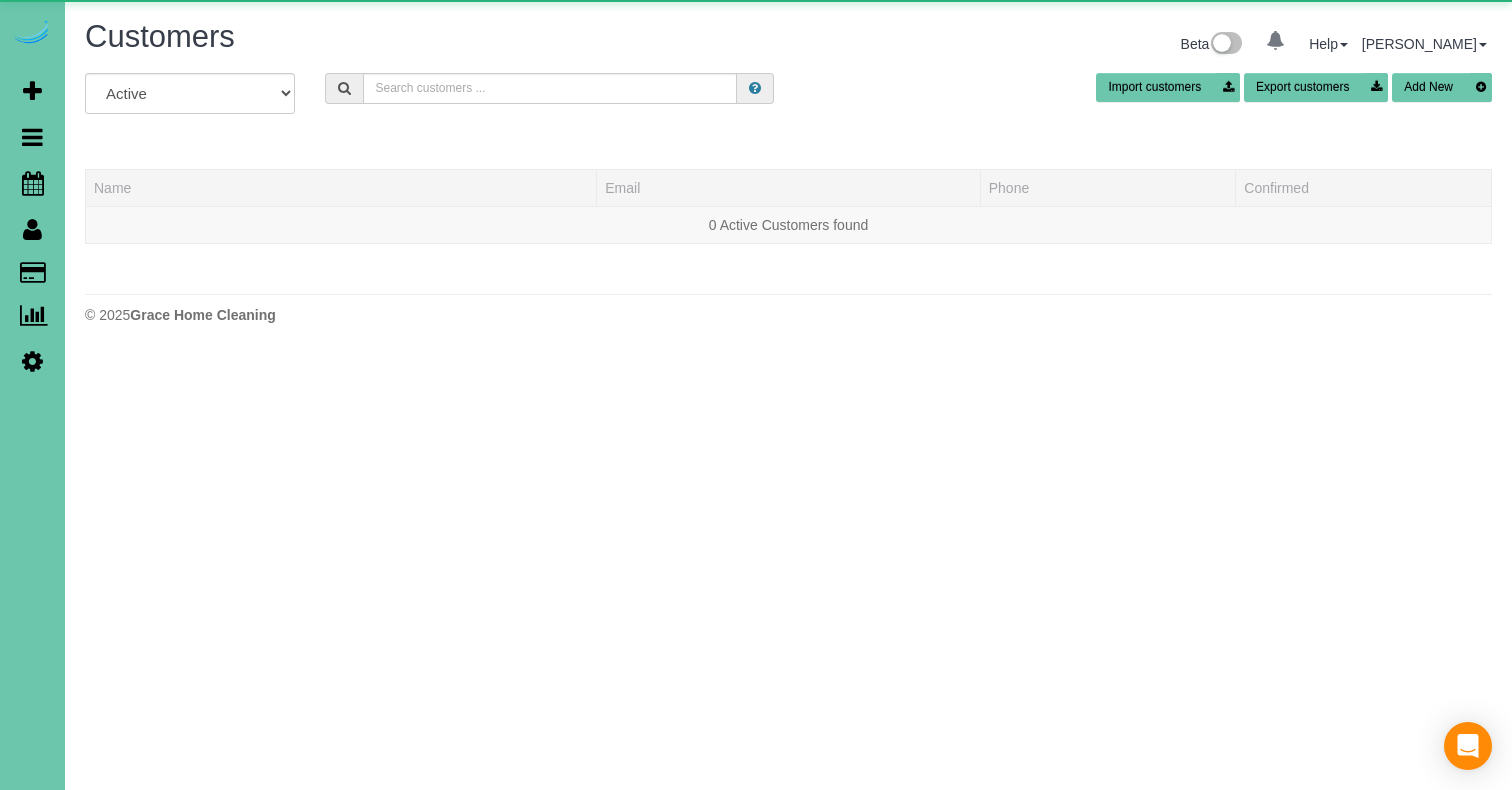 scroll, scrollTop: 0, scrollLeft: 0, axis: both 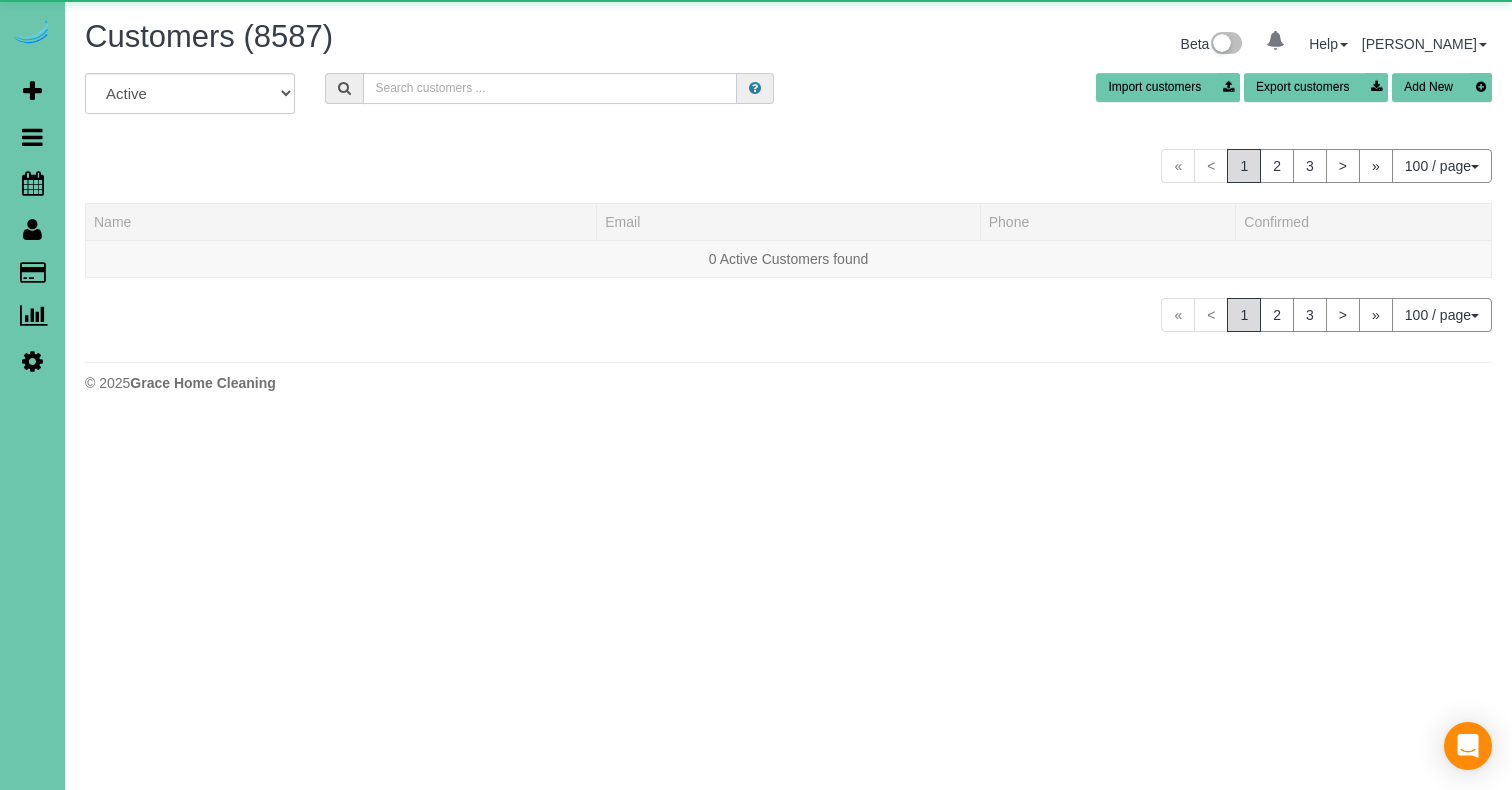 click at bounding box center [550, 88] 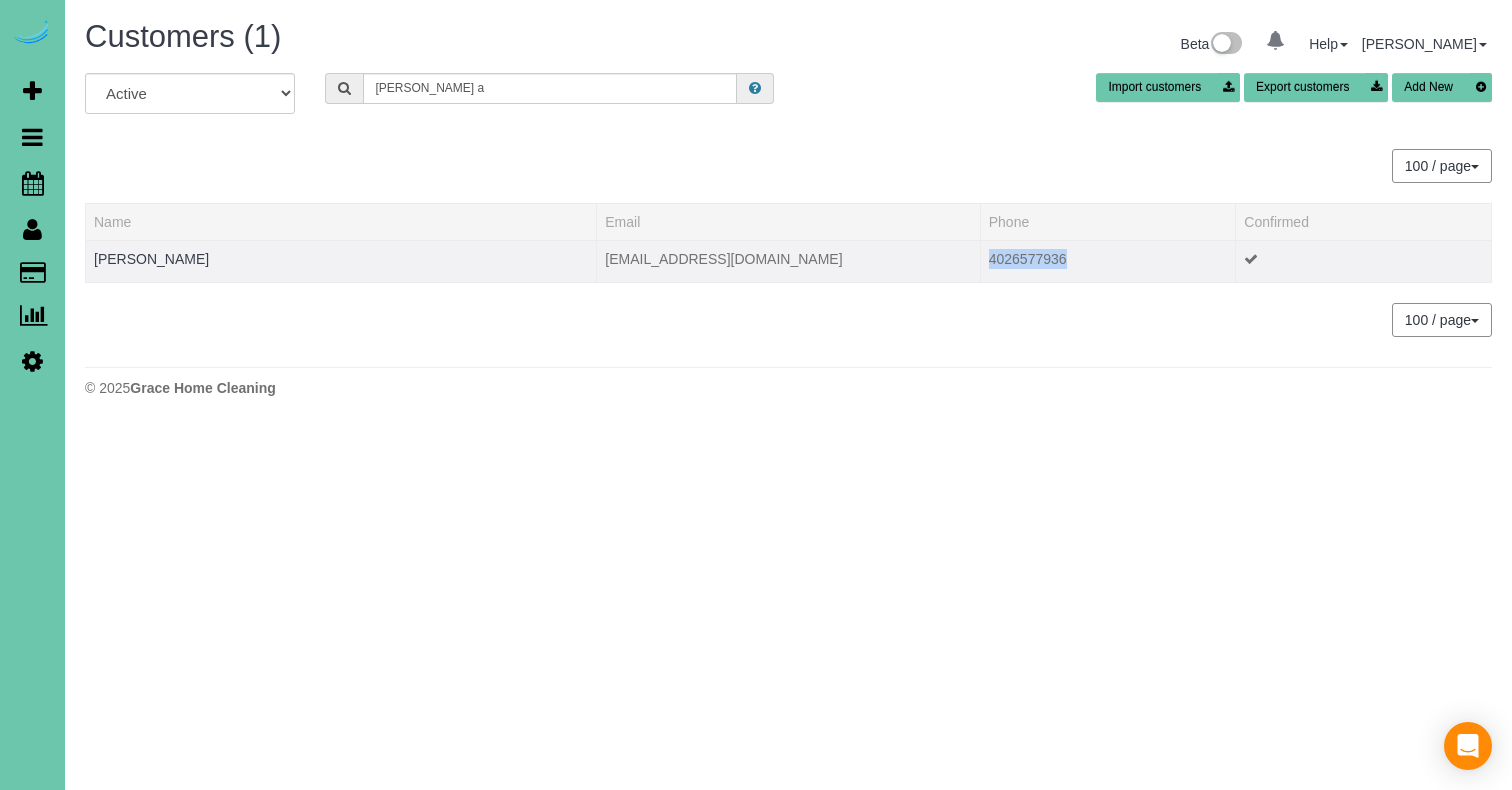 drag, startPoint x: 1012, startPoint y: 256, endPoint x: 987, endPoint y: 258, distance: 25.079872 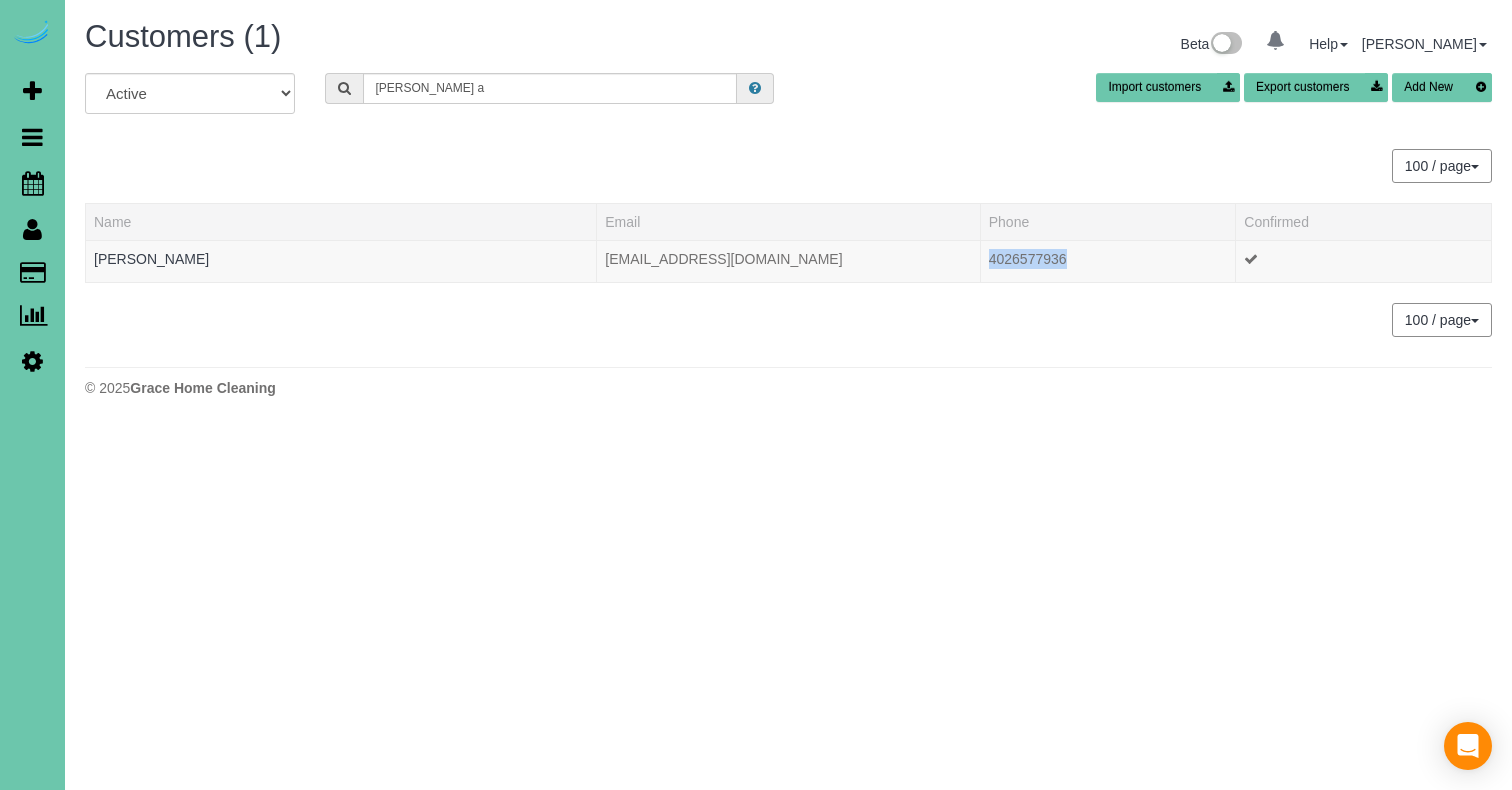 copy on "4026577936" 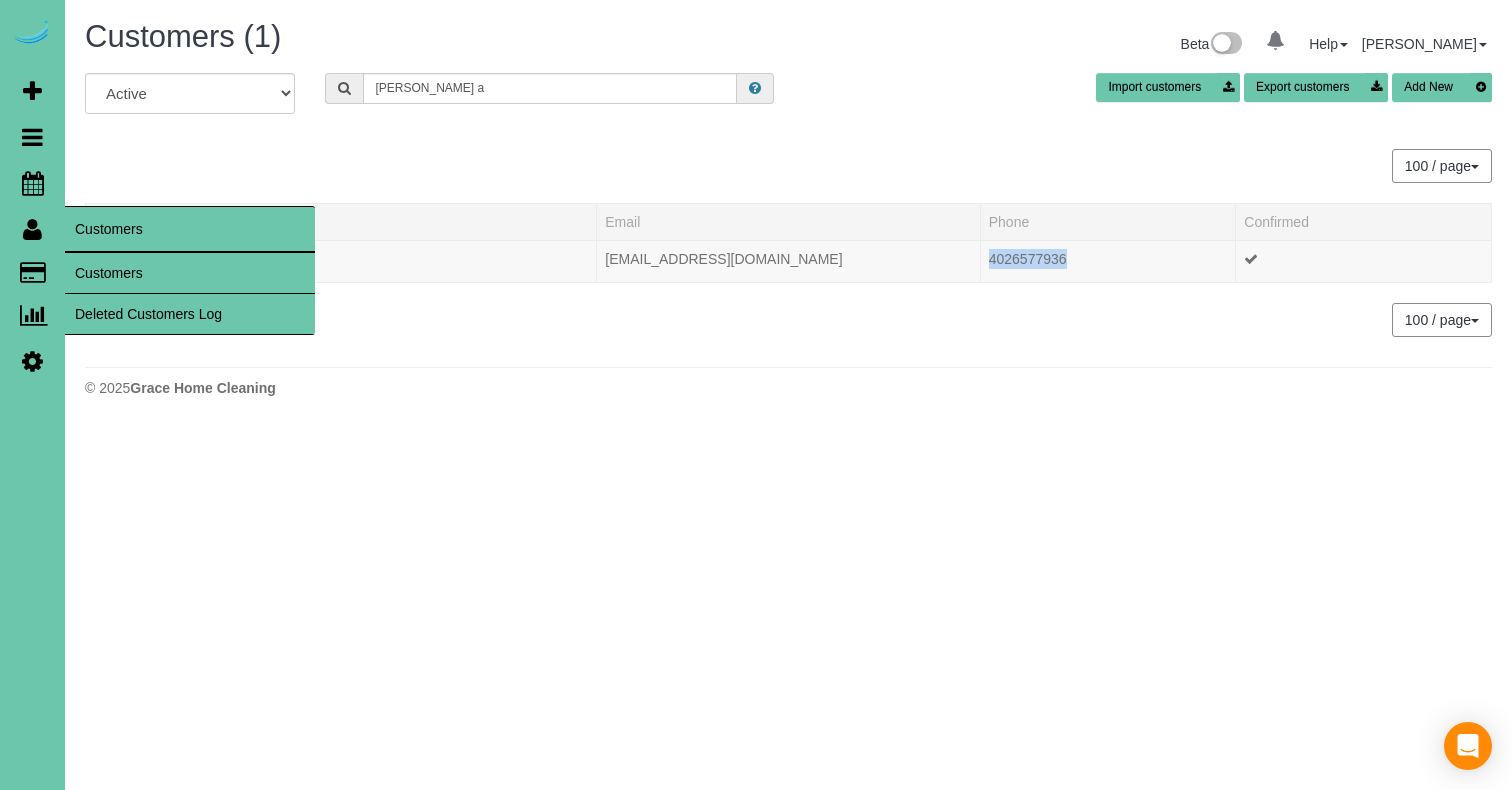 click on "Customers" at bounding box center [190, 273] 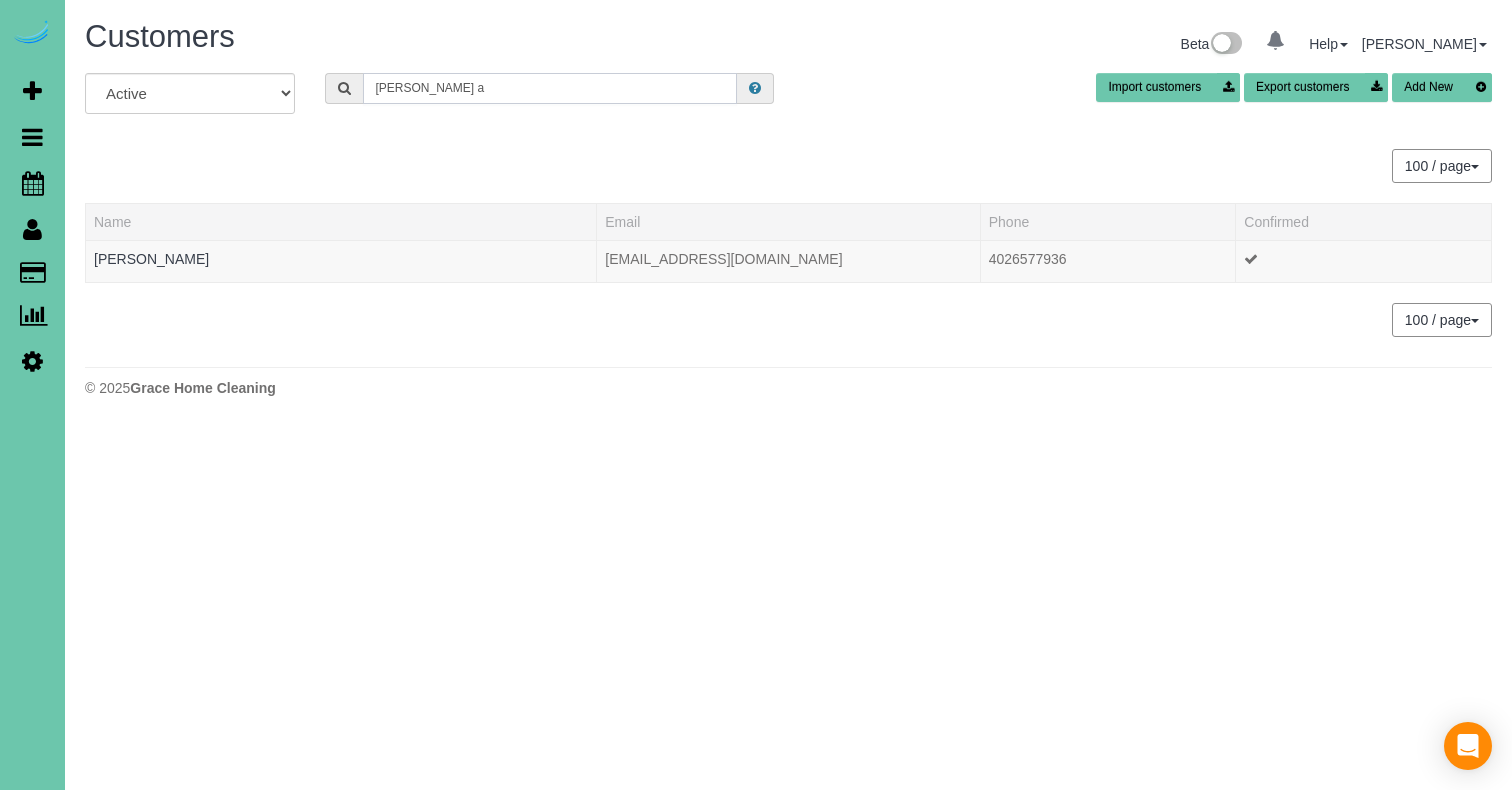 drag, startPoint x: 424, startPoint y: 91, endPoint x: 115, endPoint y: 74, distance: 309.4673 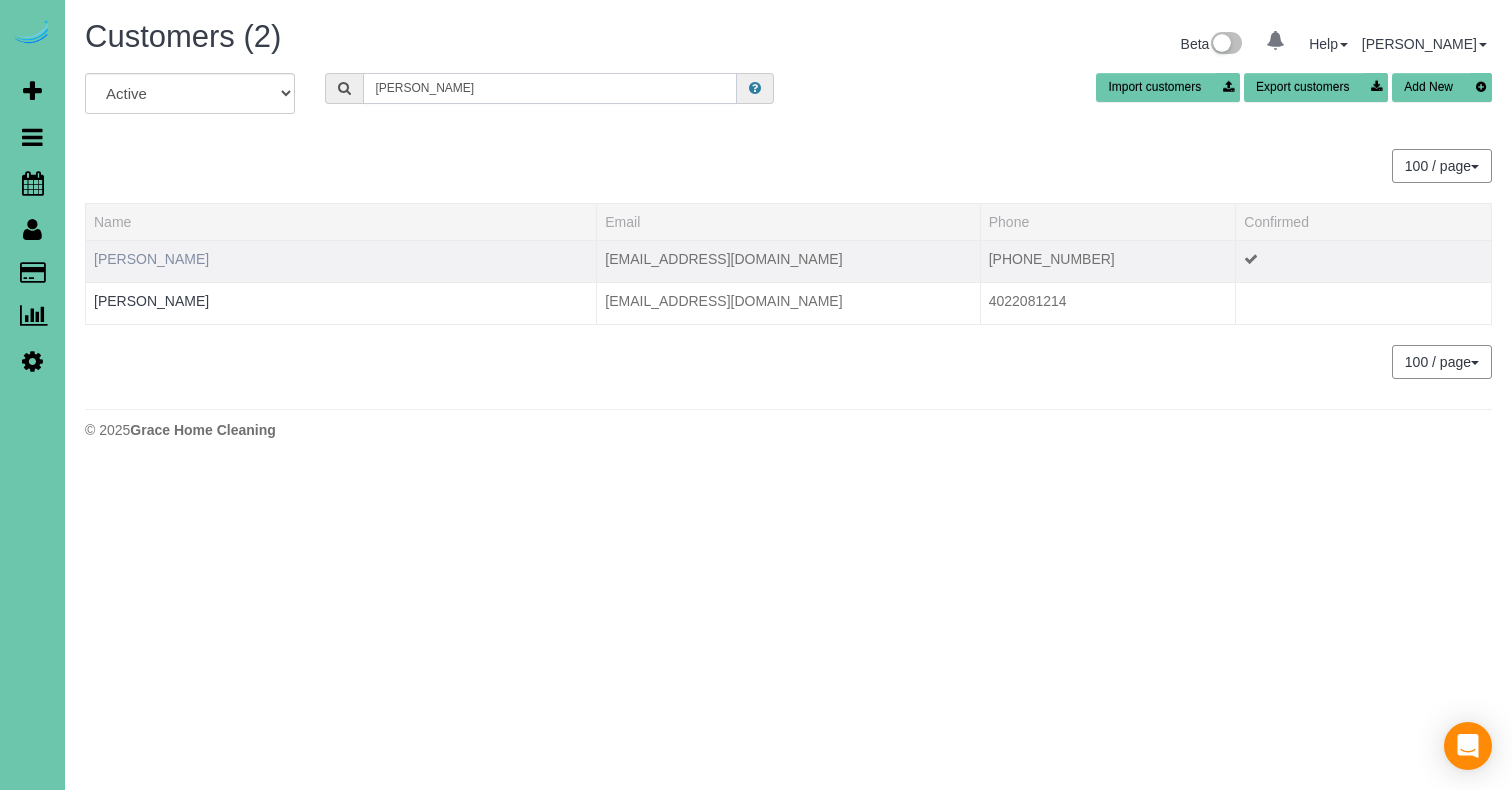 type on "Jenny h" 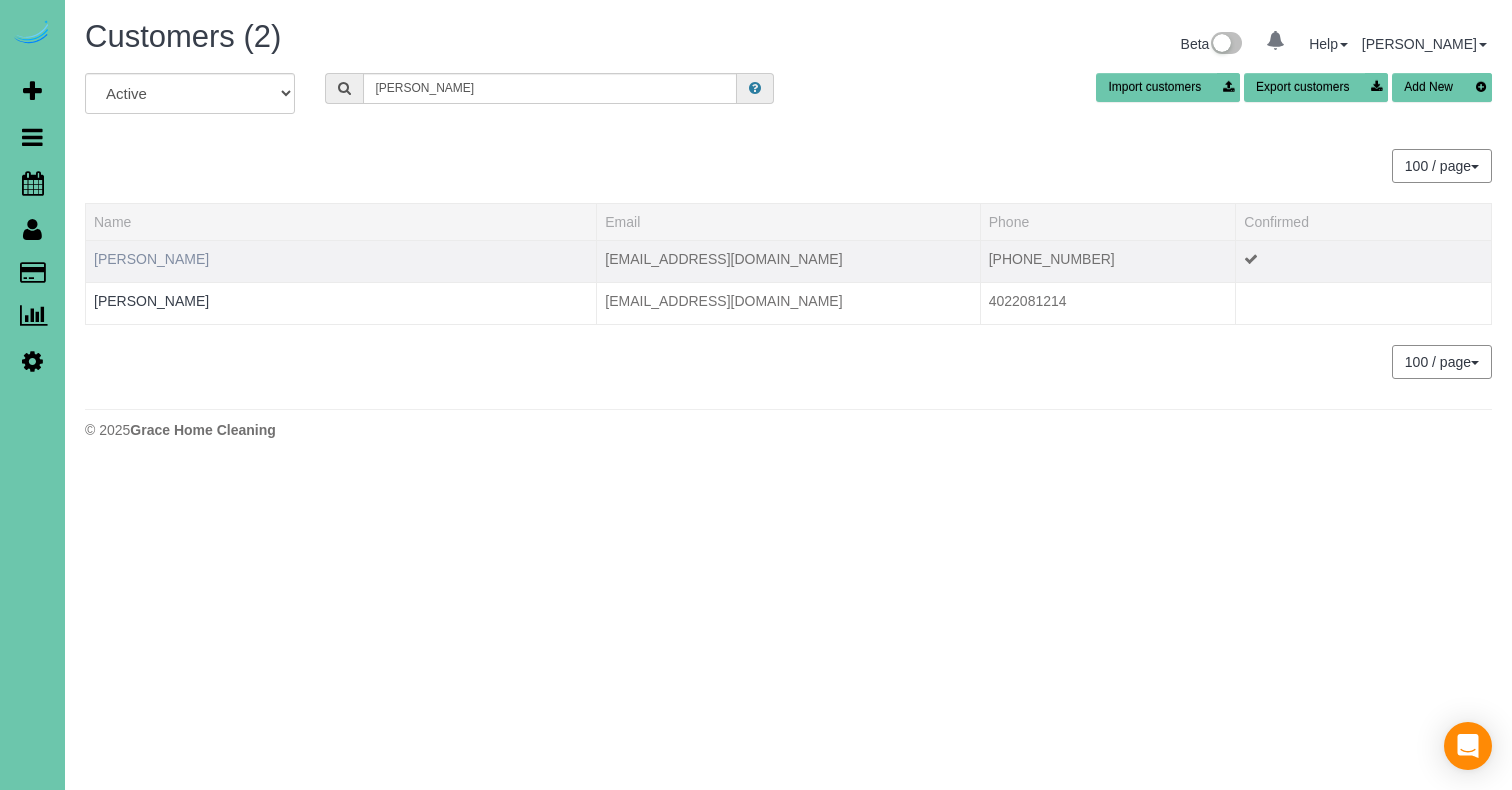 click on "Jenny Heieck" at bounding box center (151, 259) 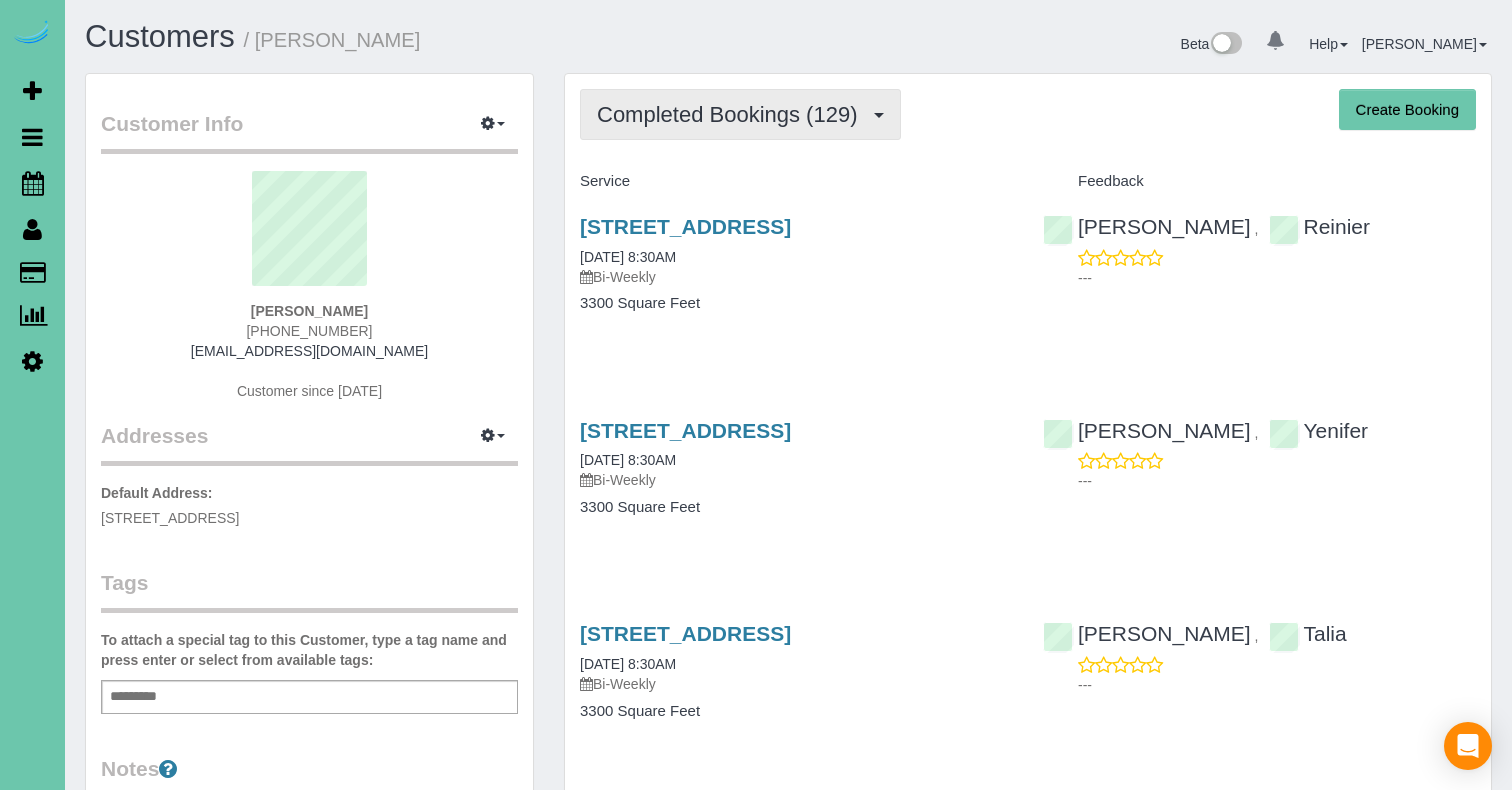 click on "Completed Bookings (129)" at bounding box center (740, 114) 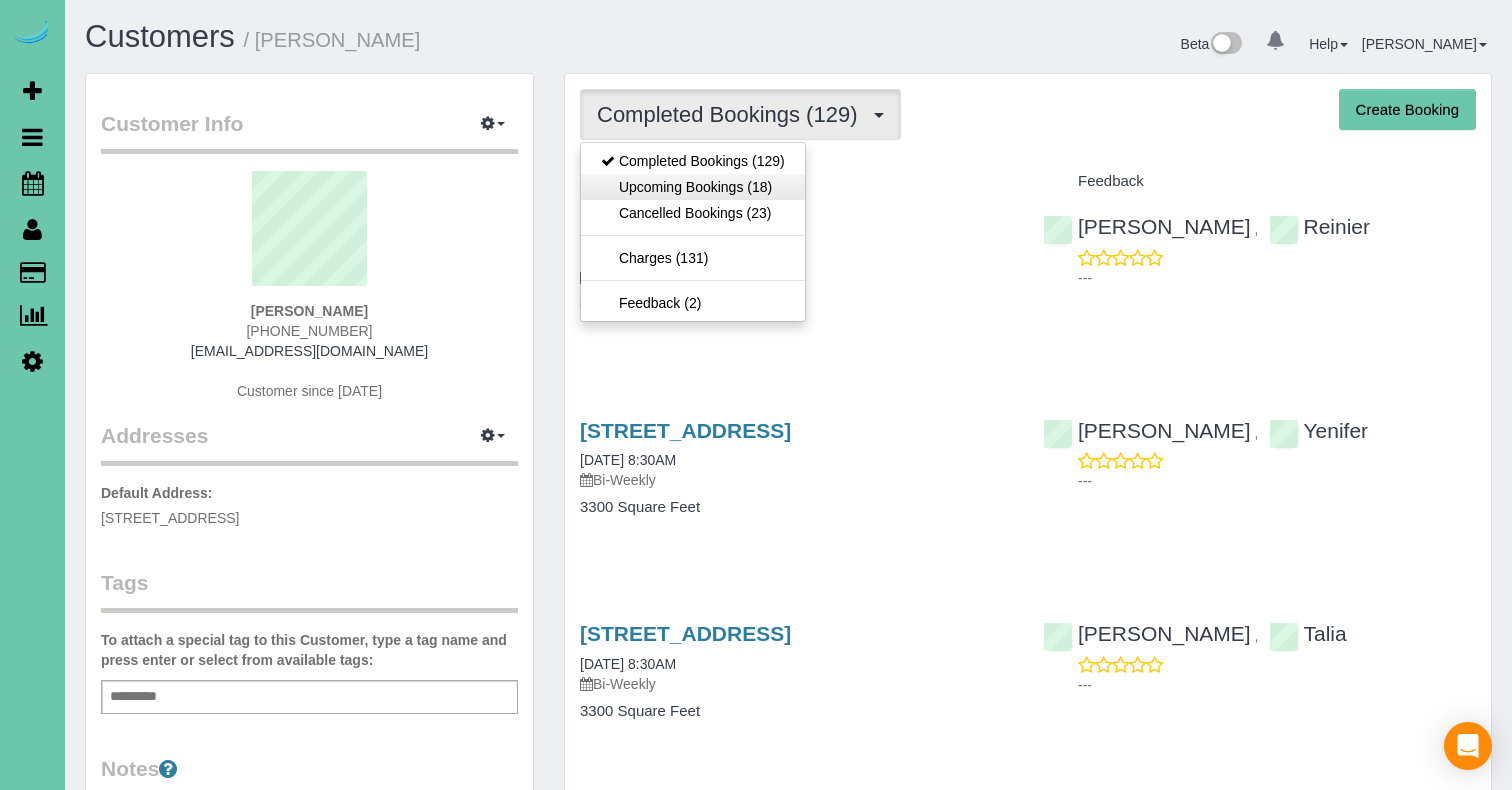 click on "Upcoming Bookings (18)" at bounding box center [693, 187] 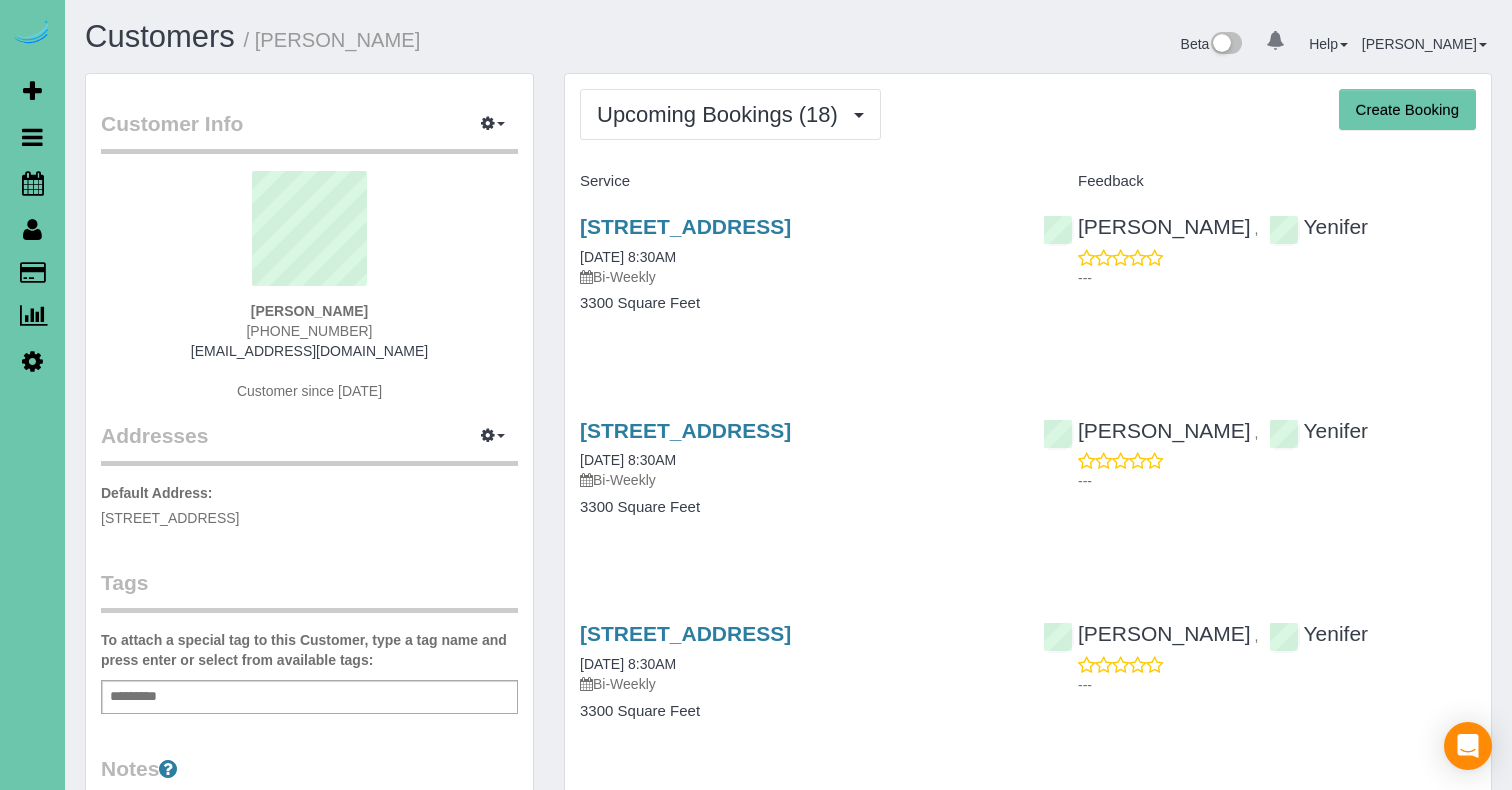 scroll, scrollTop: 0, scrollLeft: 1, axis: horizontal 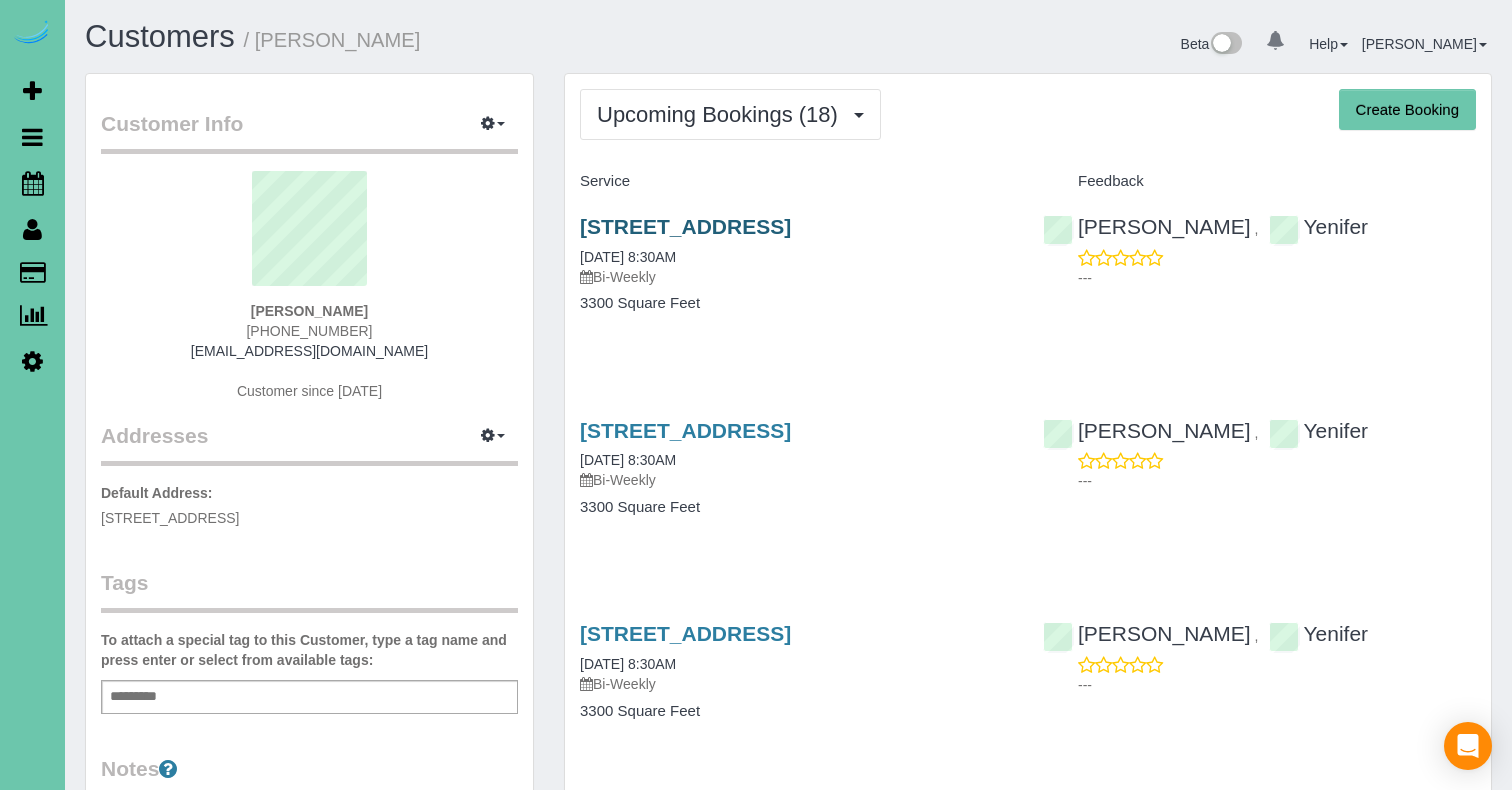 click on "105 N 129th Street, Omaha, NE 68154" at bounding box center (685, 226) 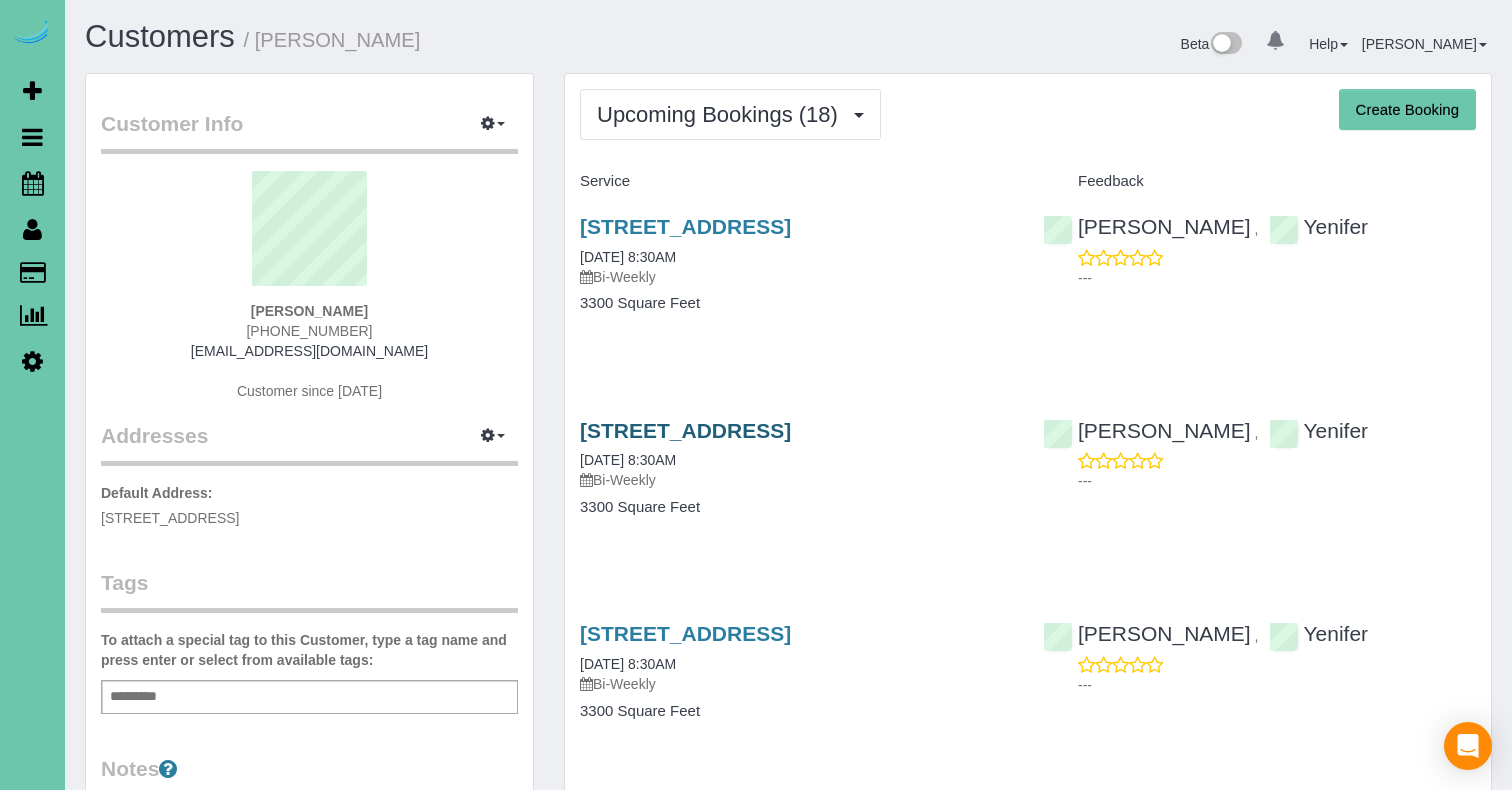 click on "105 N 129th Street, Omaha, NE 68154" at bounding box center (685, 430) 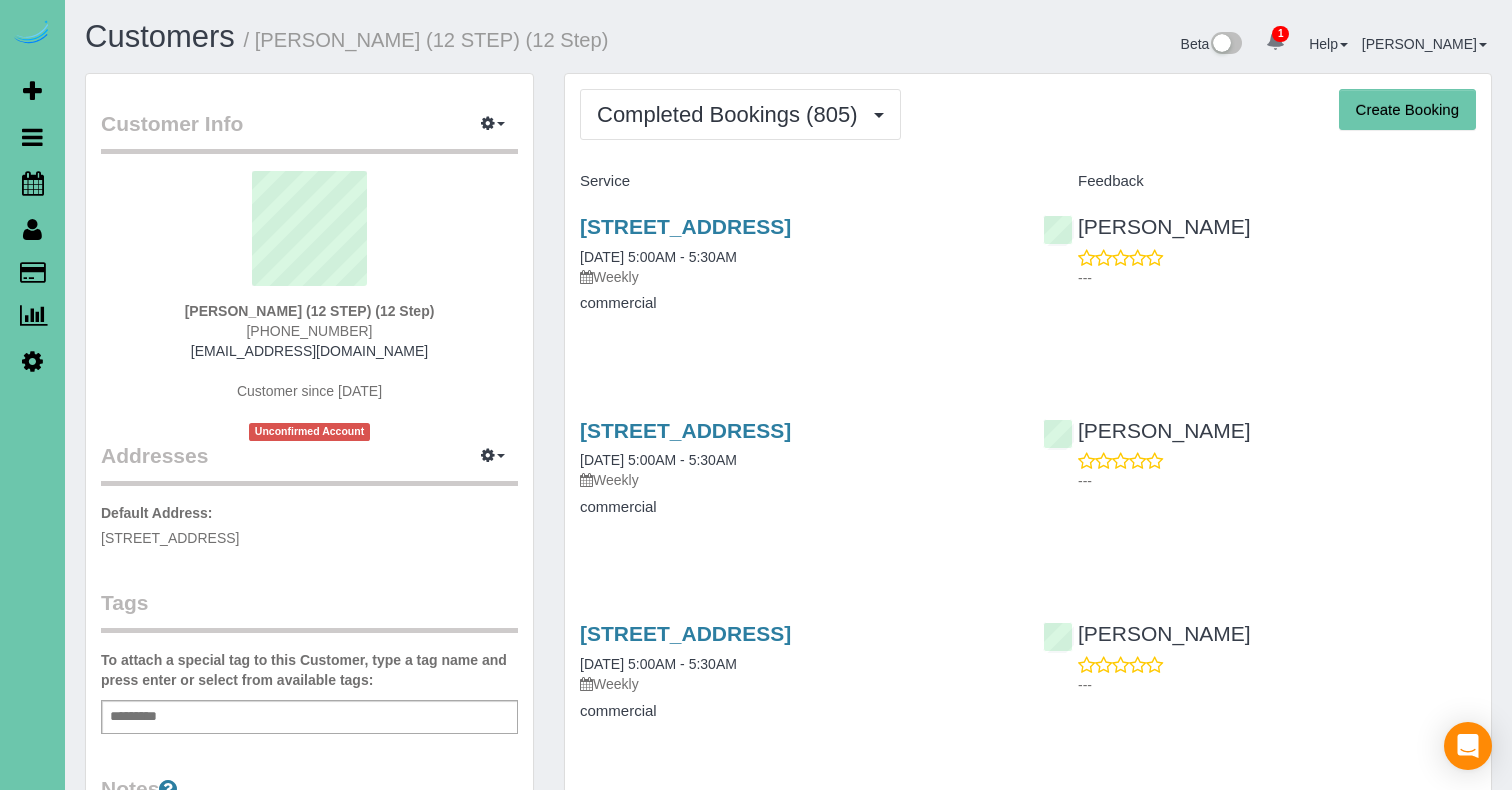 scroll, scrollTop: 0, scrollLeft: 0, axis: both 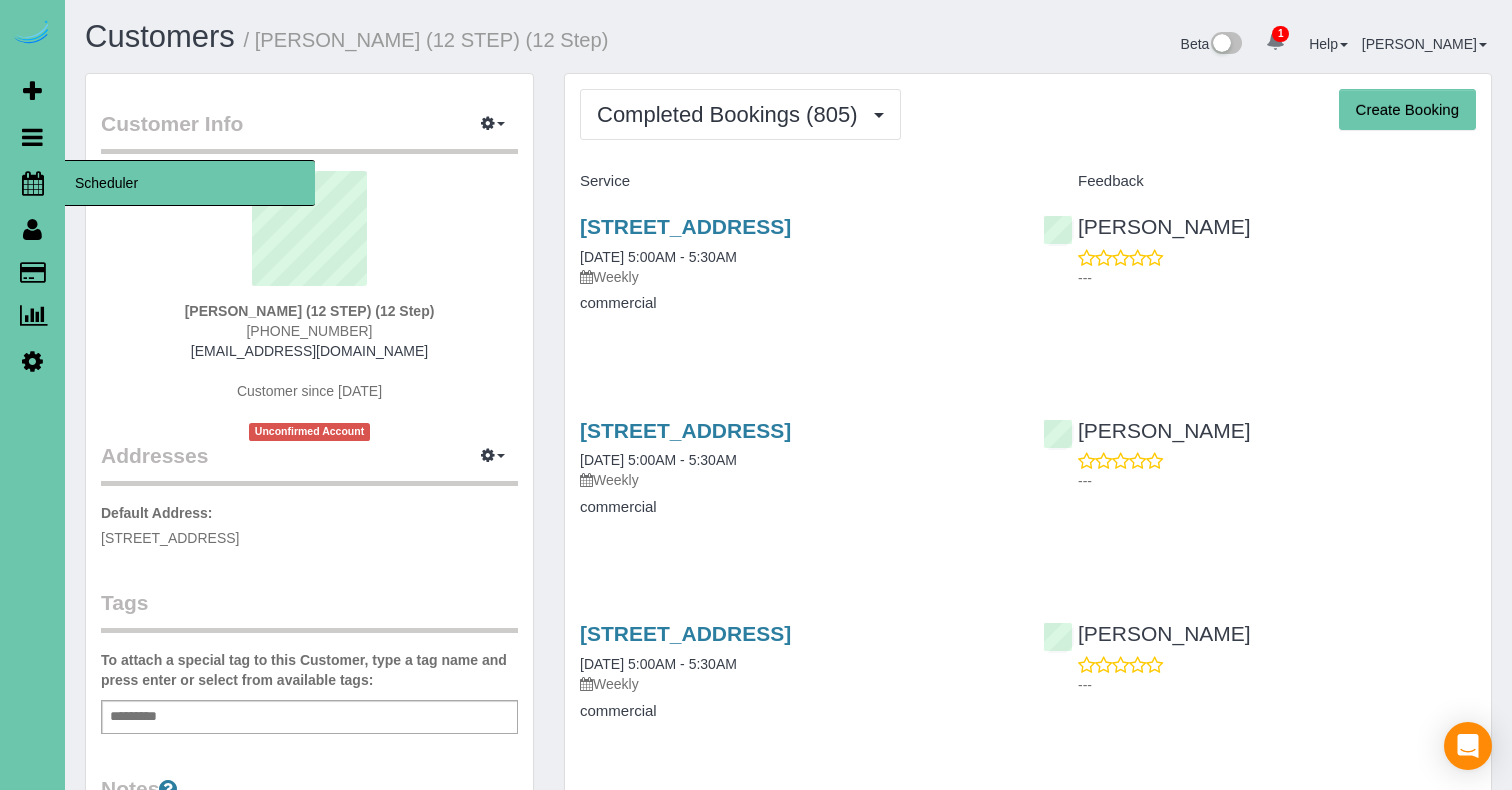 click at bounding box center [33, 183] 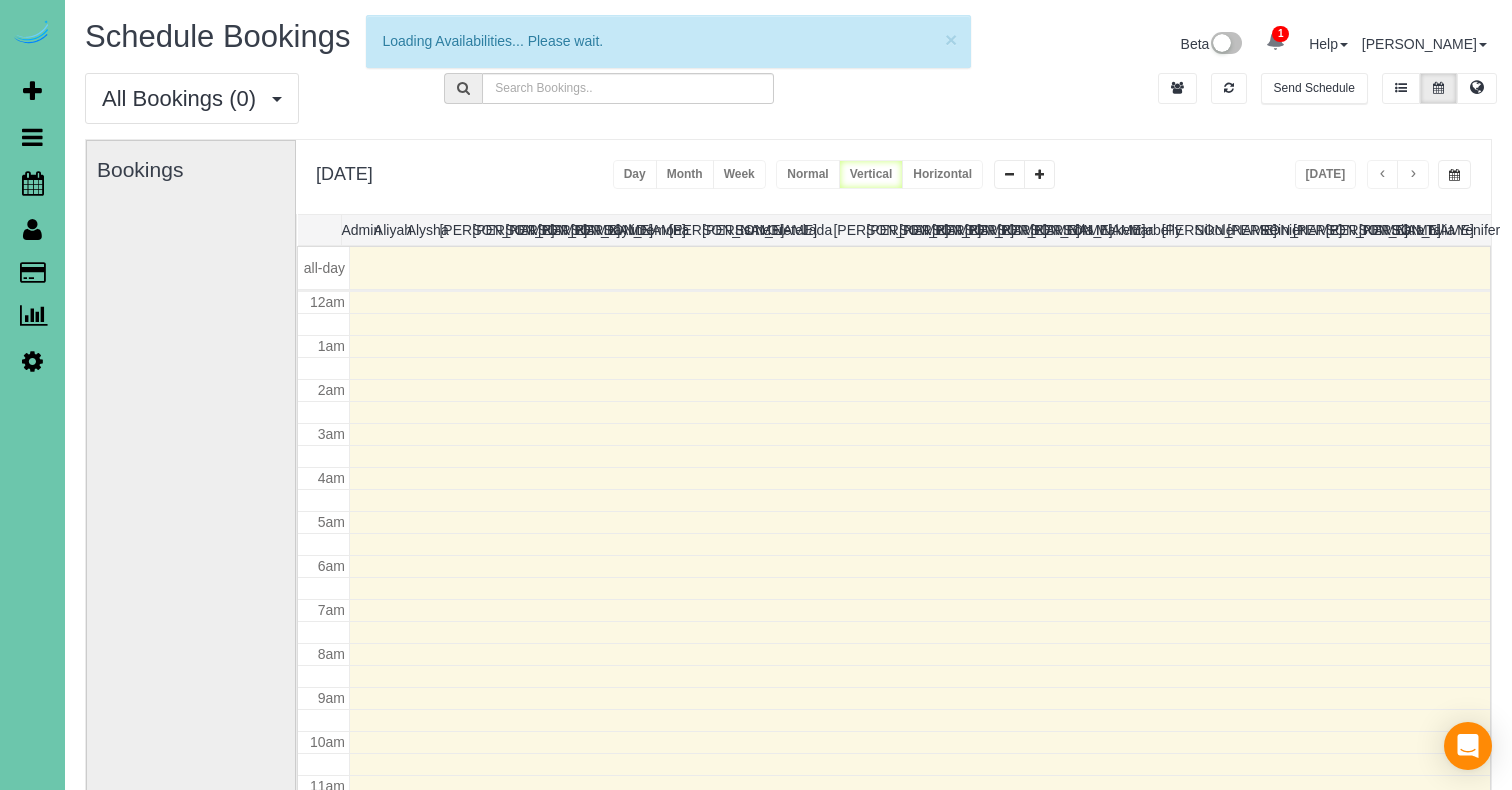 scroll, scrollTop: 265, scrollLeft: 0, axis: vertical 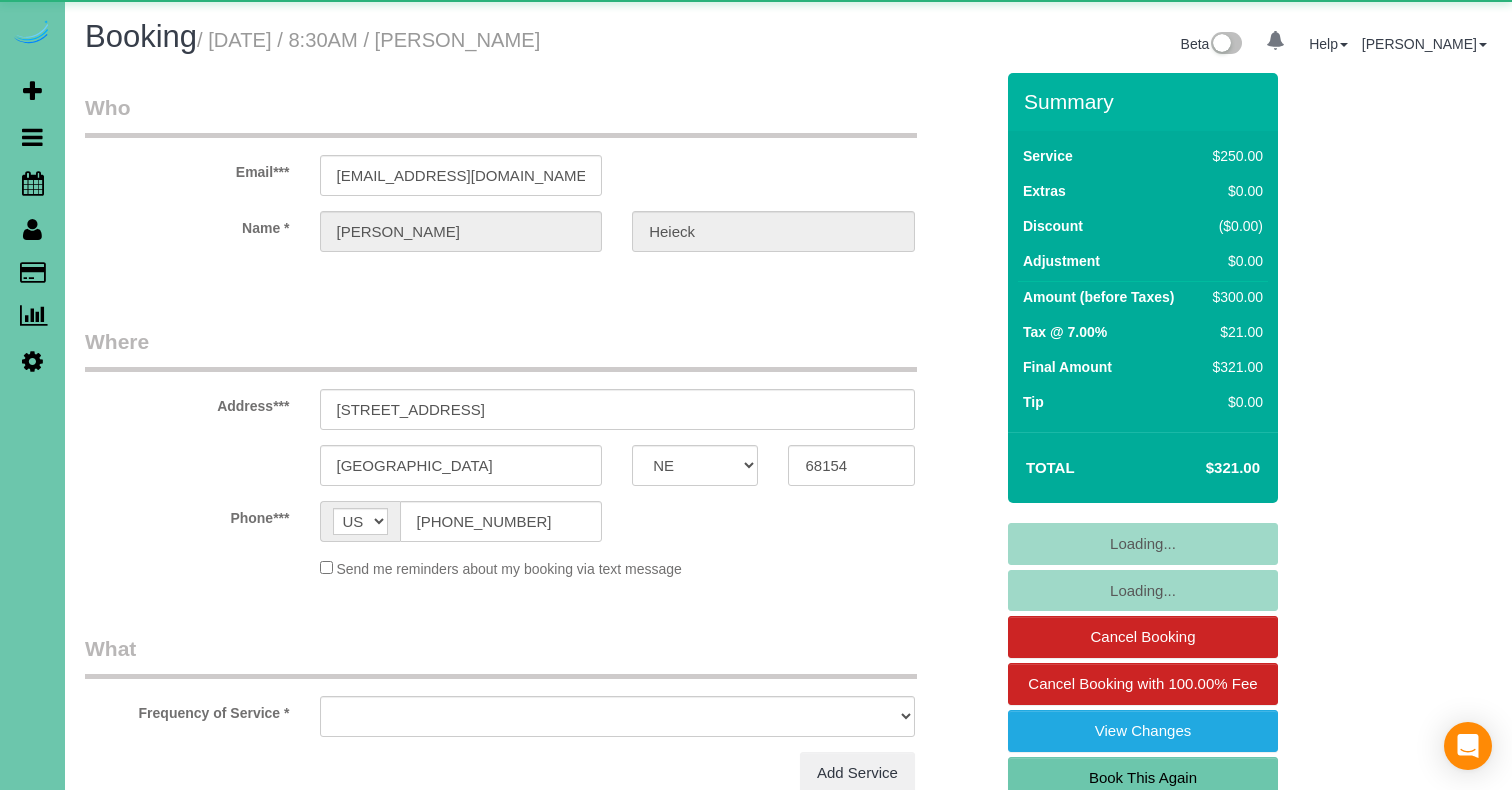 select on "NE" 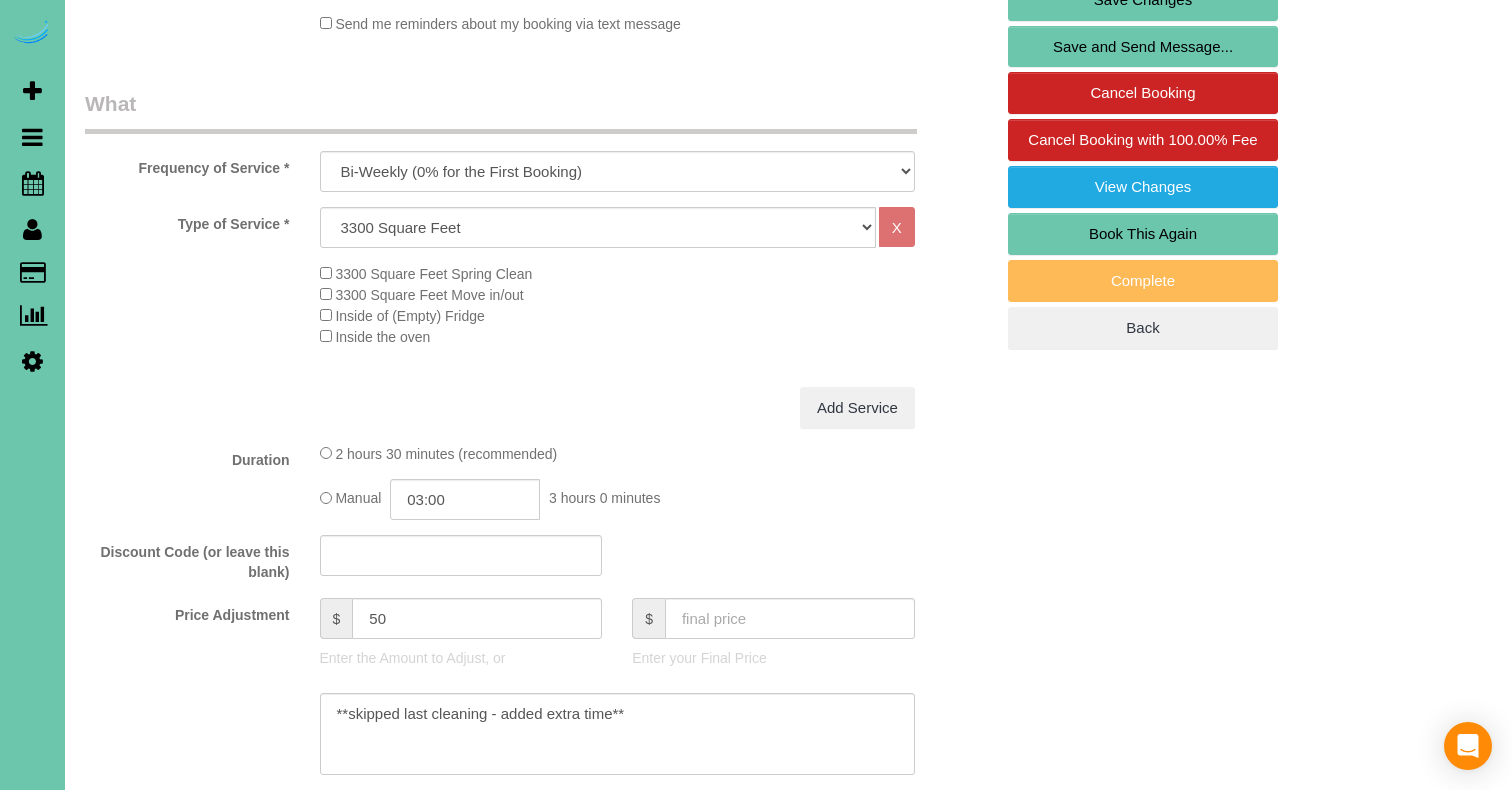 scroll, scrollTop: 558, scrollLeft: 0, axis: vertical 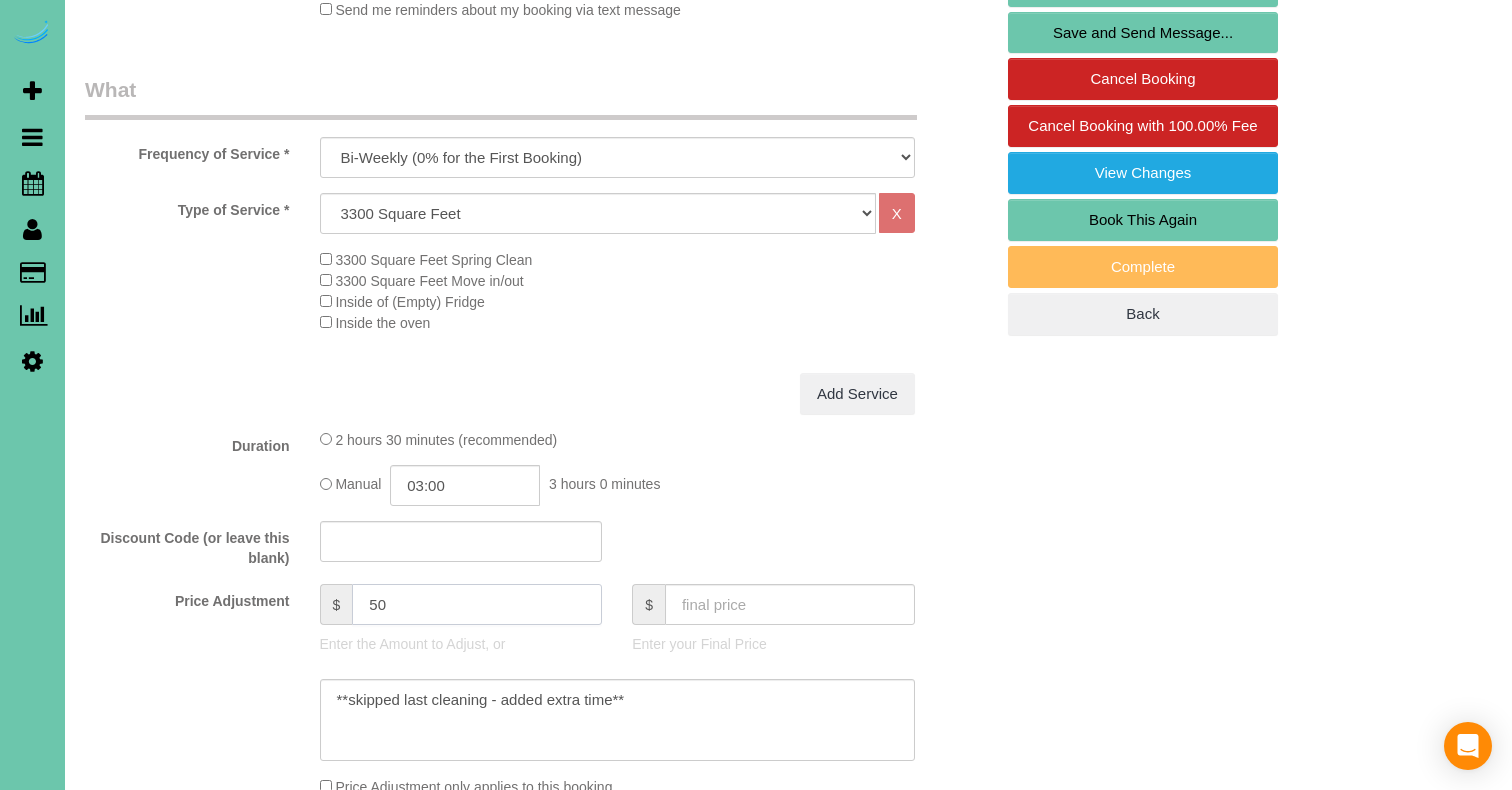 drag, startPoint x: 413, startPoint y: 601, endPoint x: 269, endPoint y: 593, distance: 144.22205 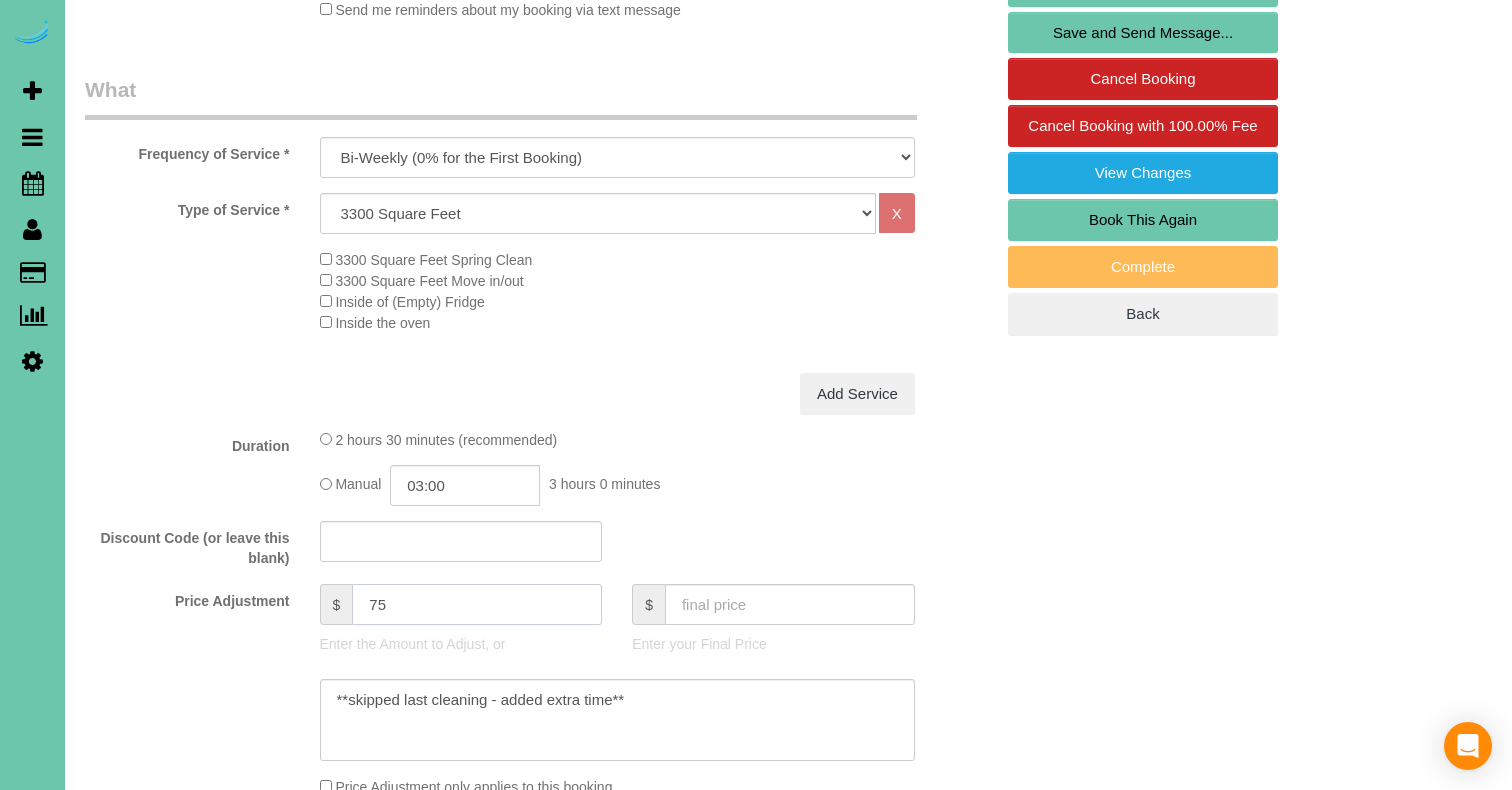 type on "75" 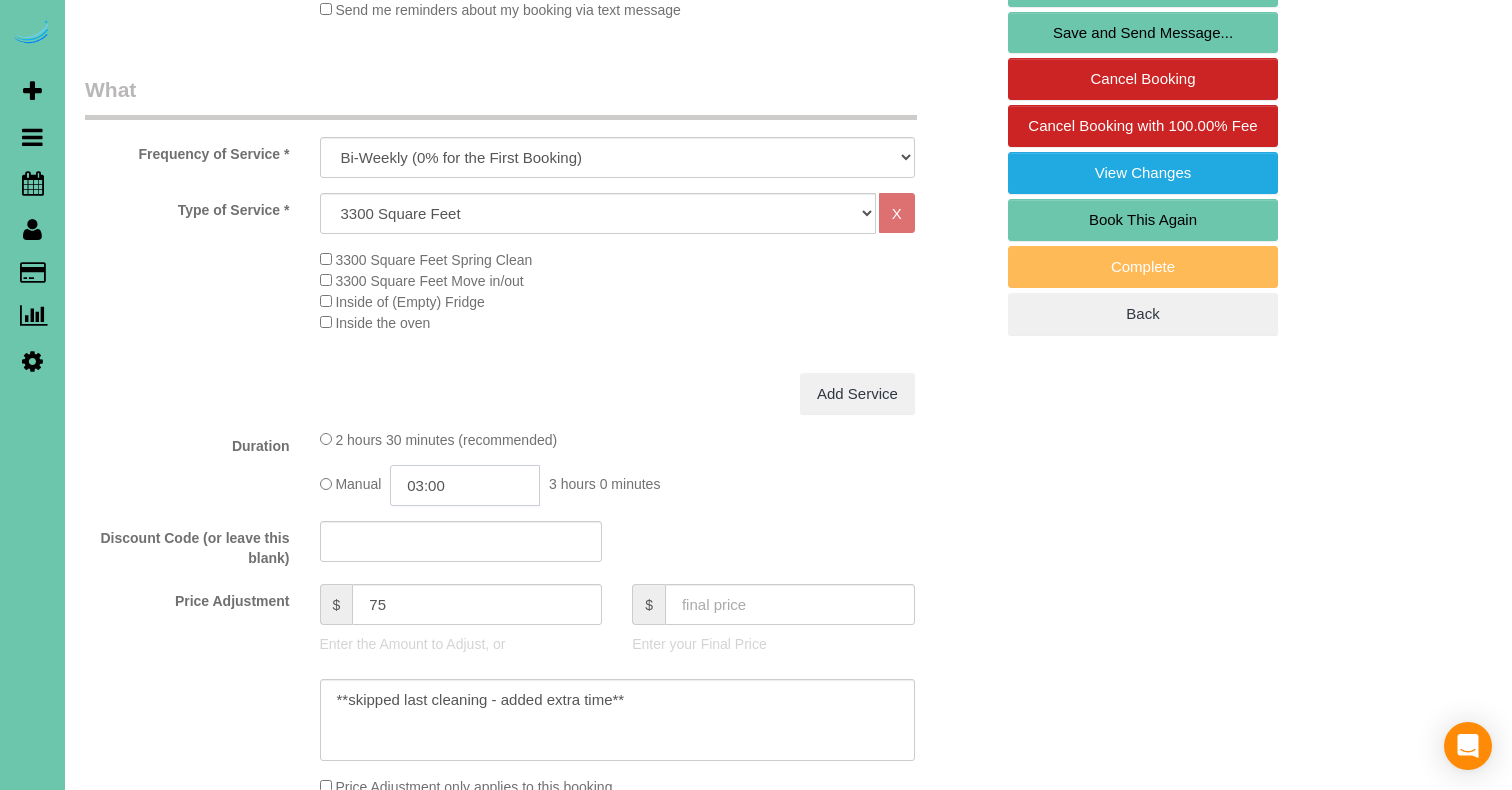 click on "03:00" 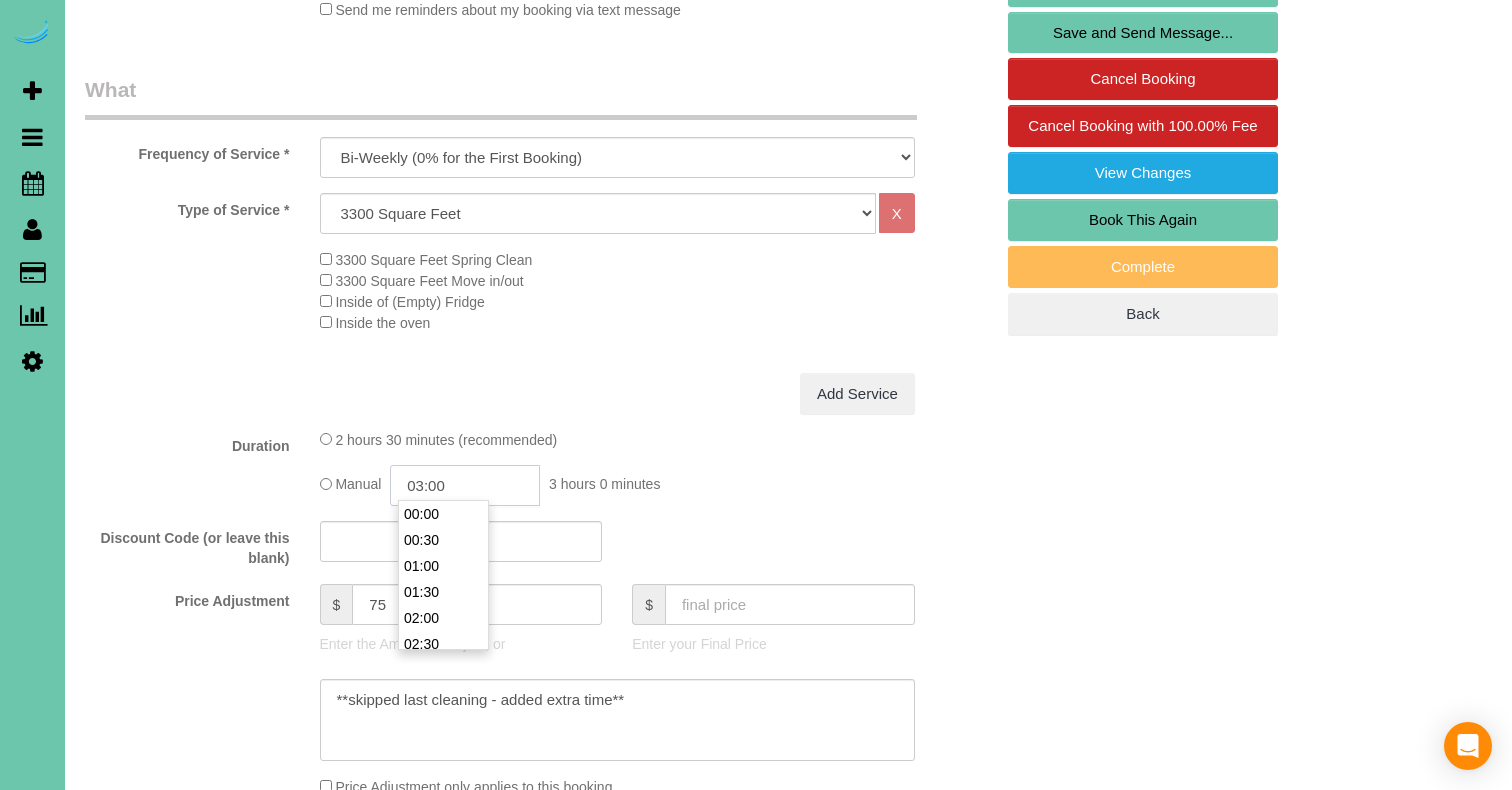 scroll, scrollTop: 130, scrollLeft: 0, axis: vertical 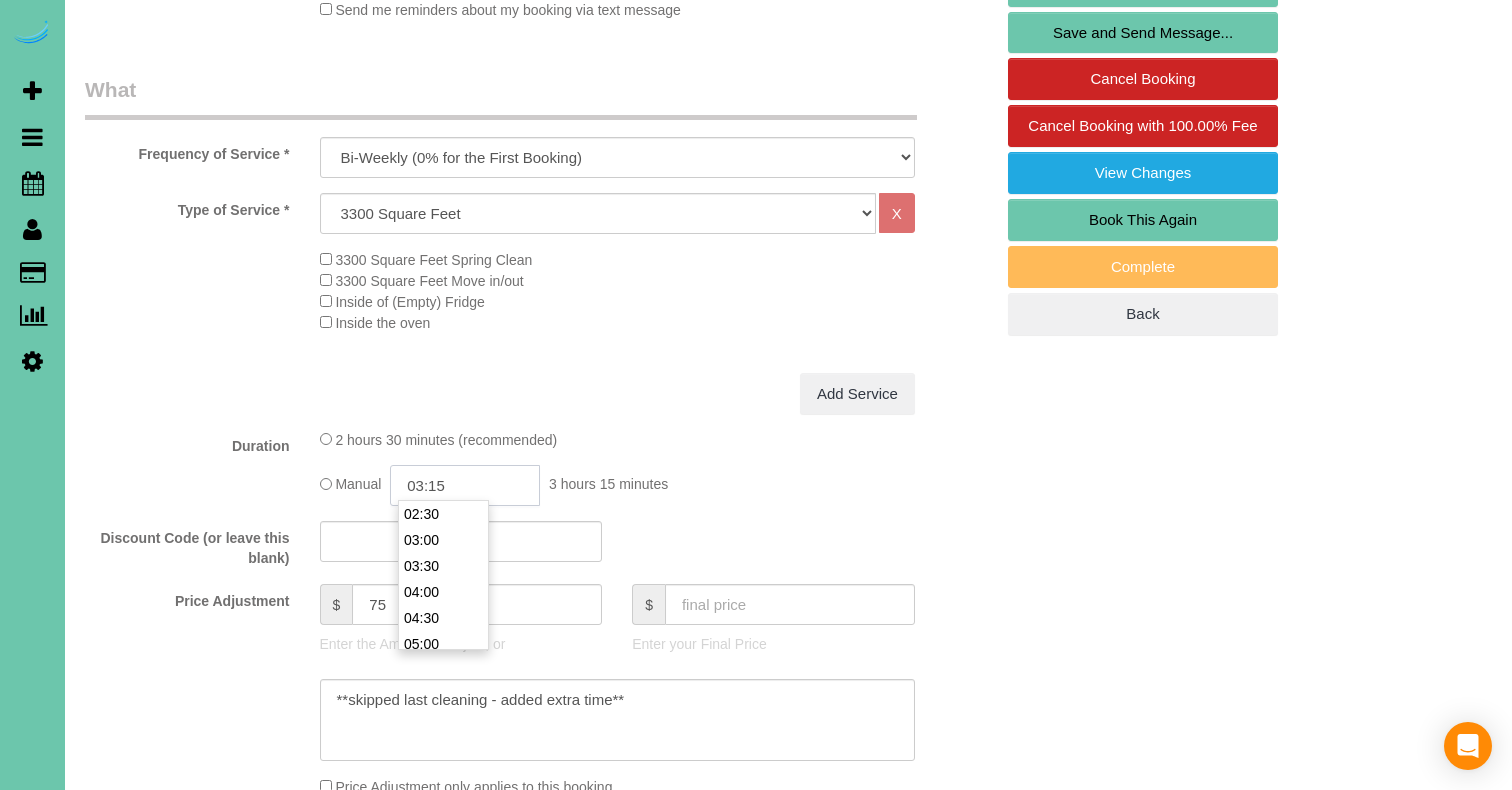 type on "03:15" 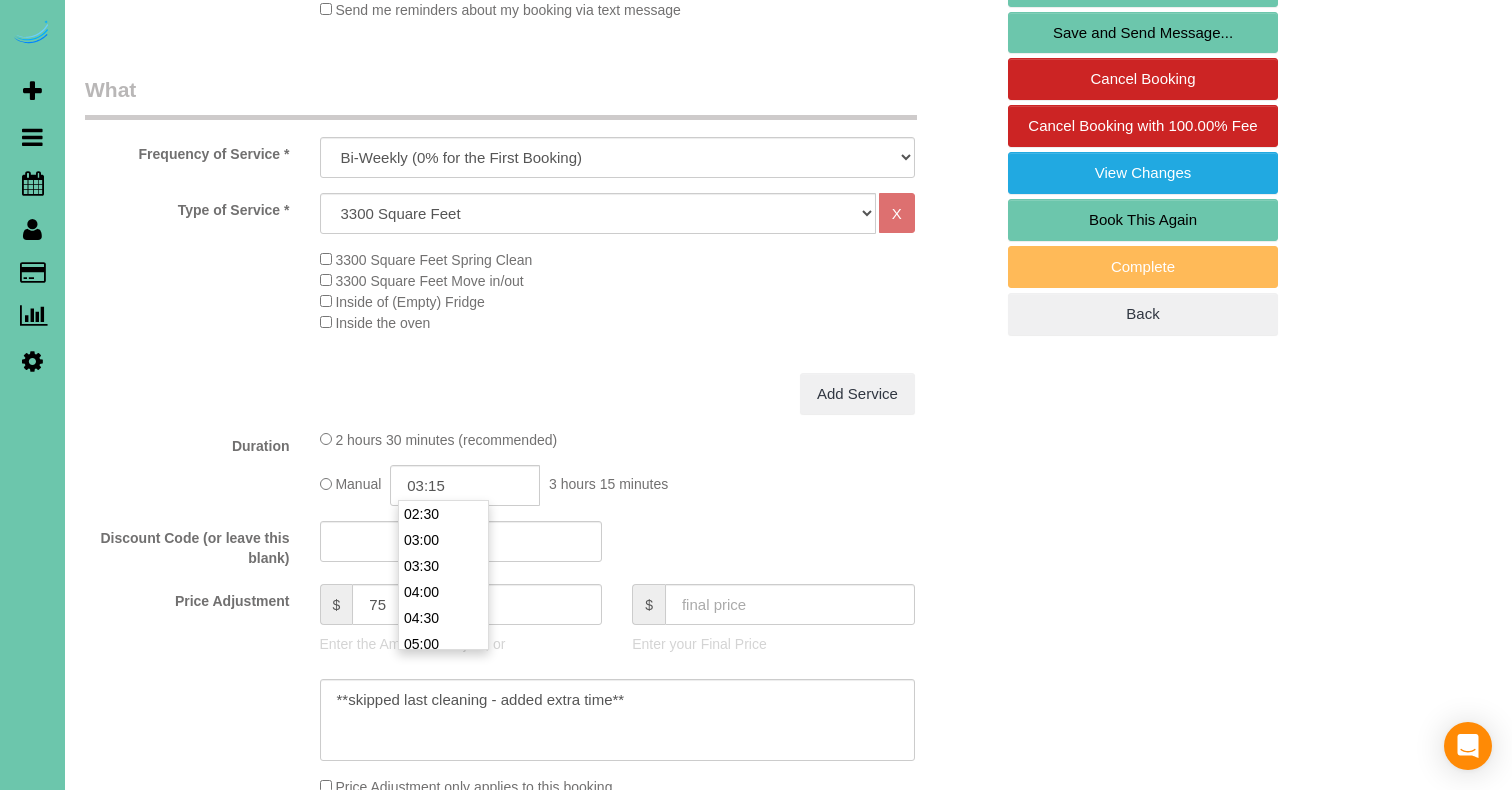click on "Duration" 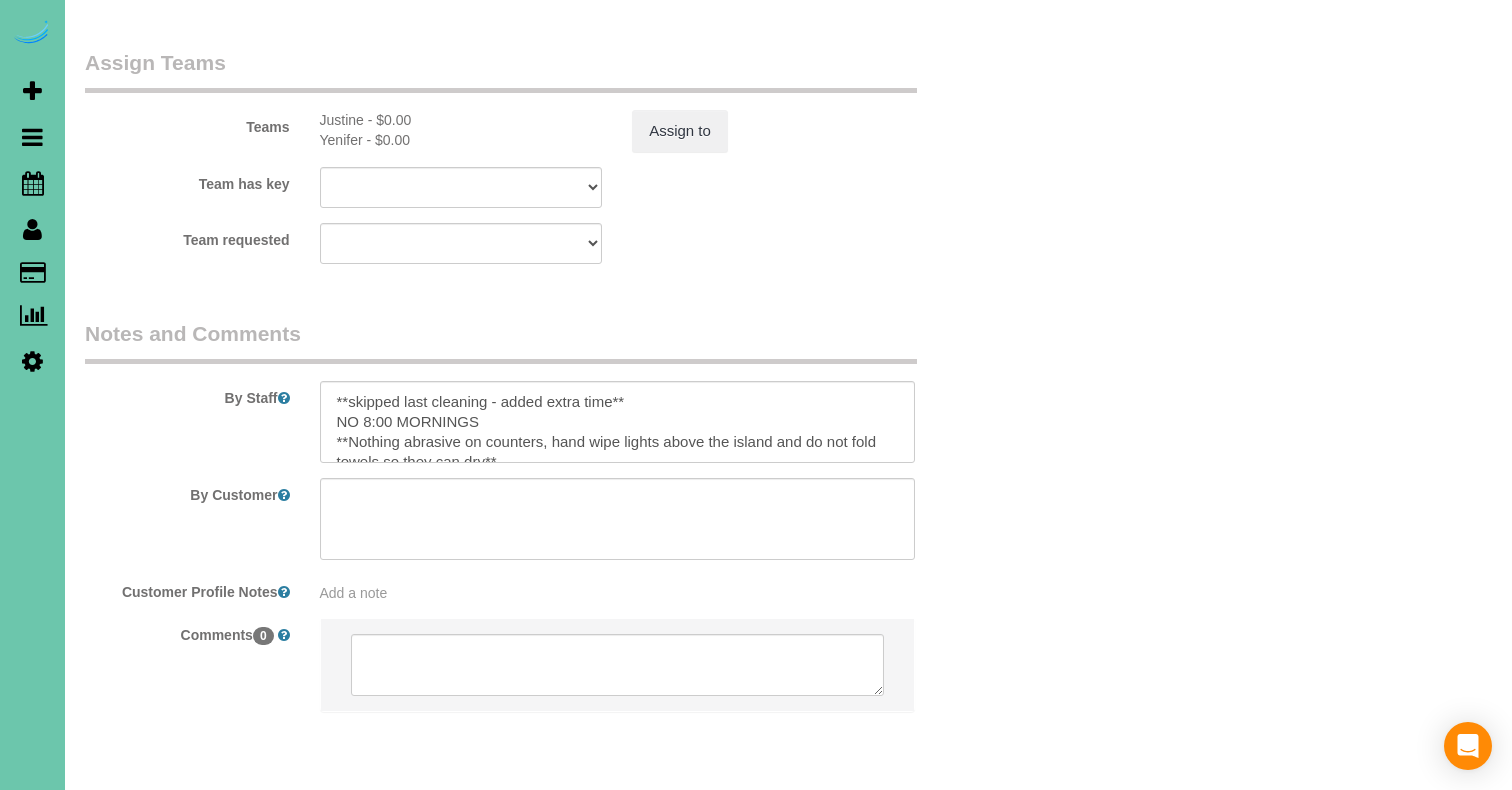 scroll, scrollTop: 2250, scrollLeft: 0, axis: vertical 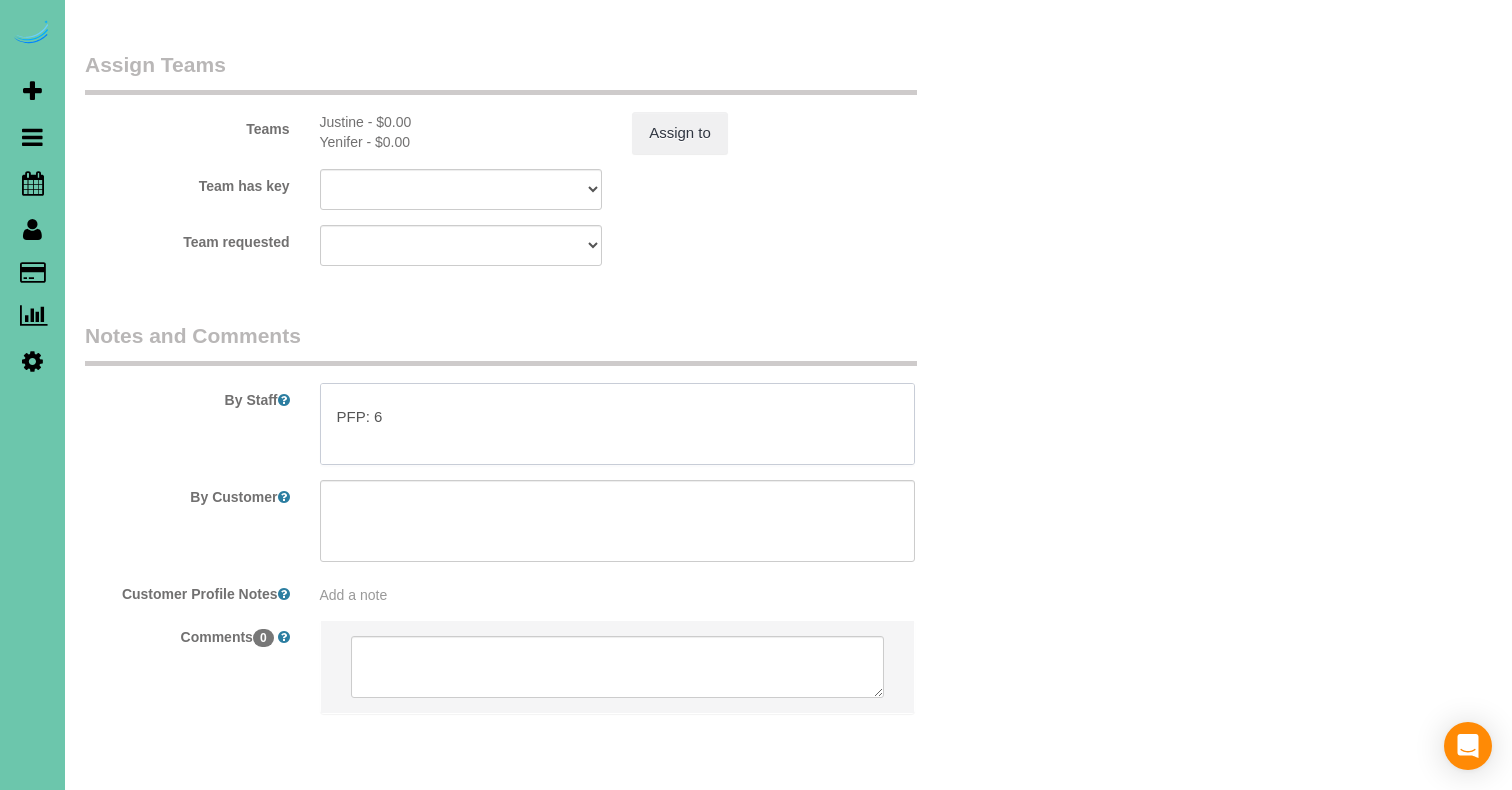 click at bounding box center [617, 424] 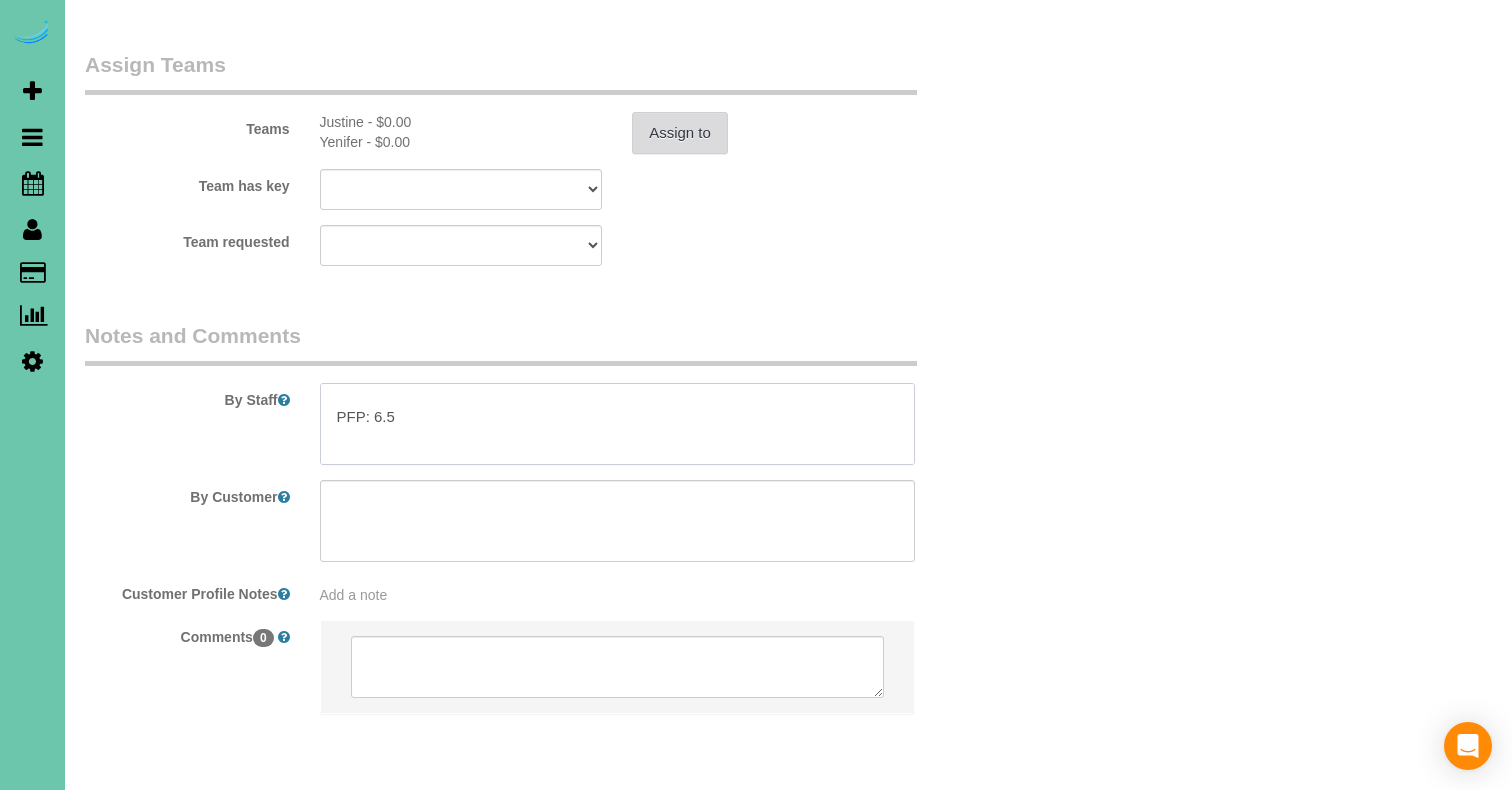 type on "**skipped last cleaning - added extra time**
NO 8:00 MORNINGS
**Nothing abrasive on counters, hand wipe lights above the island and do not fold towels so they can dry**
1. credit
2. client should always be home to let us in, if not she will call office to make arrangements
3. biweekly cleaning - Main floor (no office)
4. vacuum furniture
5. make sure to clean the mirror behind the fish tank in the sons room
PFP: 6.5
**Nada abrasivo en los mostradores, limpiar a mano las luces encima de la isla y no doblar las toallas para que se sequen**
1. crédito
2. el cliente siempre debe estar en casa para dejarnos entrar, si no ella llamará a la oficina para hacer arreglos
3. limpieza quincenal - planta principal (no oficina)
4. aspirar muebles
5. limpiar el espejo detras de la pesera en el cuarto del niño" 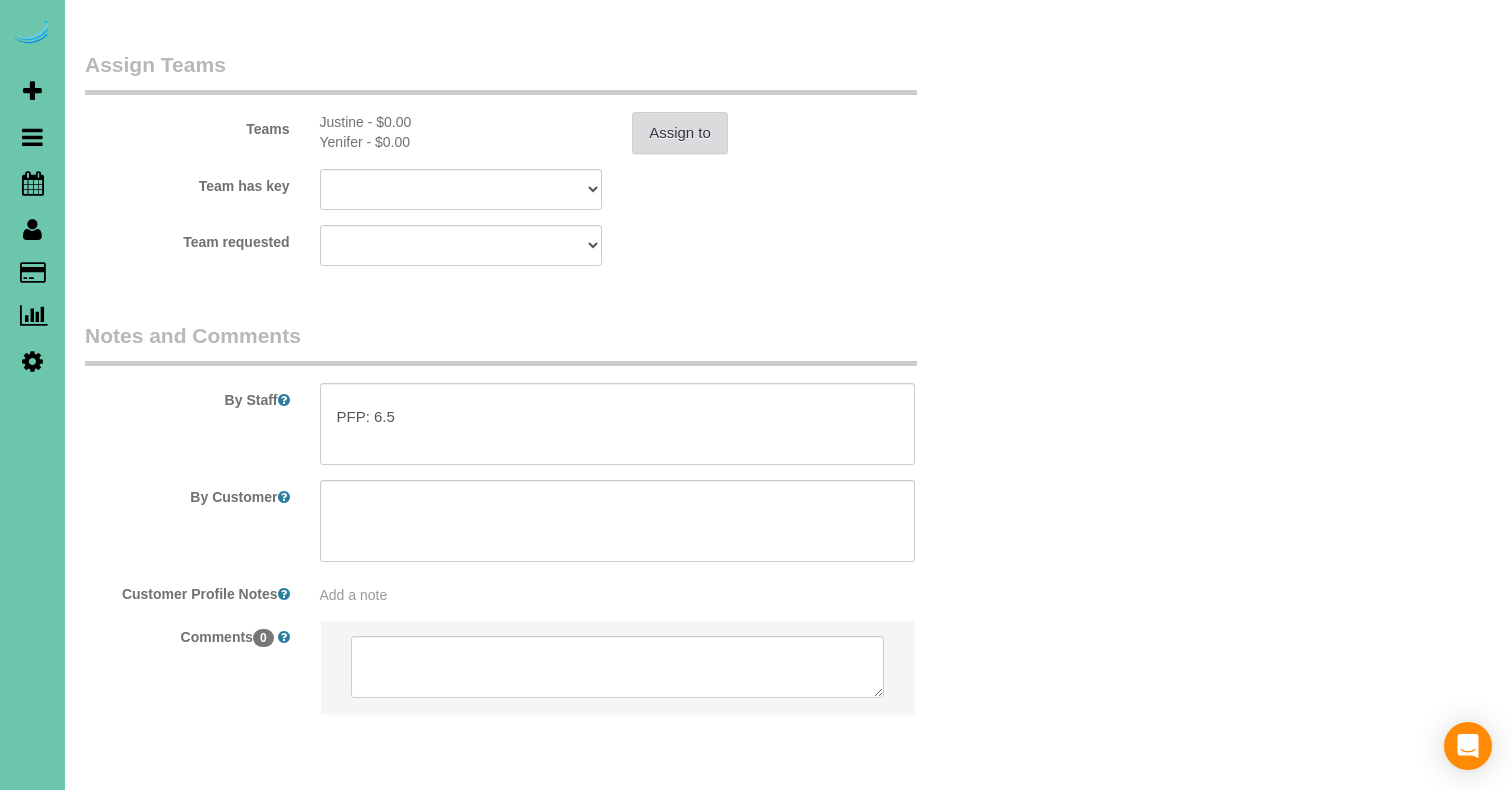 click on "Assign to" at bounding box center [680, 133] 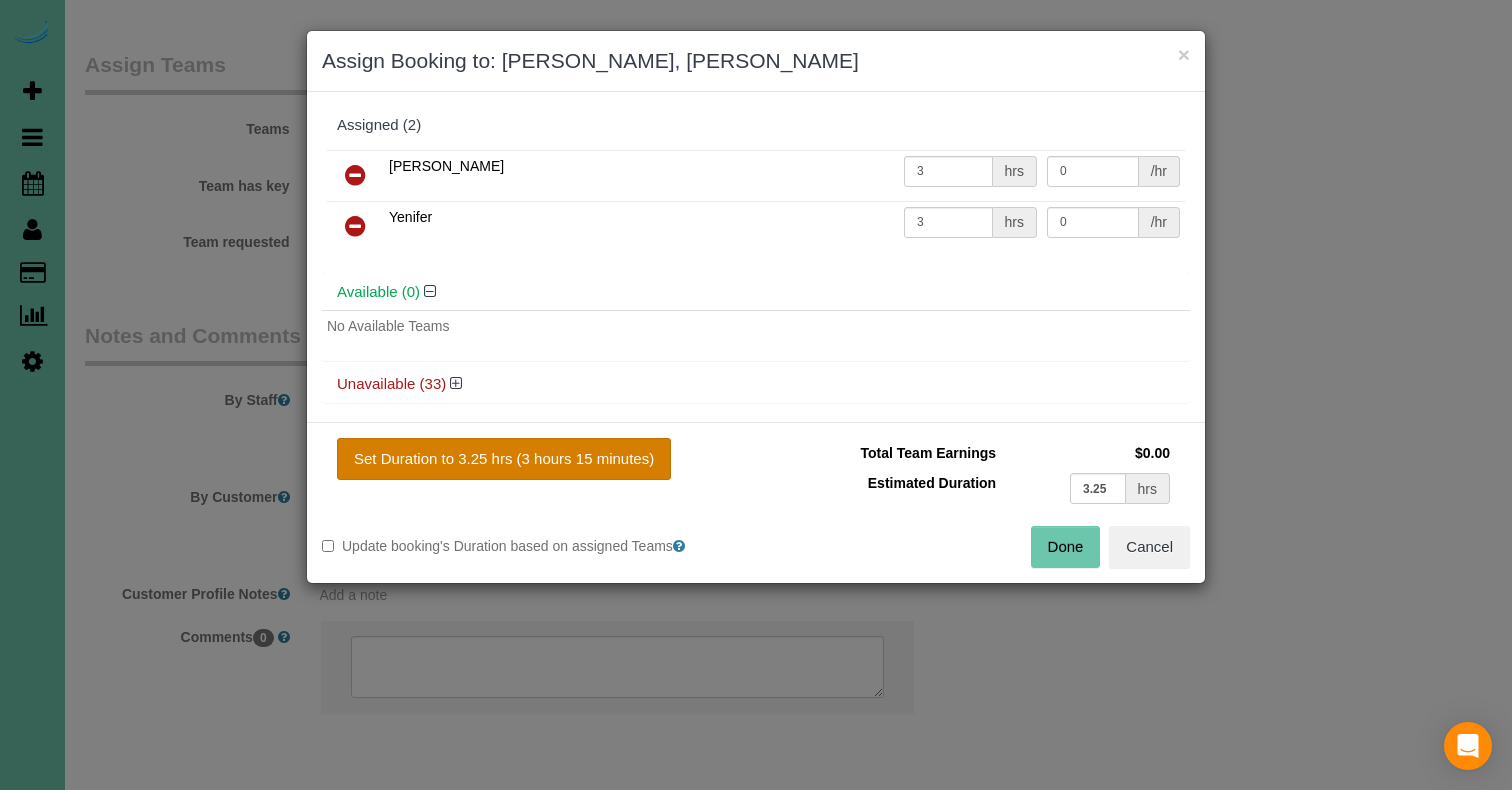 drag, startPoint x: 617, startPoint y: 479, endPoint x: 633, endPoint y: 468, distance: 19.416489 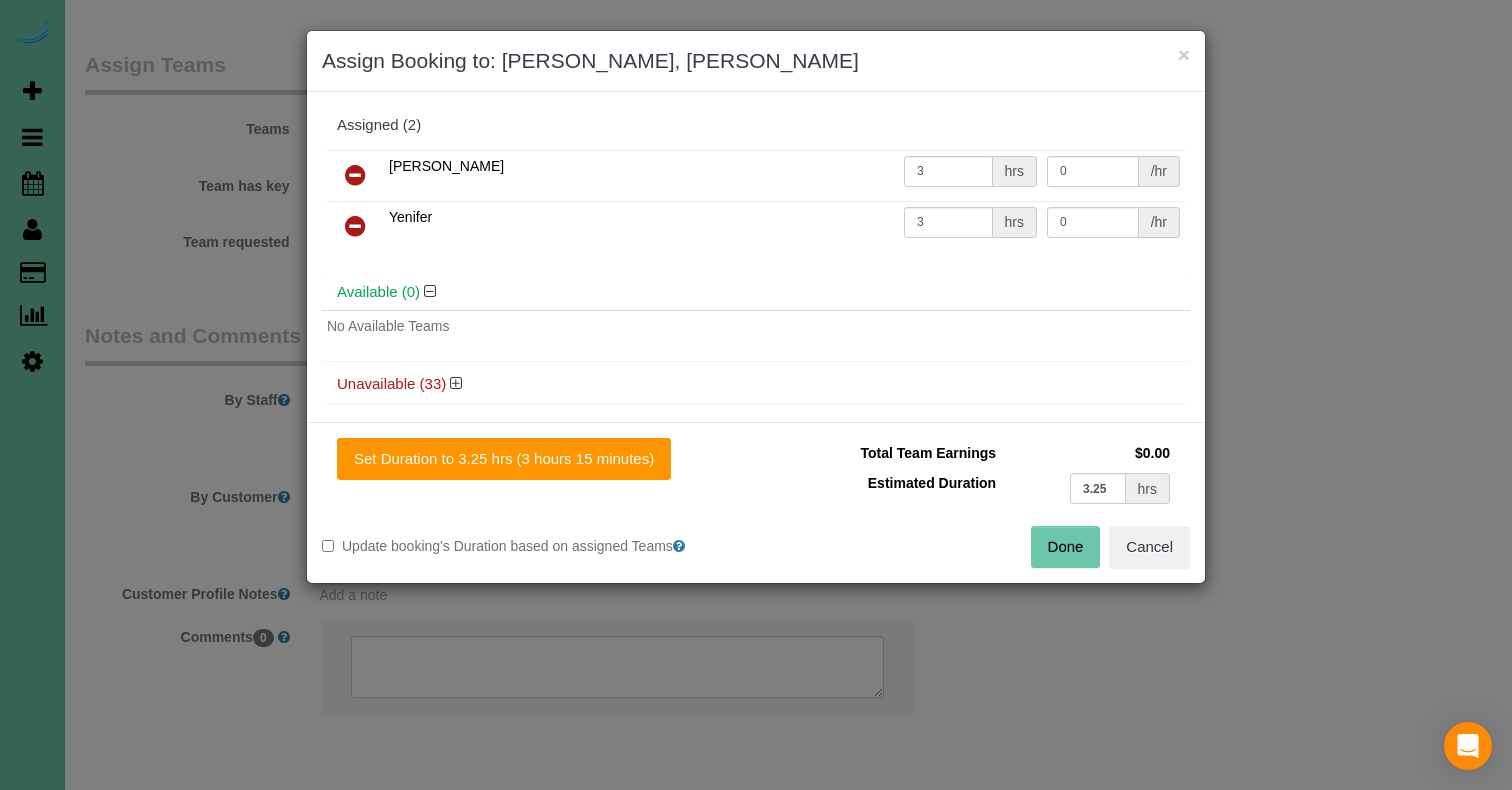 drag, startPoint x: 634, startPoint y: 466, endPoint x: 766, endPoint y: 479, distance: 132.63861 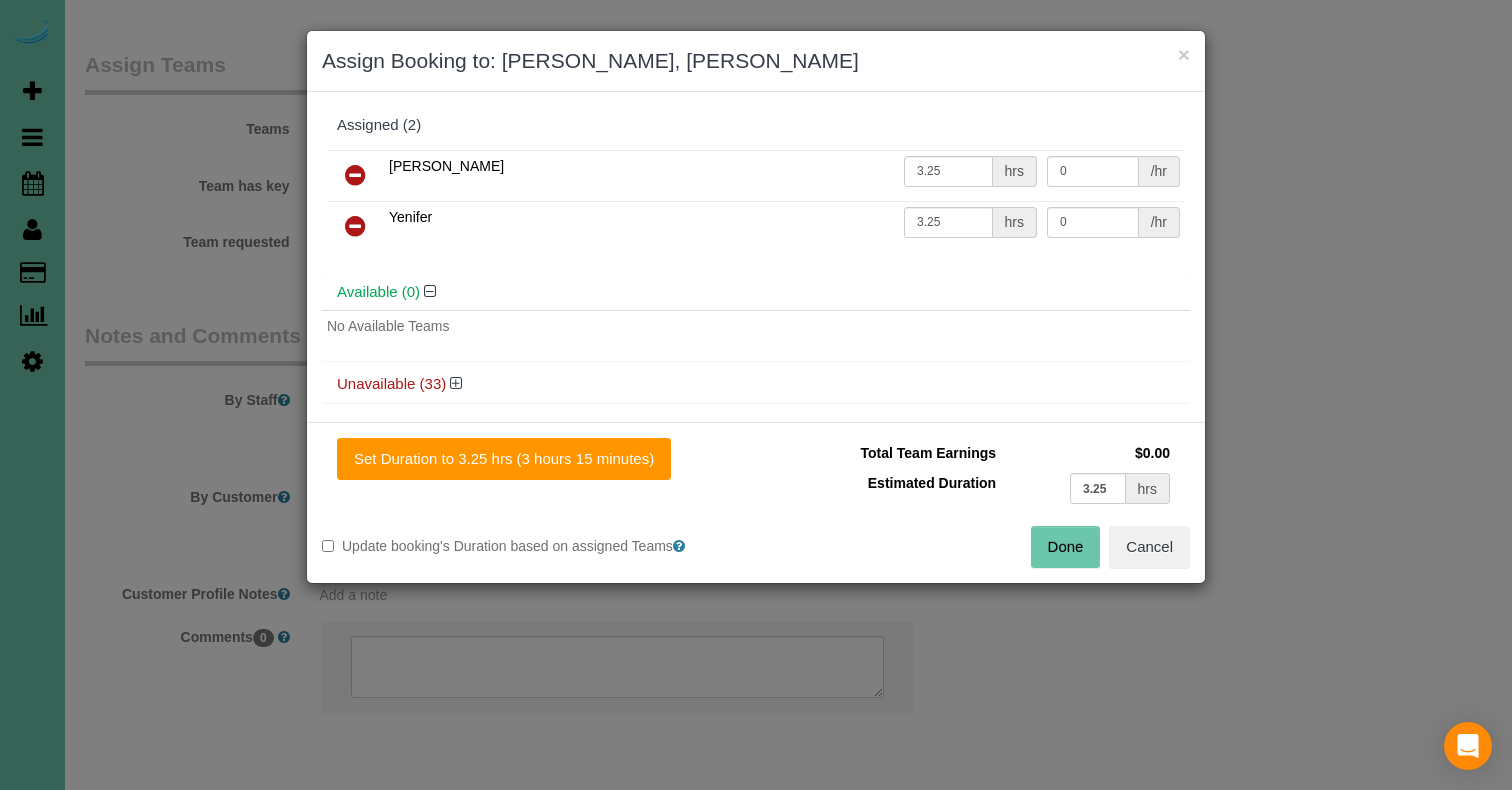 drag, startPoint x: 1053, startPoint y: 544, endPoint x: 1028, endPoint y: 523, distance: 32.649654 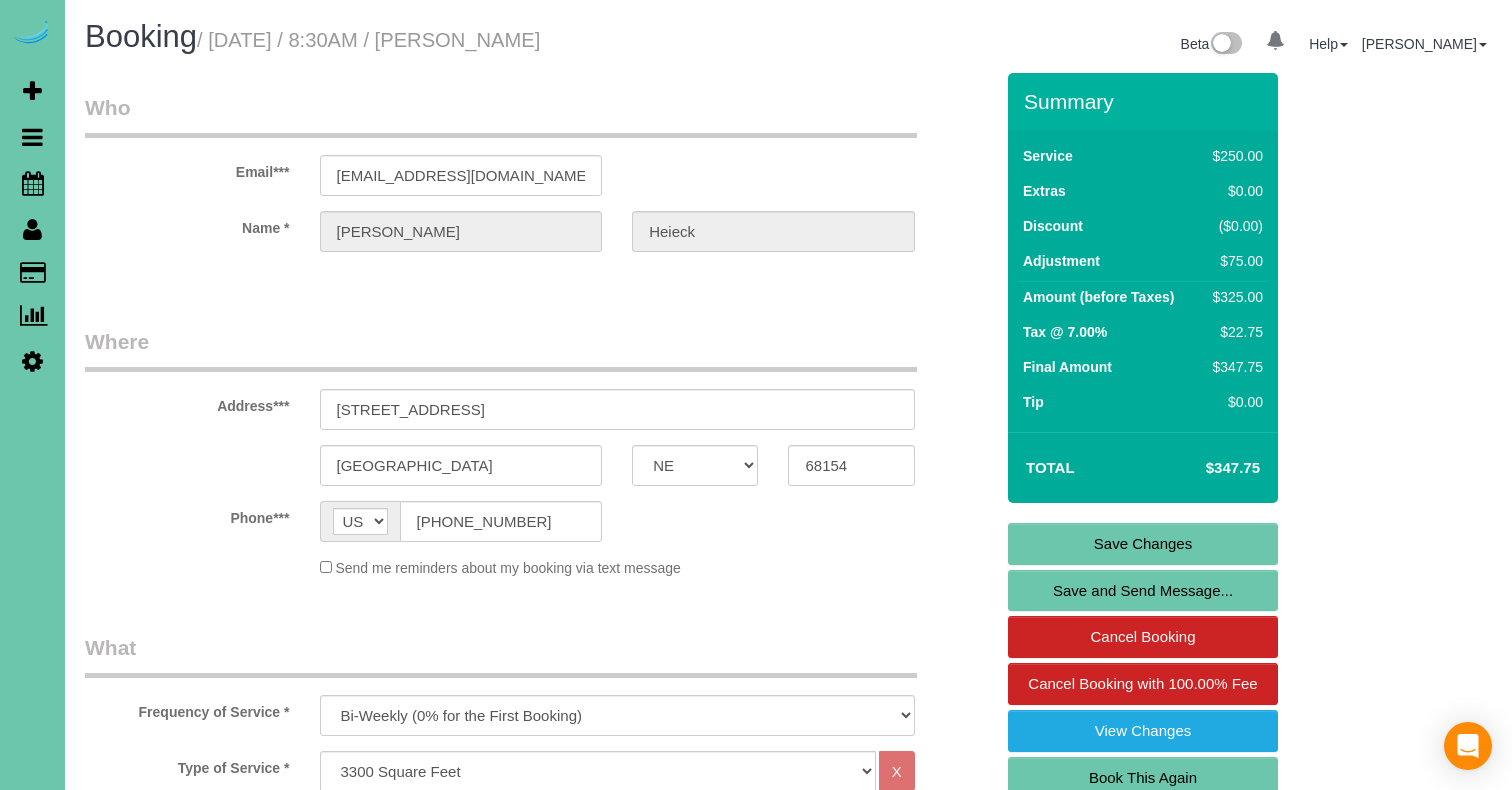 scroll, scrollTop: 0, scrollLeft: 0, axis: both 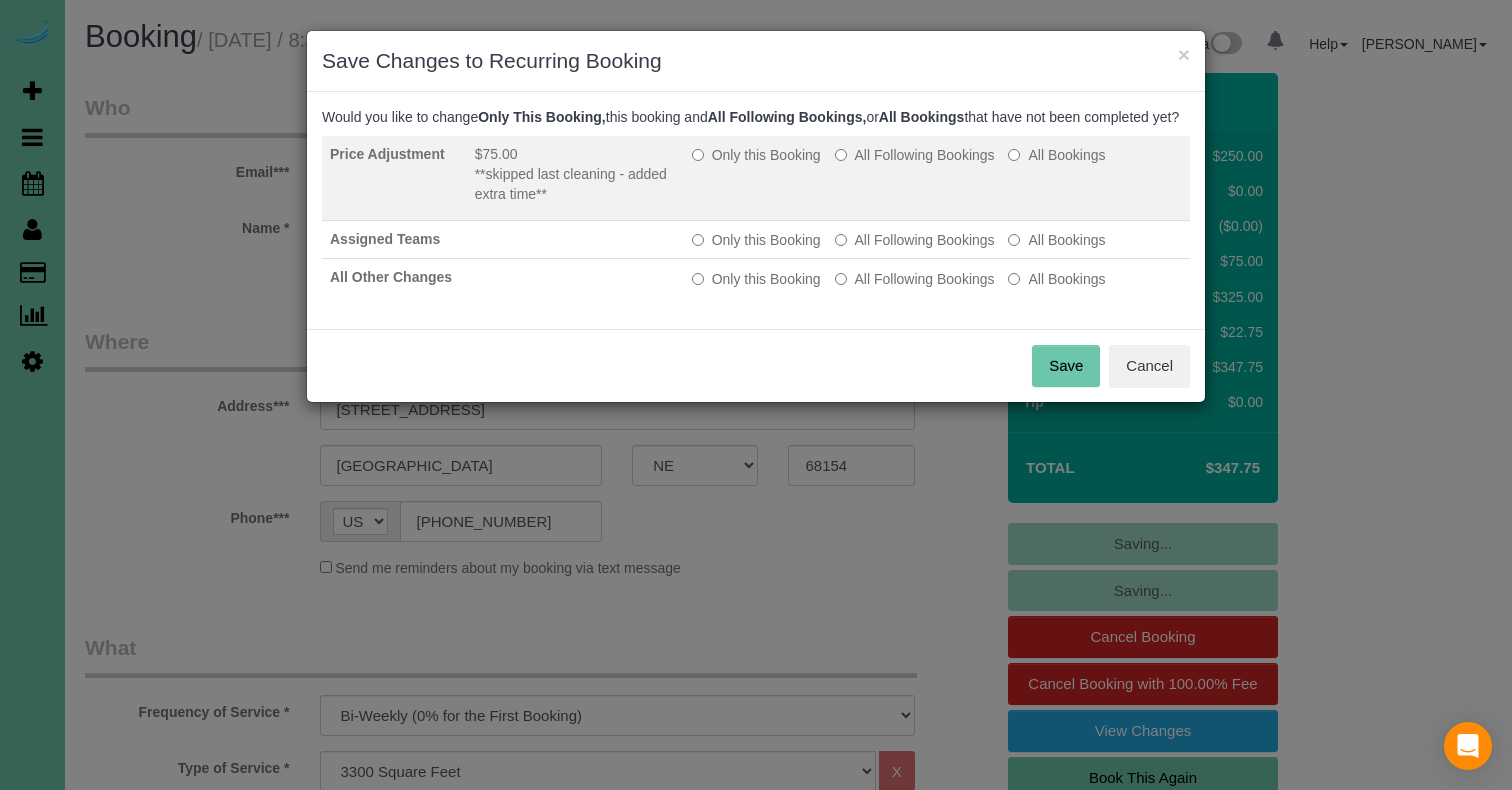 click on "Only this Booking" at bounding box center [756, 155] 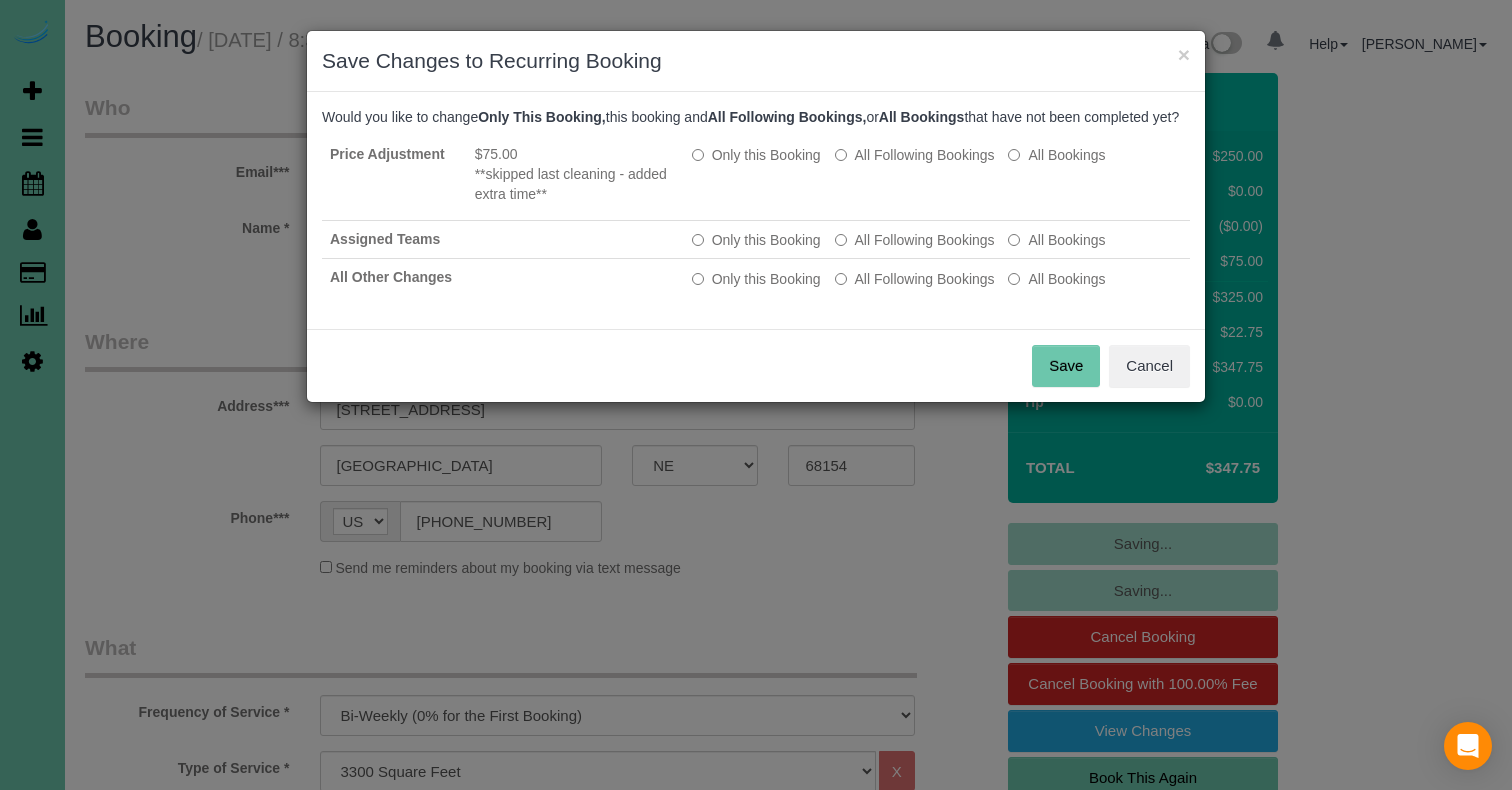 drag, startPoint x: 1047, startPoint y: 385, endPoint x: 928, endPoint y: 316, distance: 137.55727 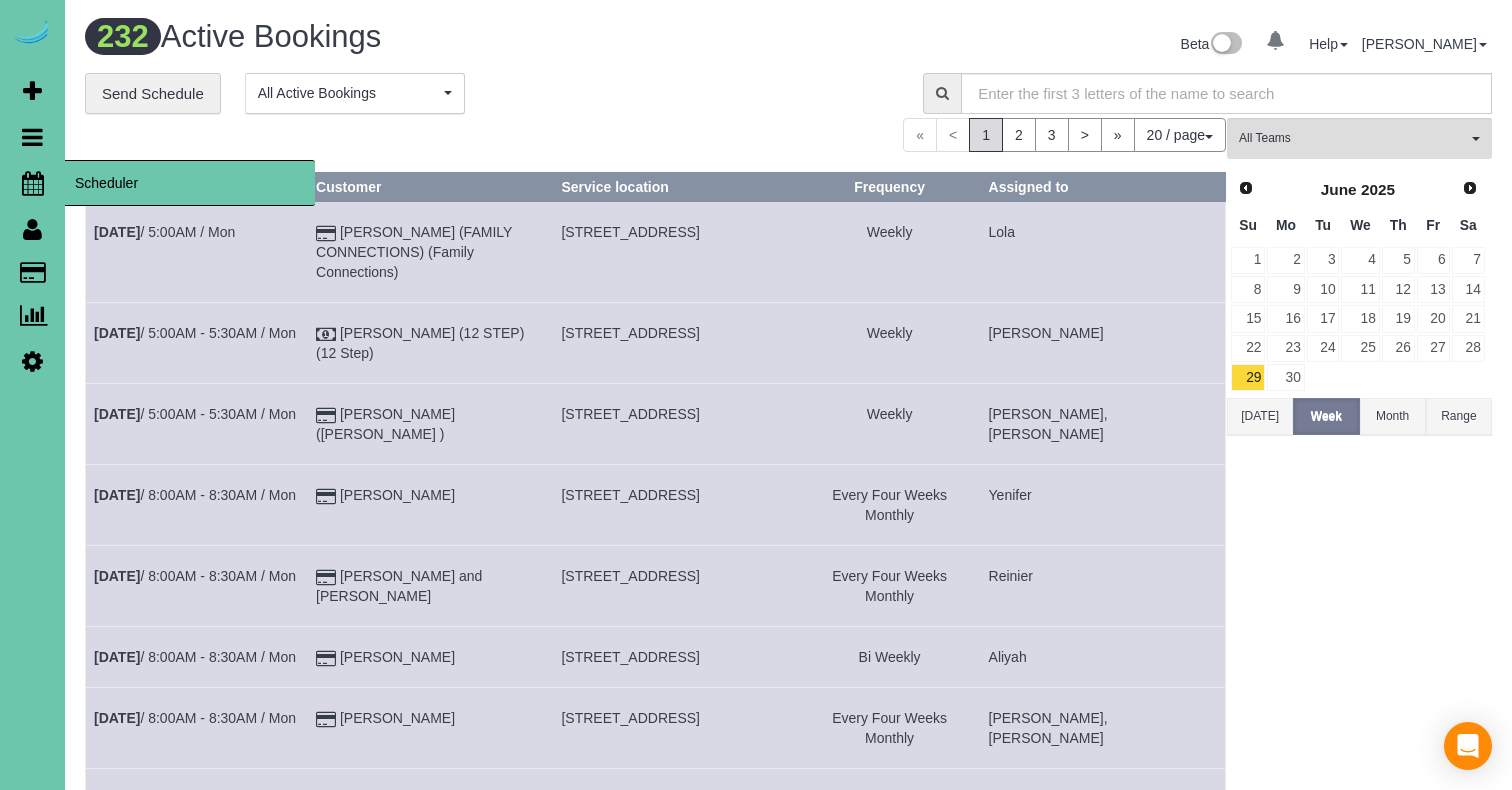 click at bounding box center [33, 183] 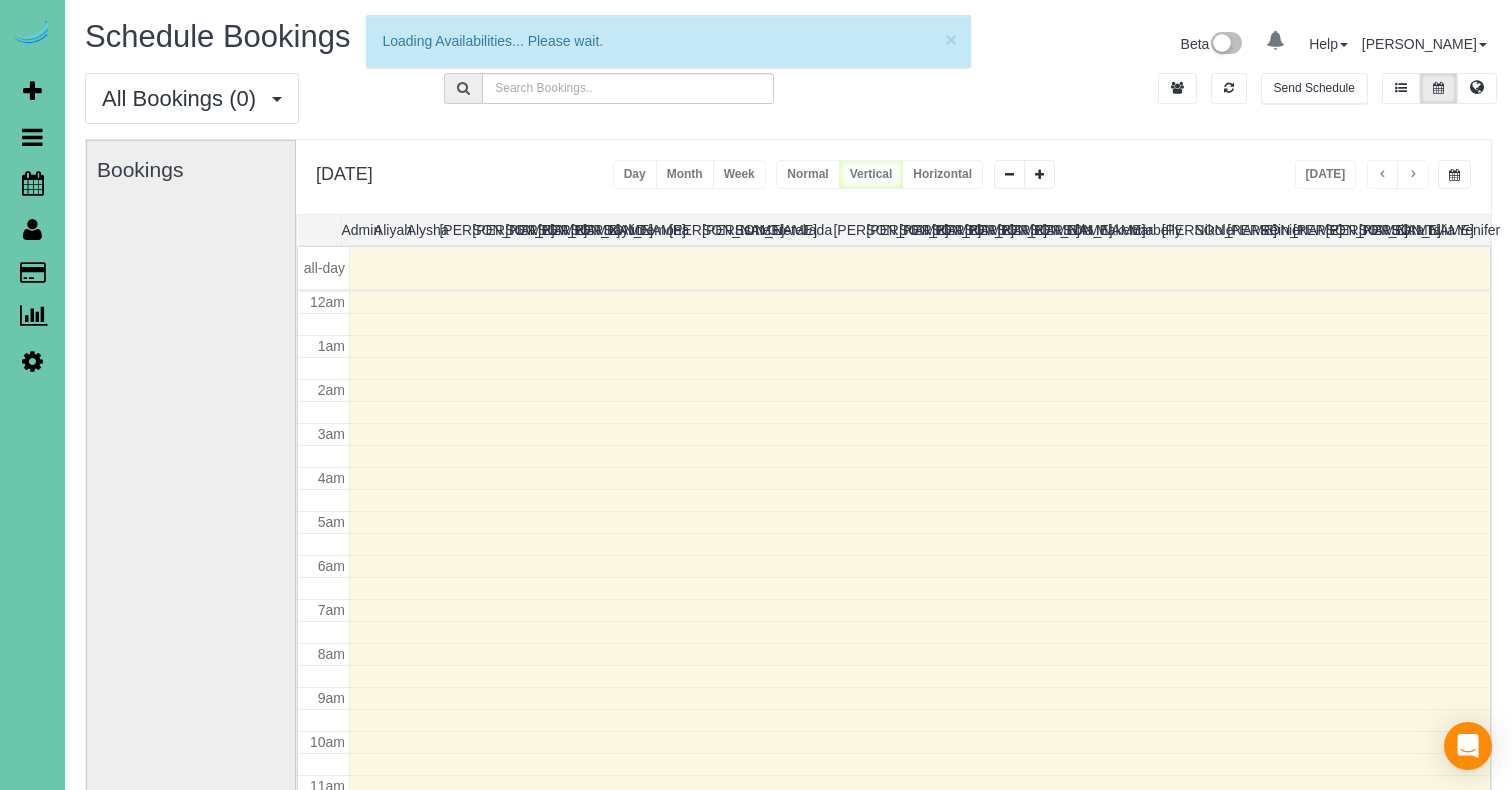 scroll, scrollTop: 265, scrollLeft: 0, axis: vertical 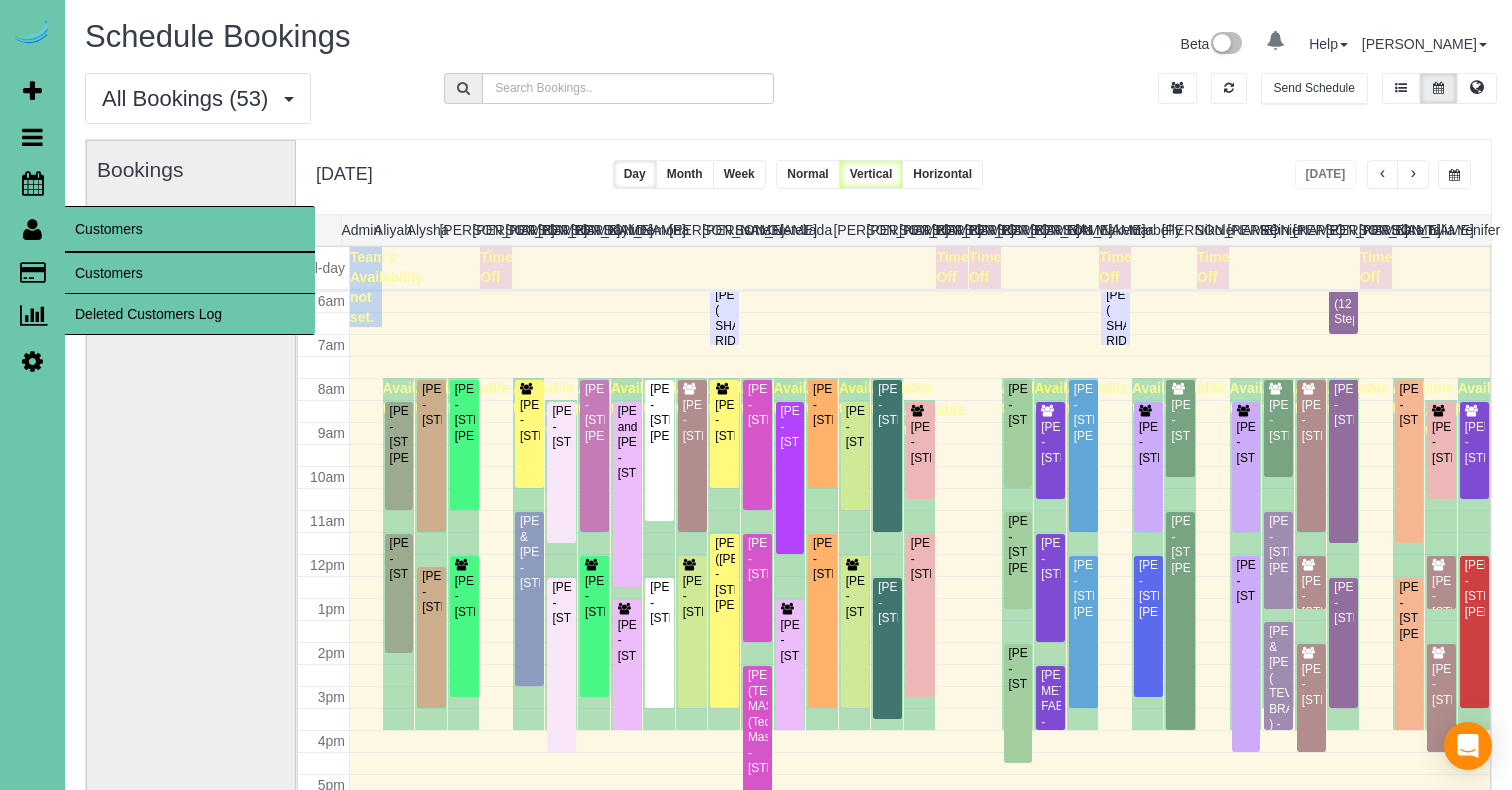 click on "Customers" at bounding box center [190, 273] 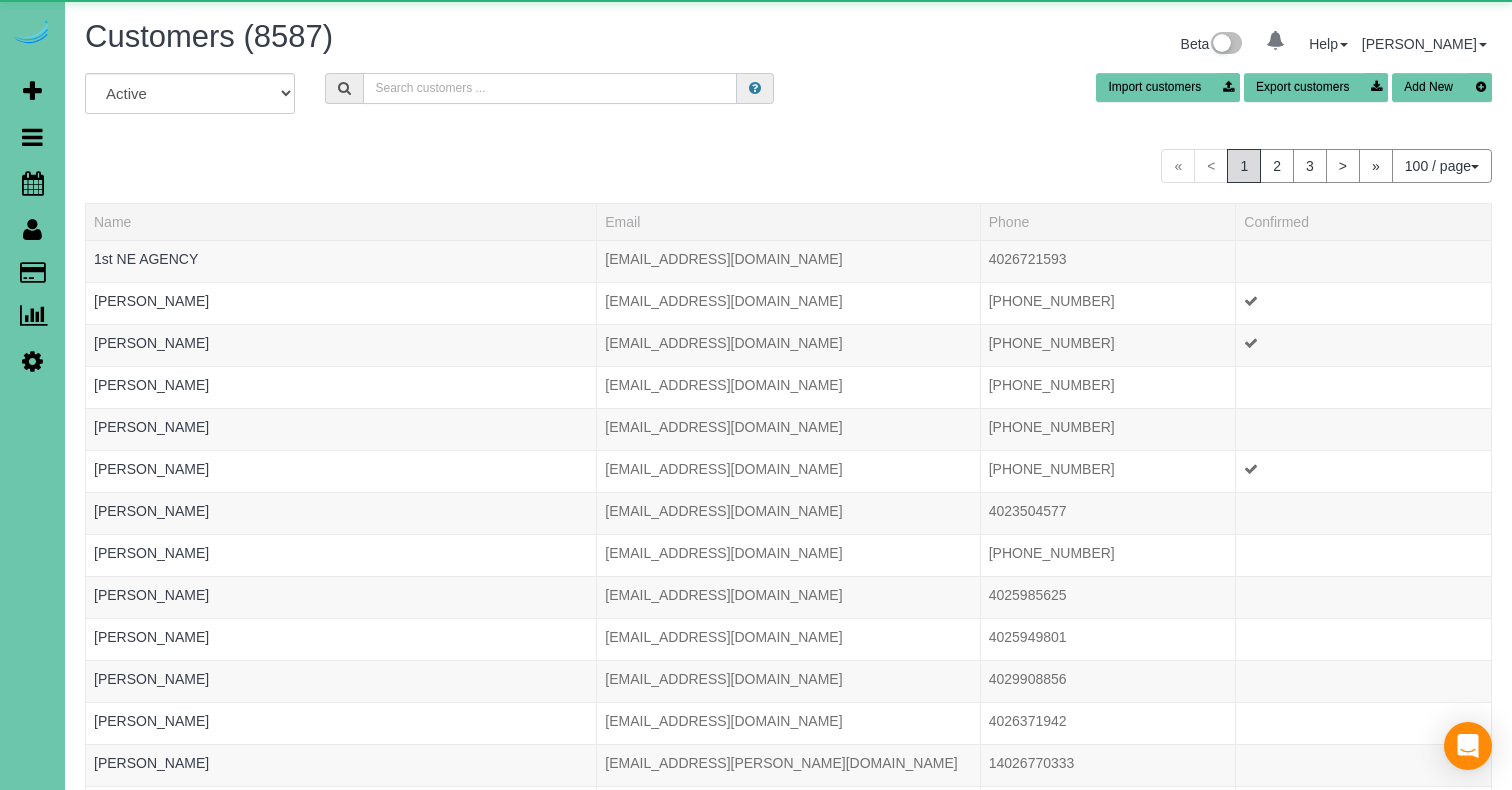 click at bounding box center (550, 88) 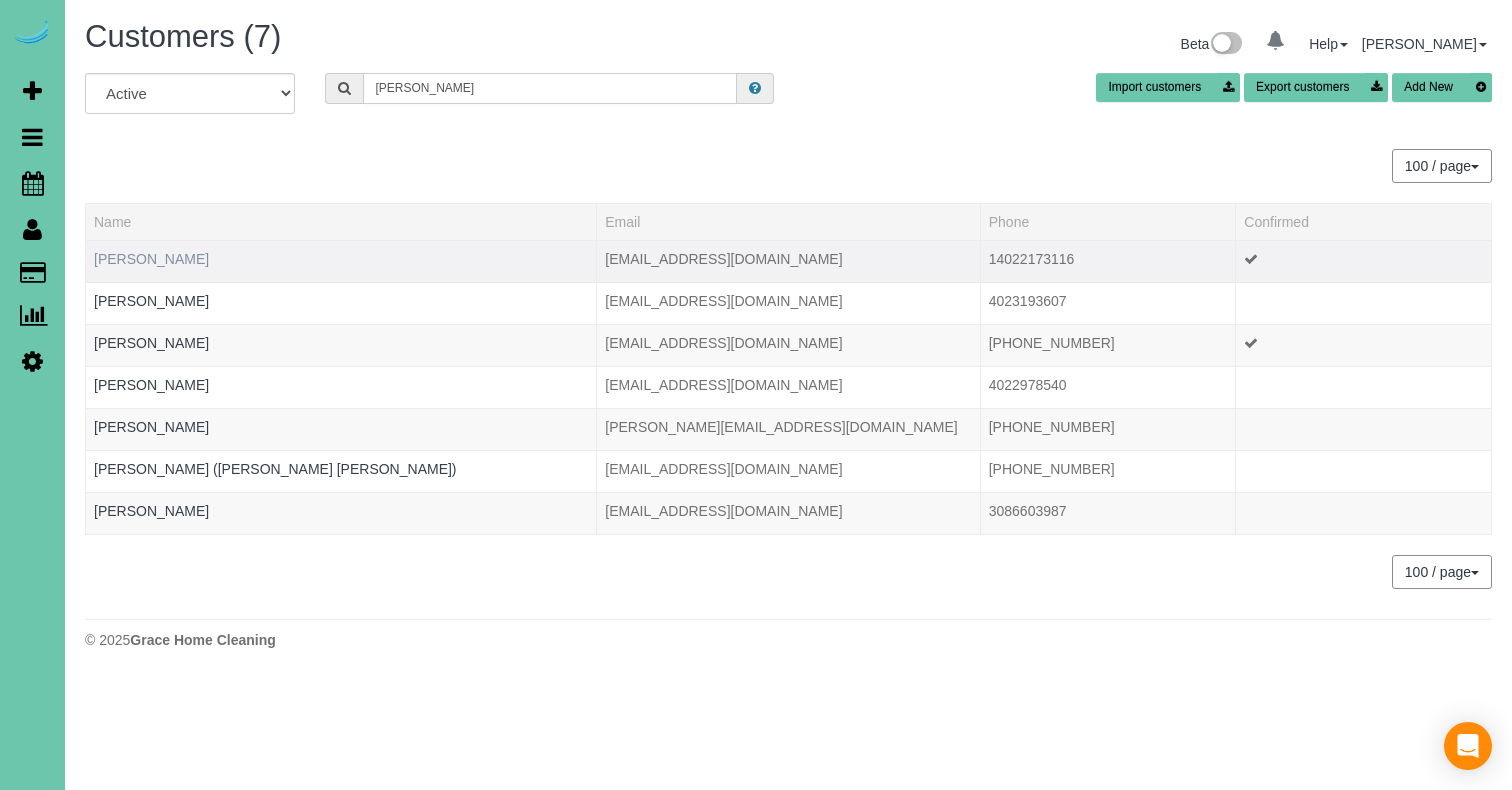 type on "elisa" 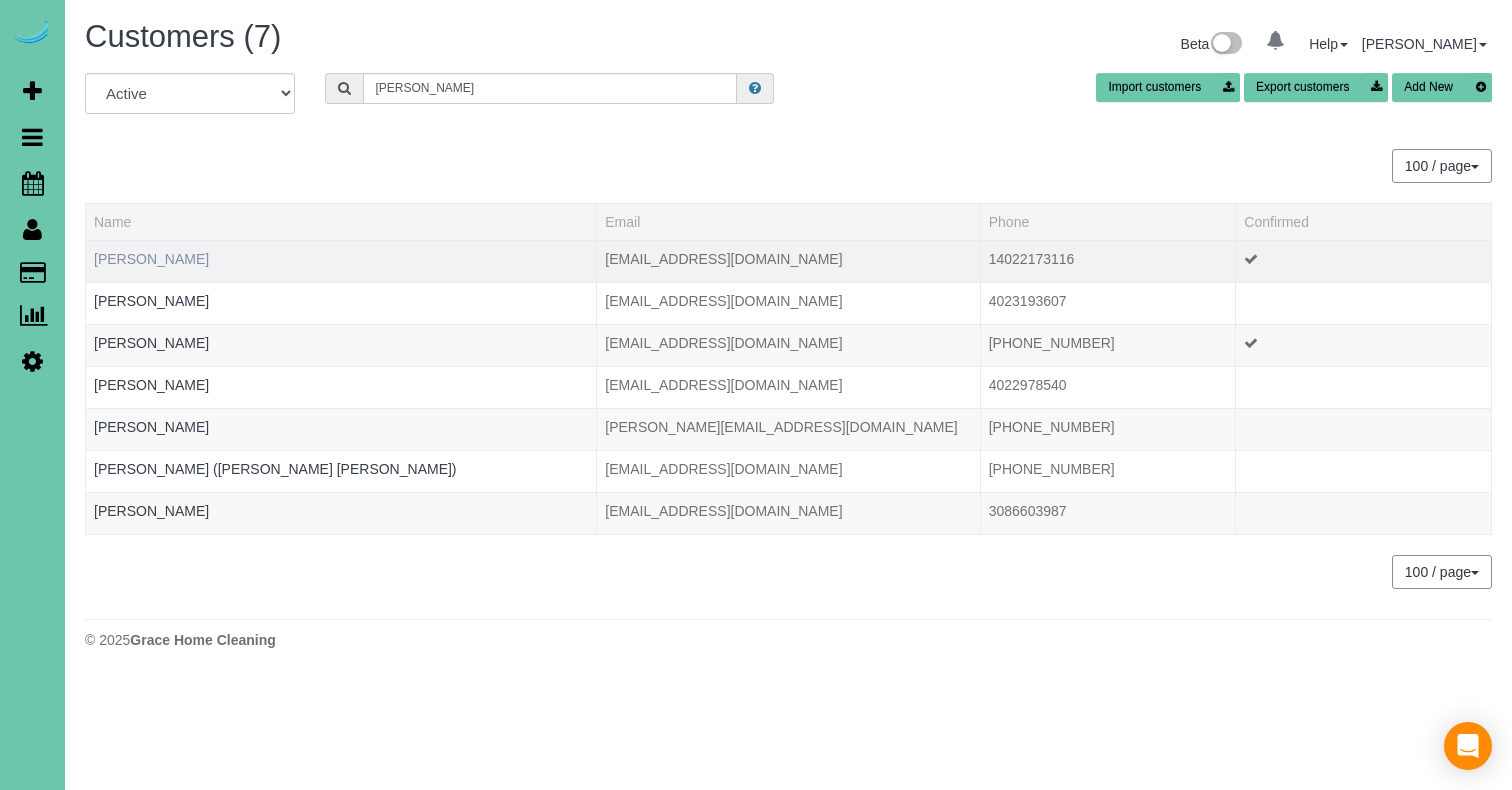 click on "Elisa Hutchison" at bounding box center (151, 259) 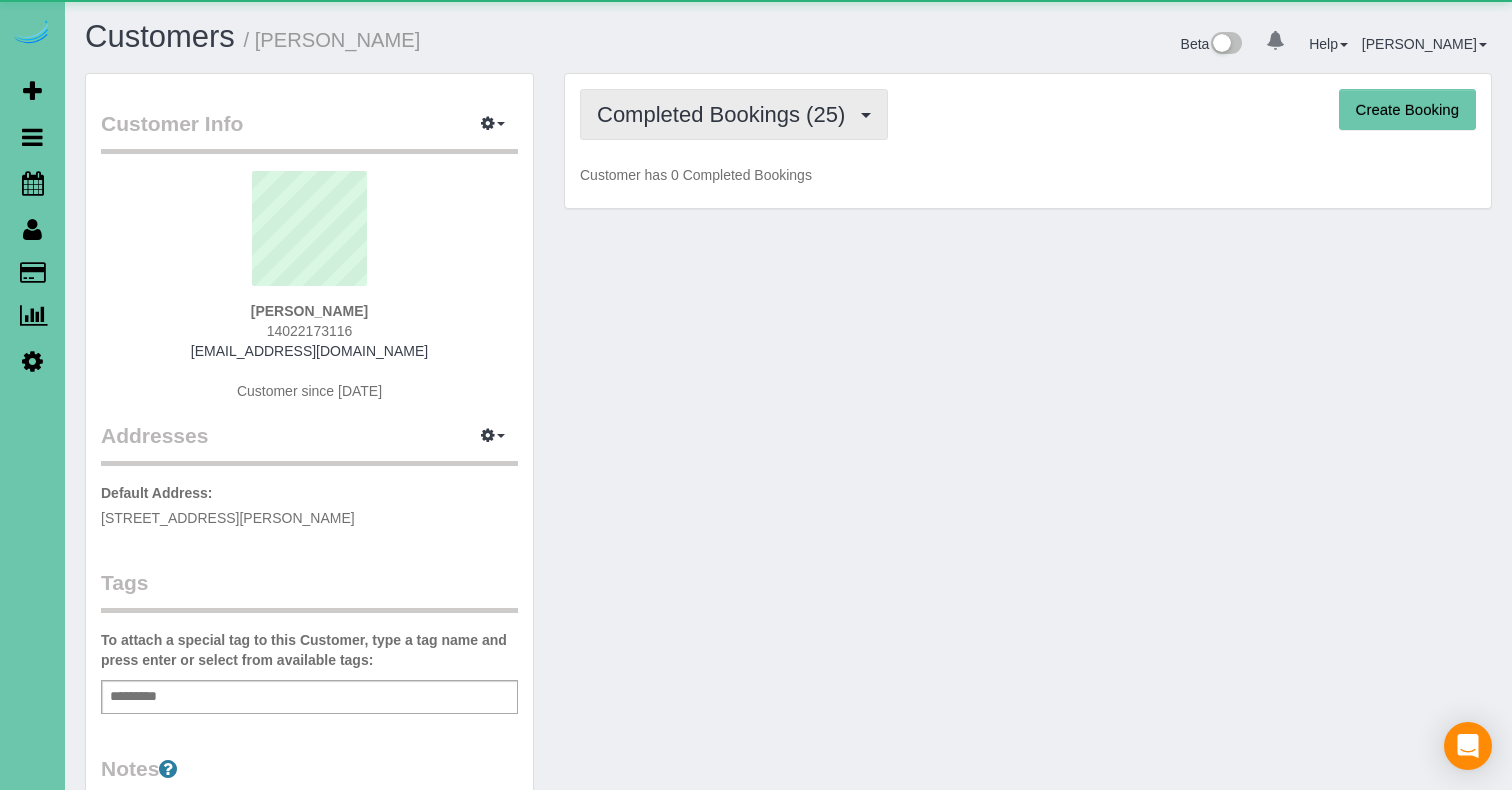 click on "Completed Bookings (25)" at bounding box center [726, 114] 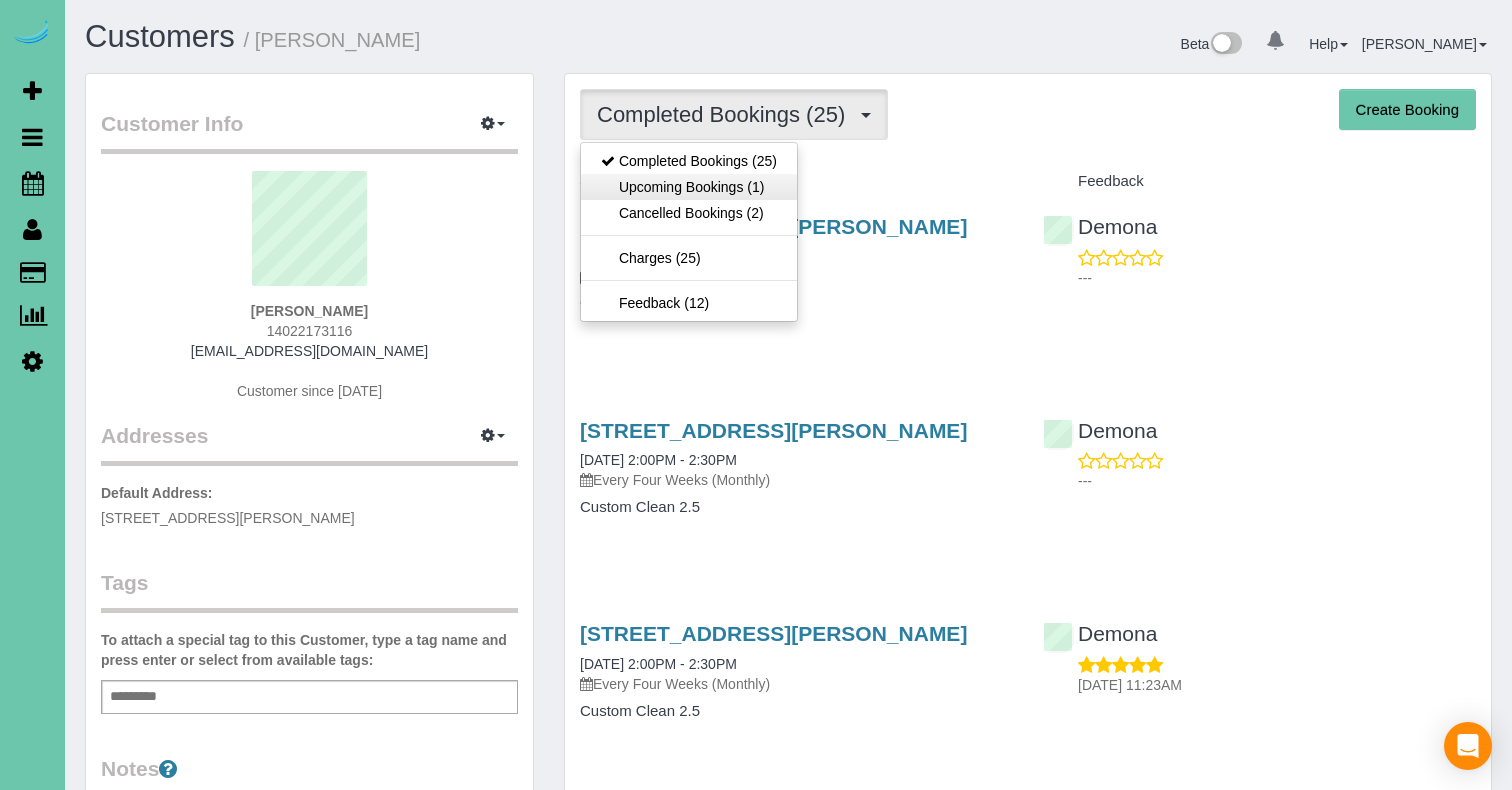 click on "Upcoming Bookings (1)" at bounding box center (689, 187) 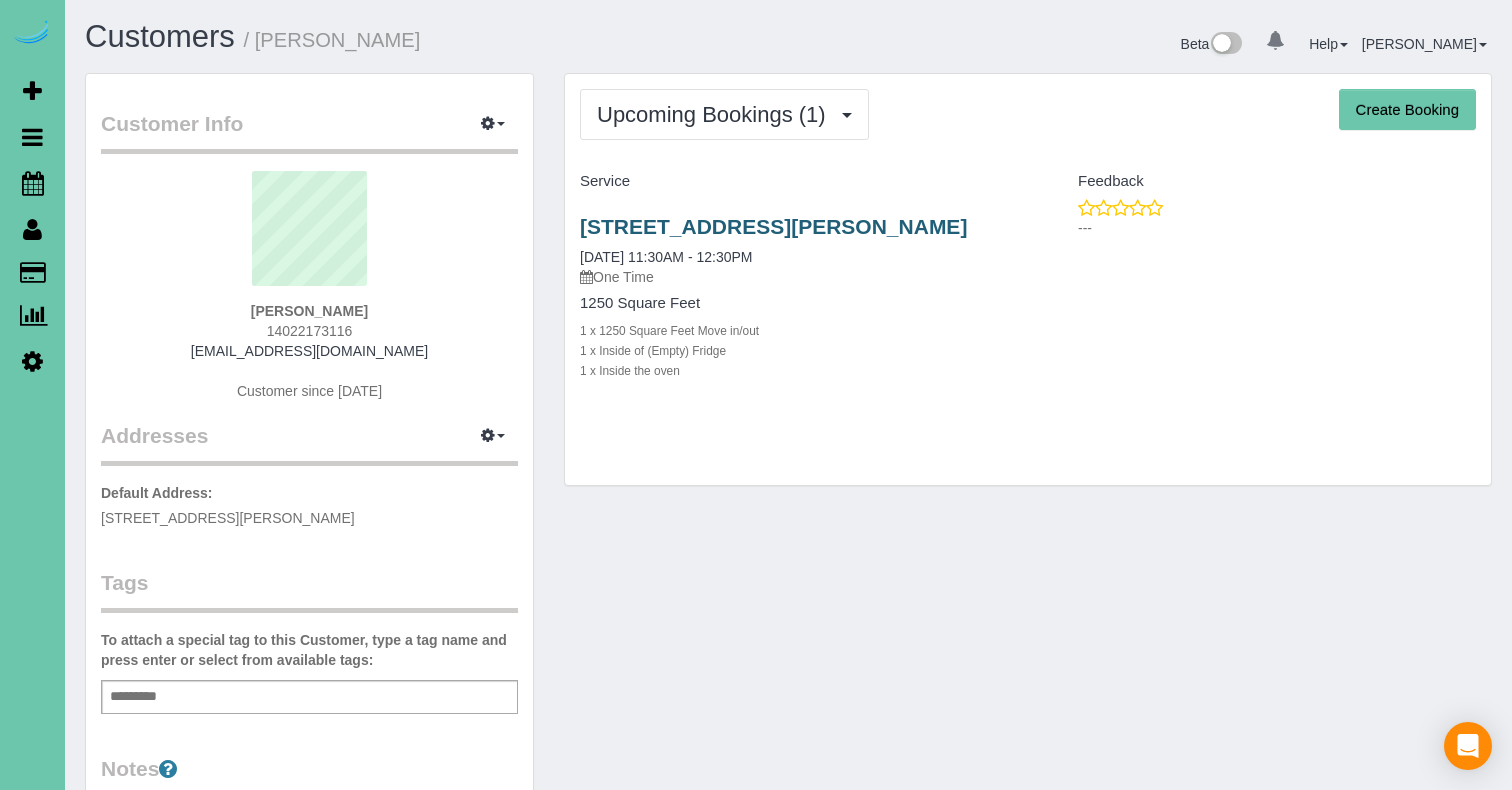 click on "1107 Avenue K, Carter Lake, IA 51510" at bounding box center [773, 226] 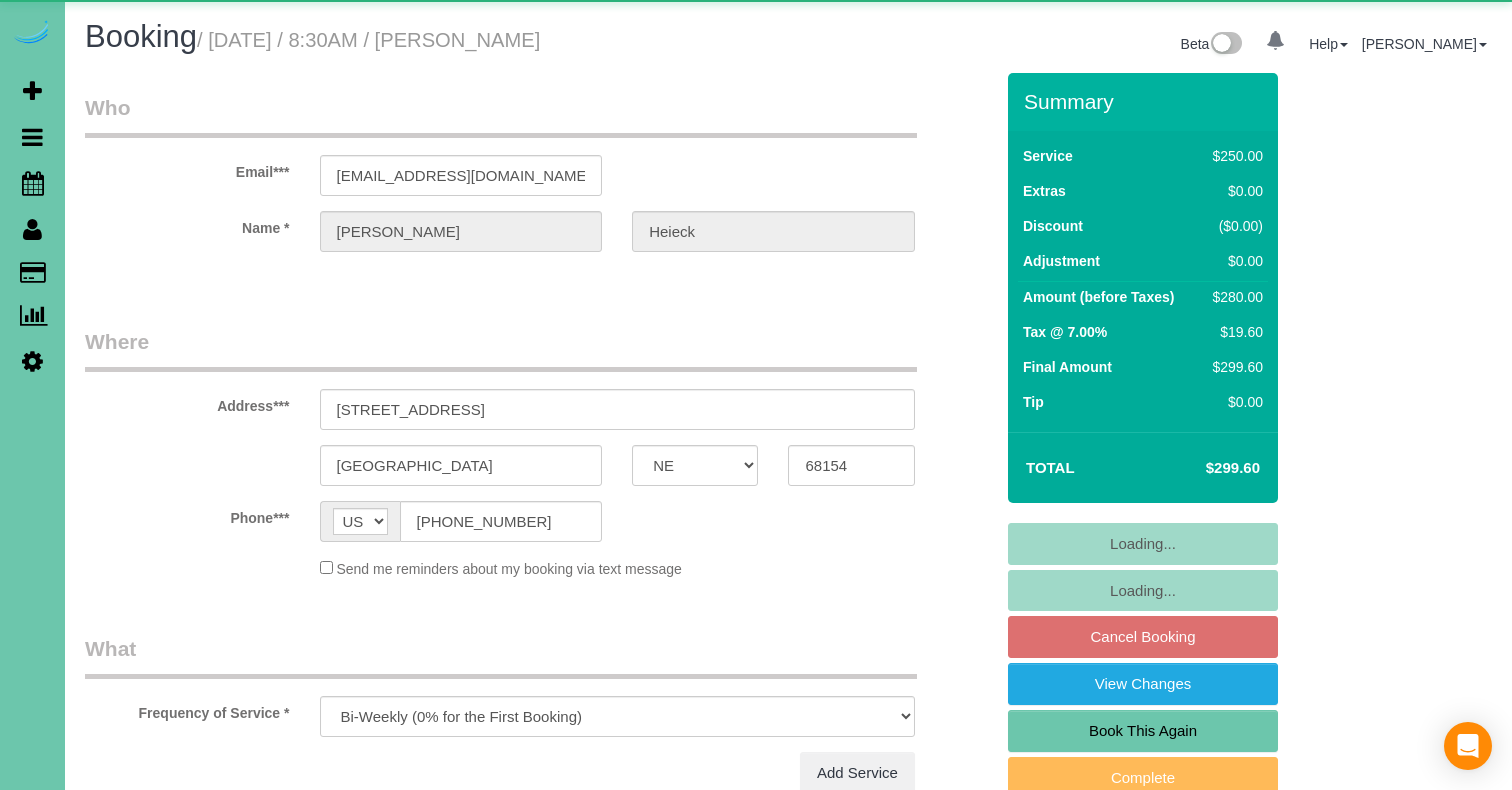 select on "NE" 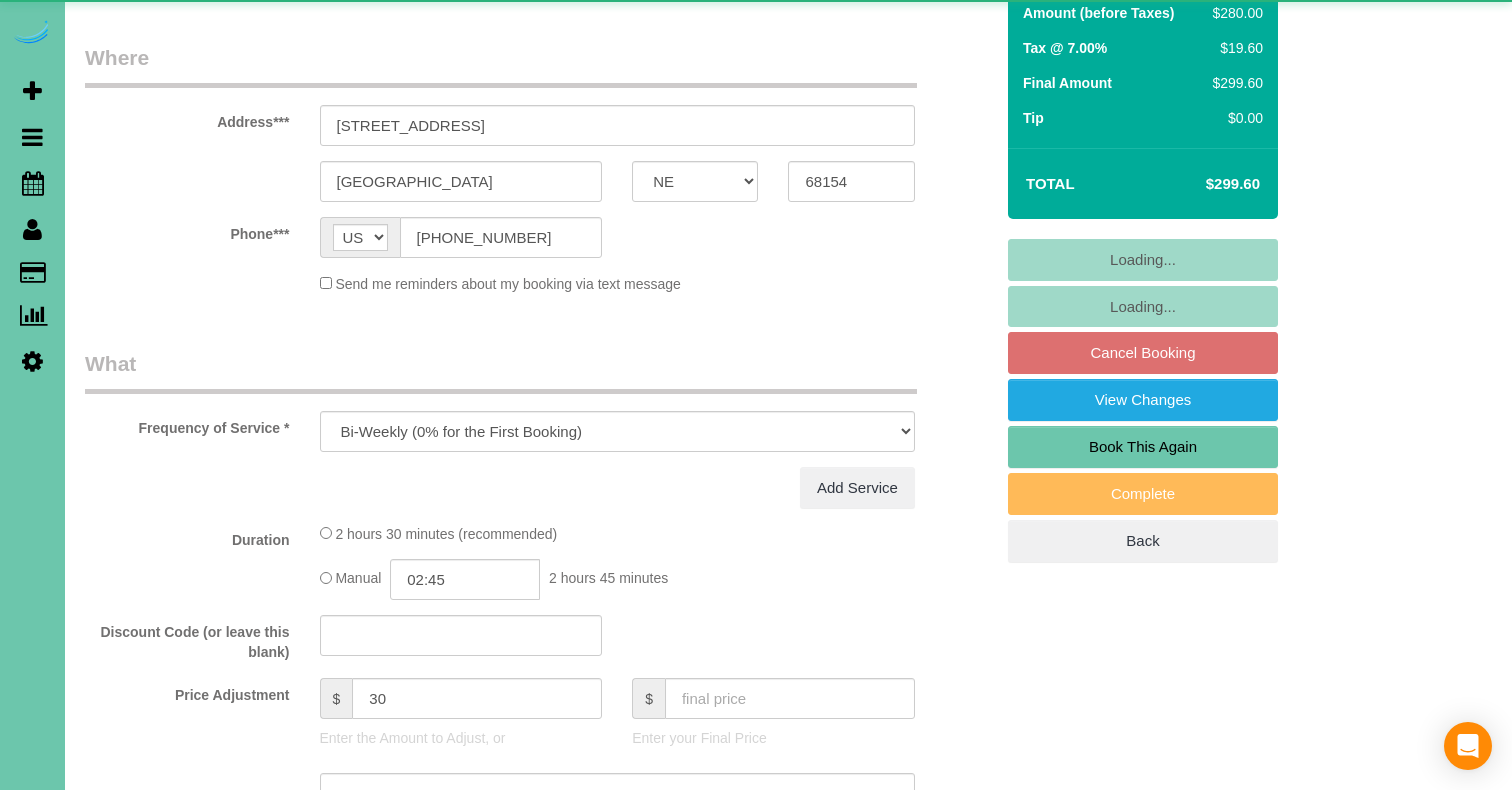 select on "object:856" 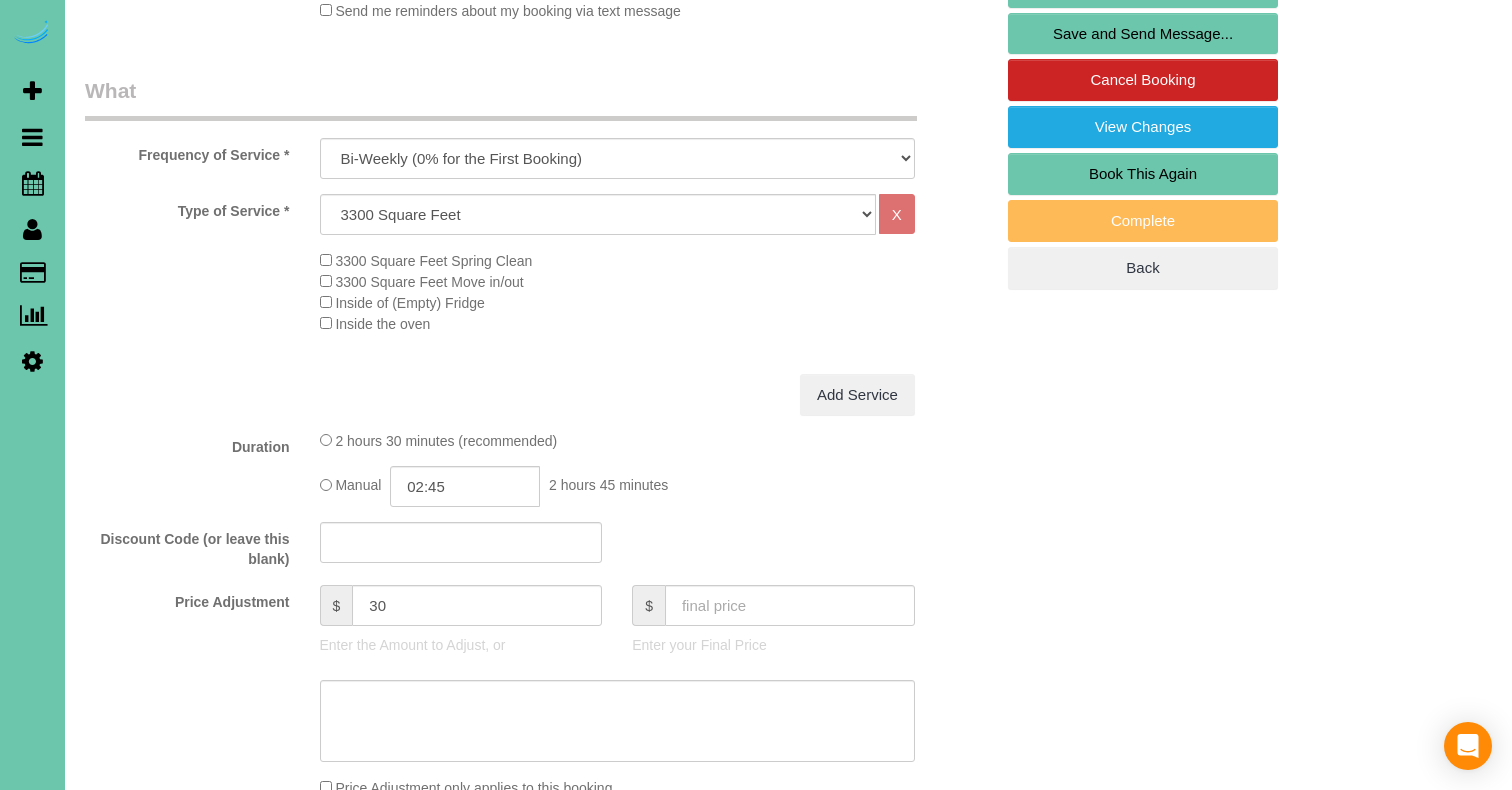 scroll, scrollTop: 576, scrollLeft: 0, axis: vertical 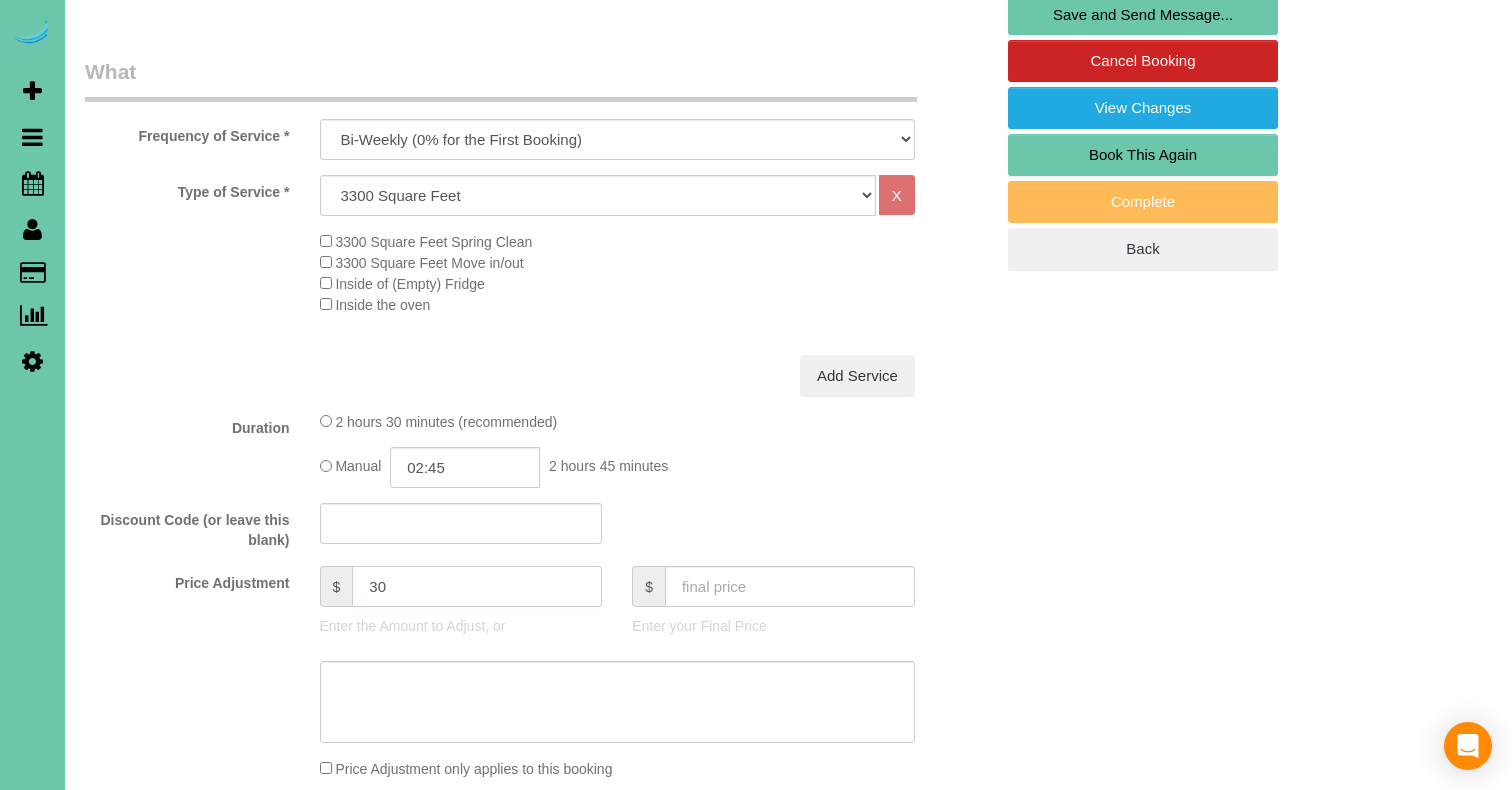 drag, startPoint x: 397, startPoint y: 579, endPoint x: 328, endPoint y: 566, distance: 70.21396 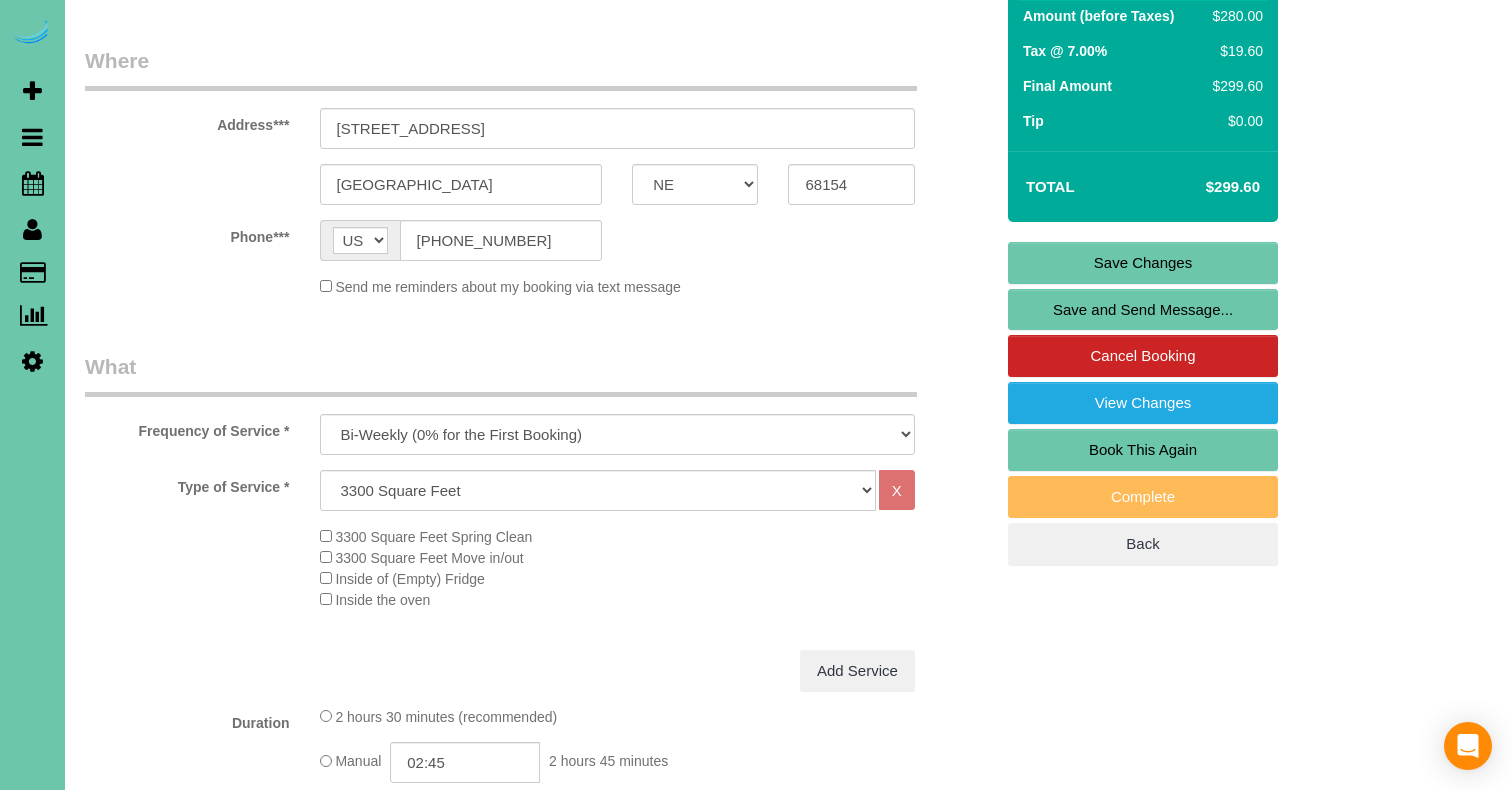 scroll, scrollTop: 761, scrollLeft: 0, axis: vertical 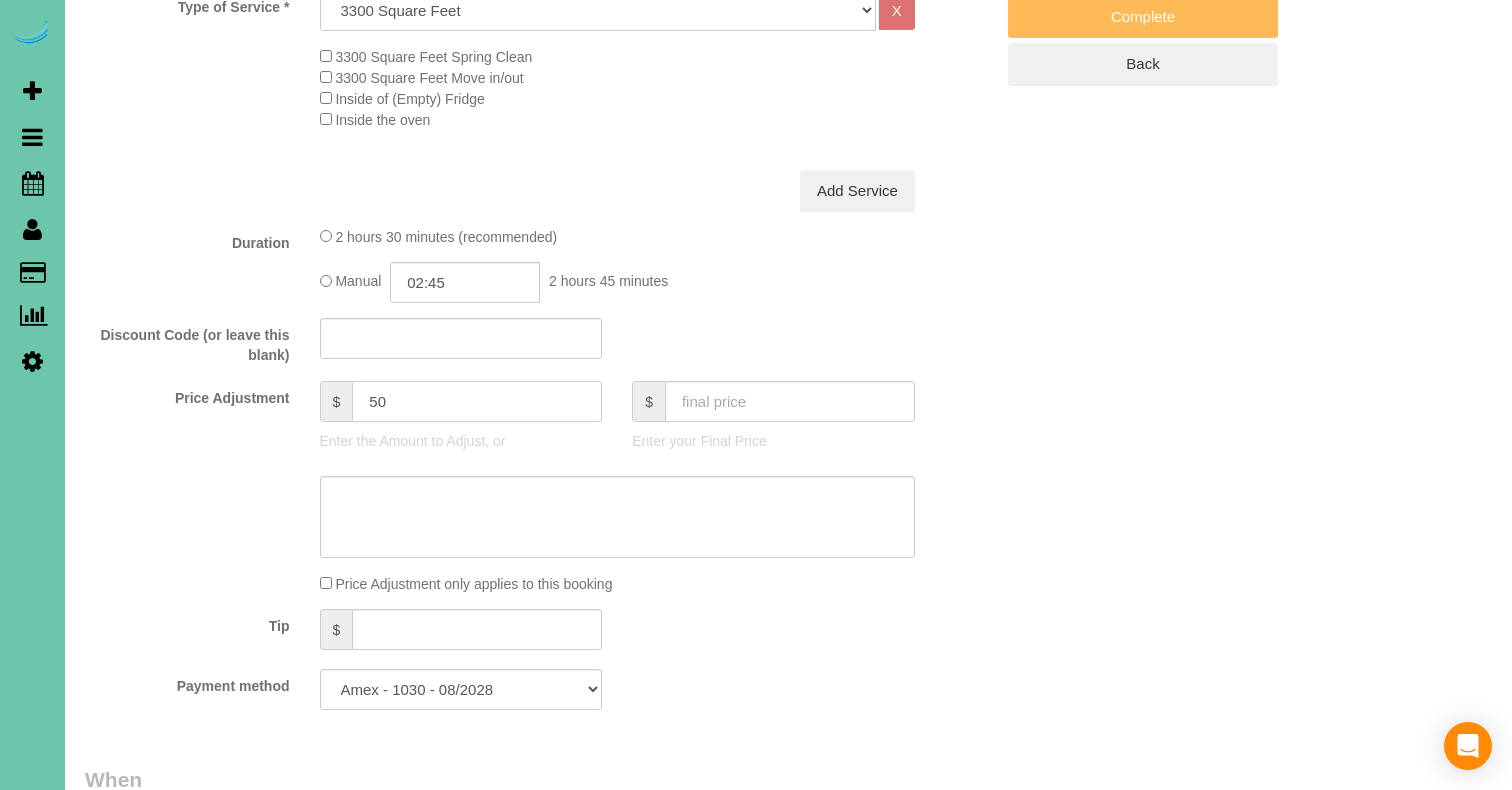 type on "50" 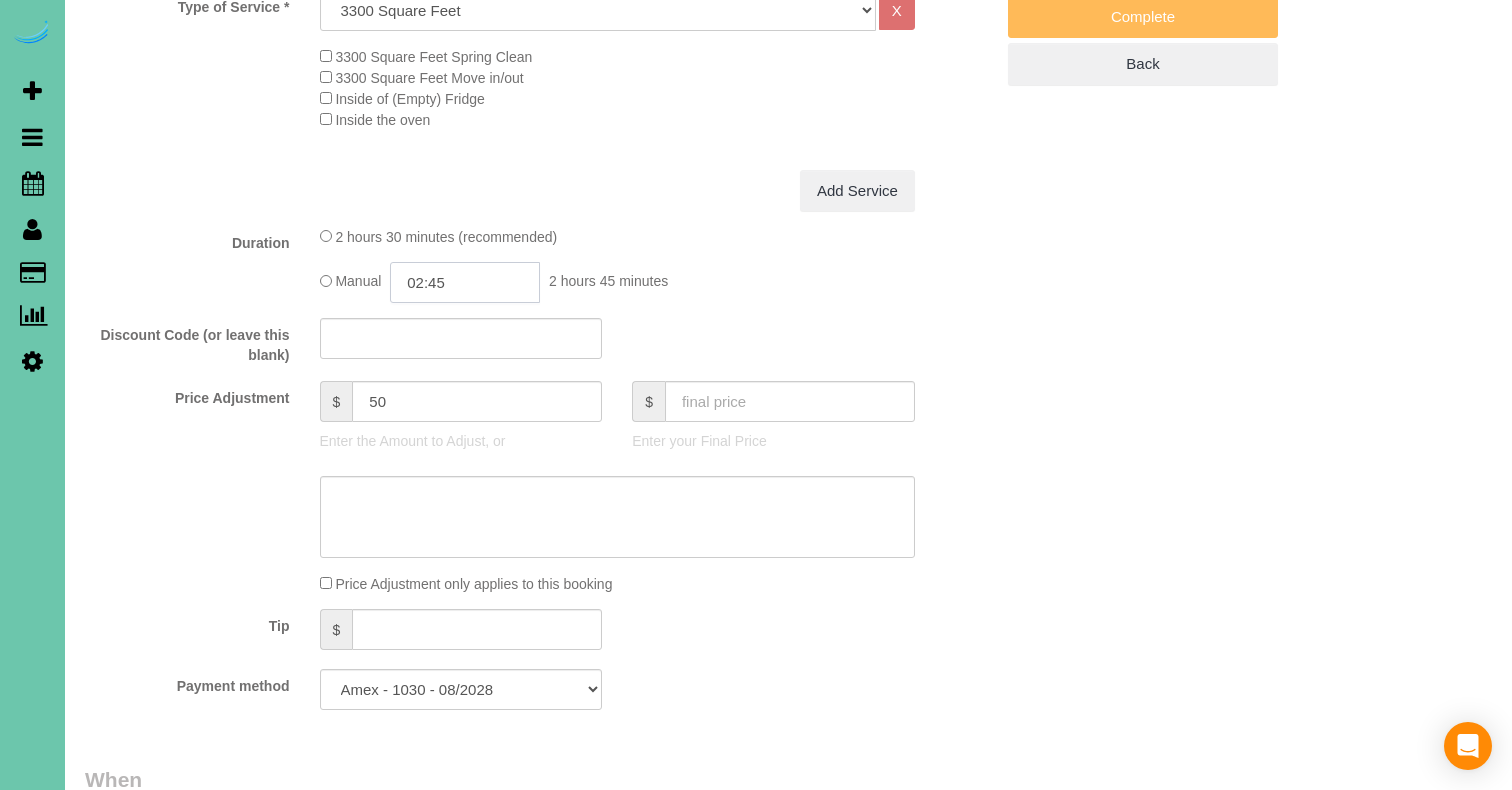 click on "02:45" 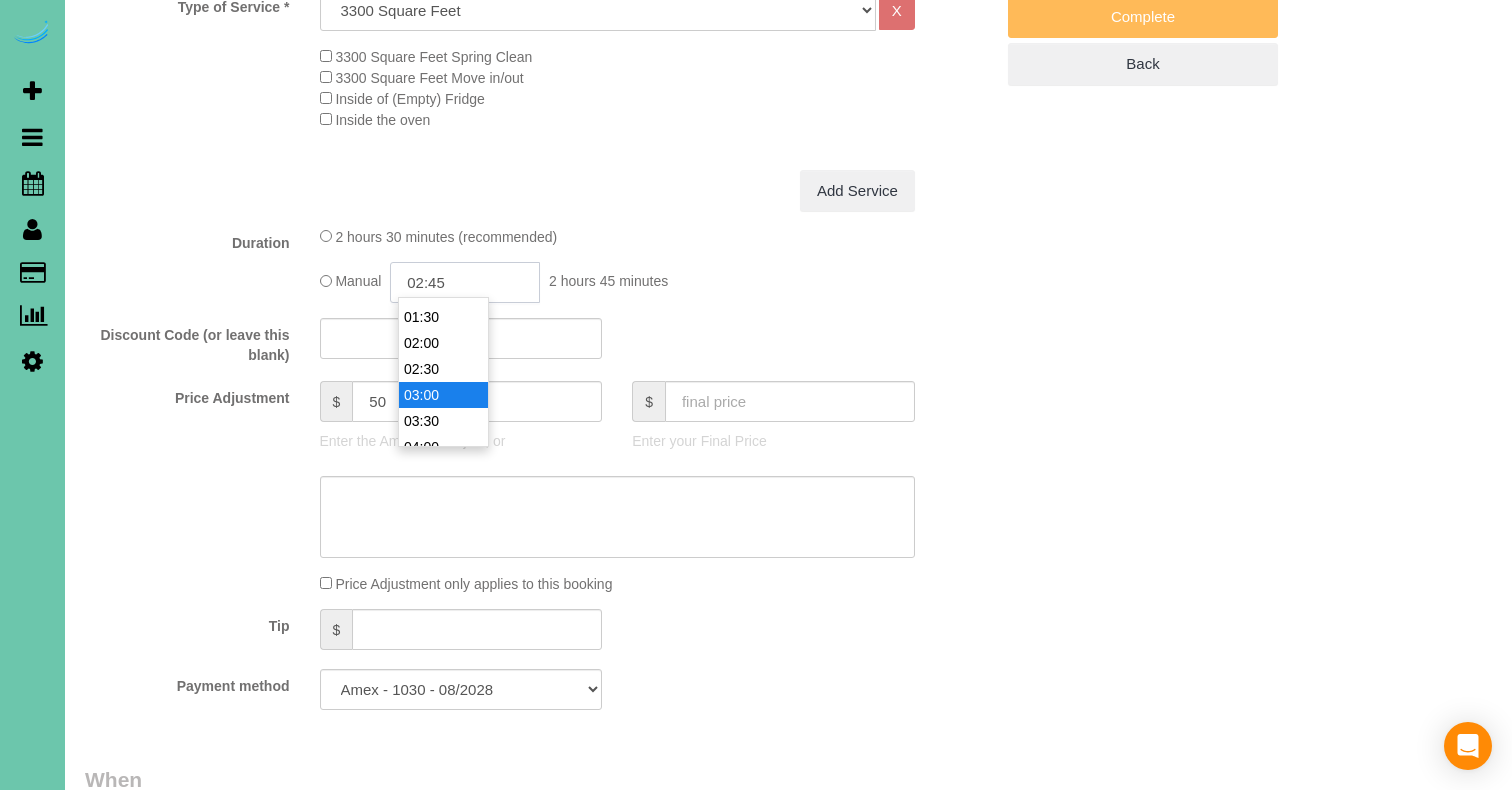 scroll, scrollTop: 77, scrollLeft: 0, axis: vertical 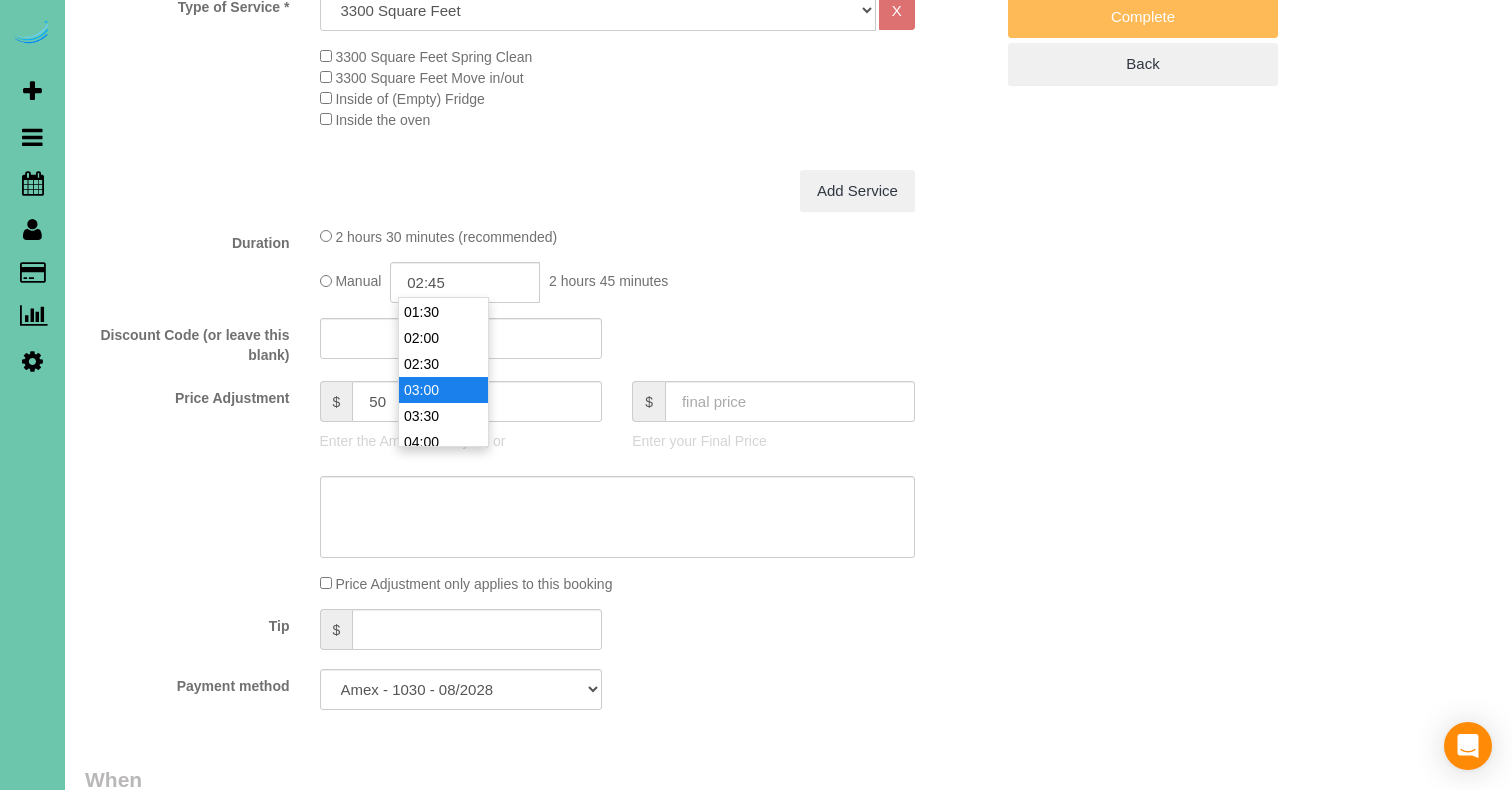 type on "03:00" 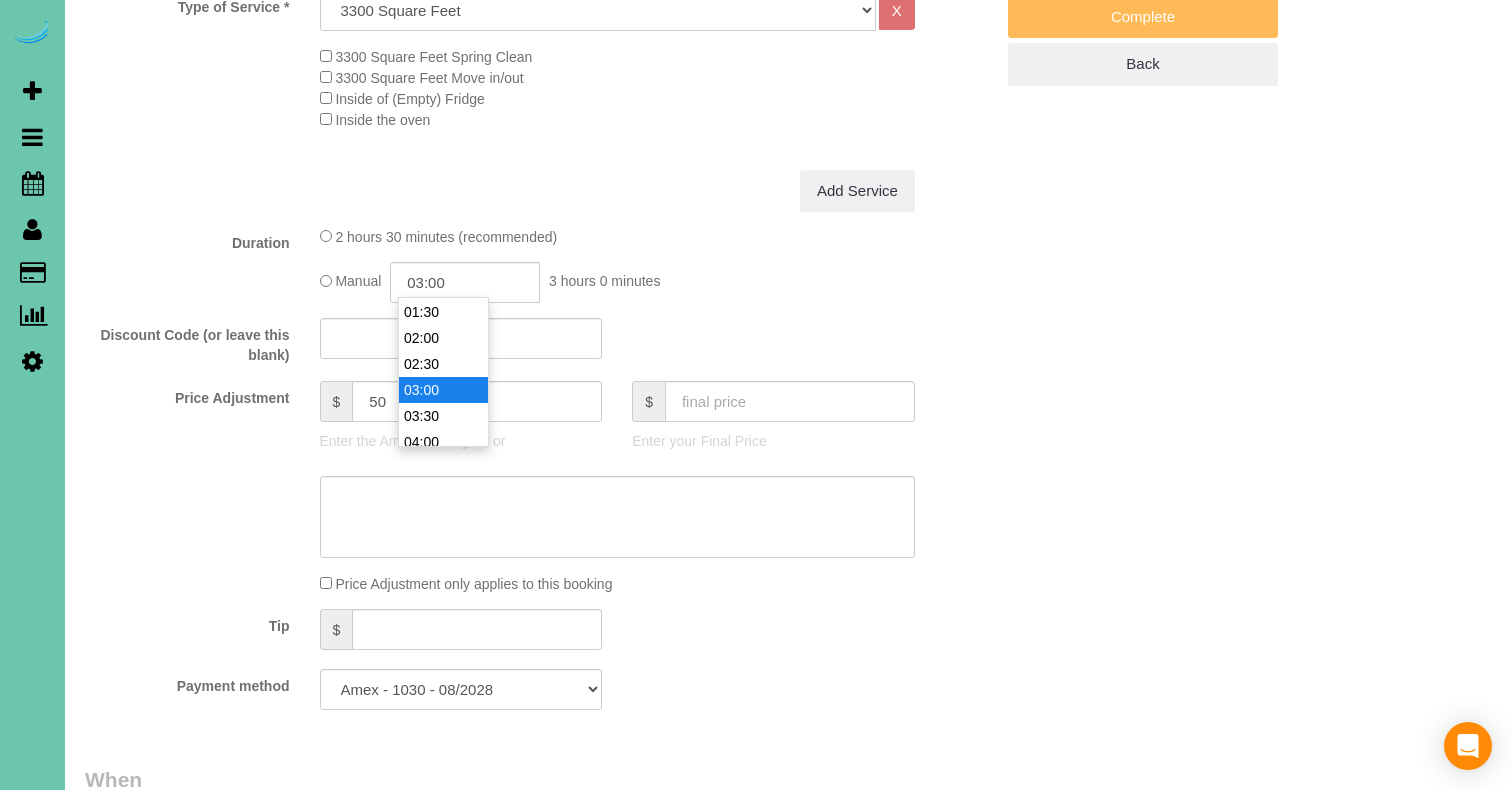 click on "03:00" at bounding box center (443, 390) 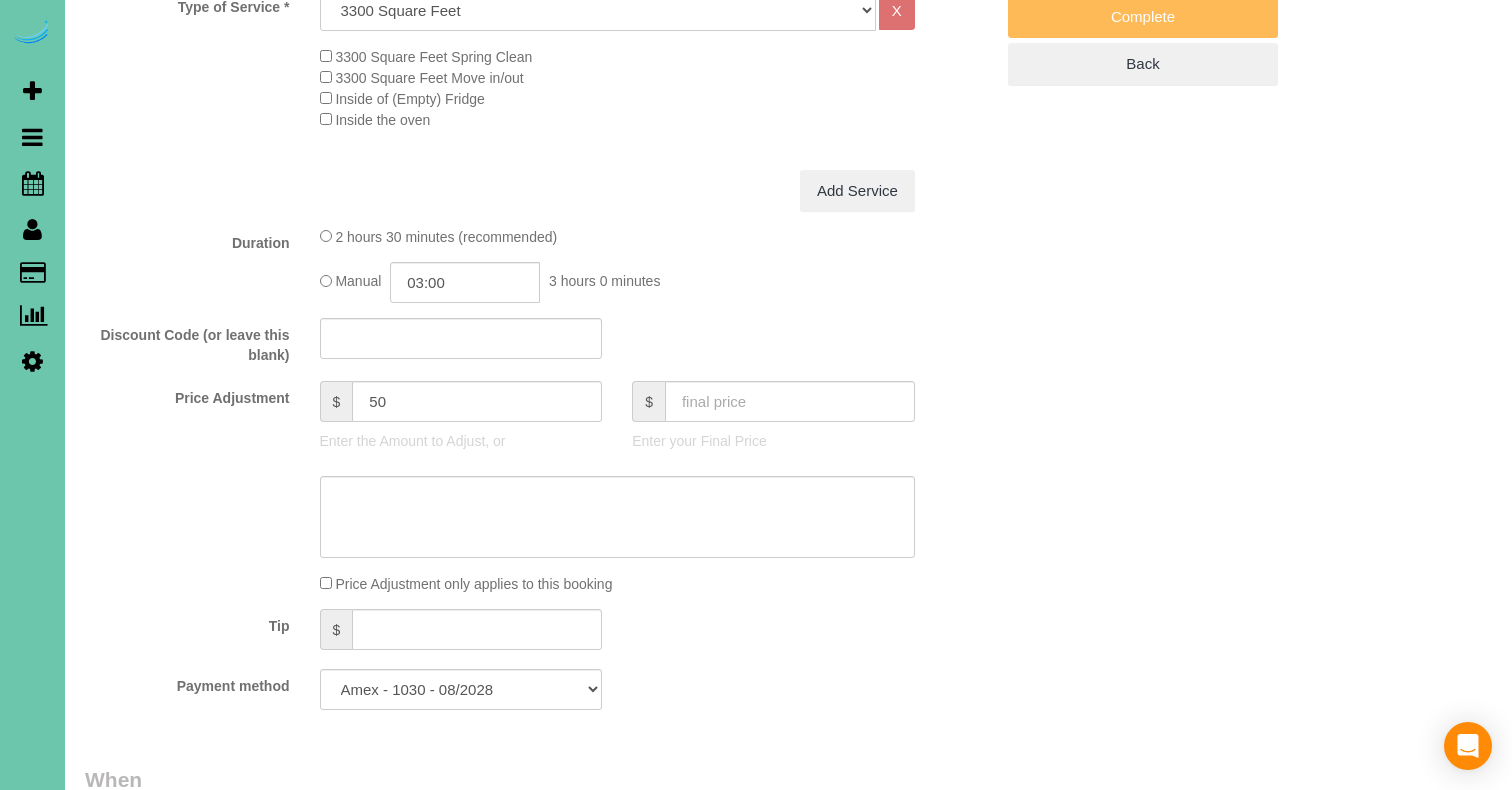 drag, startPoint x: 204, startPoint y: 364, endPoint x: 173, endPoint y: 377, distance: 33.61547 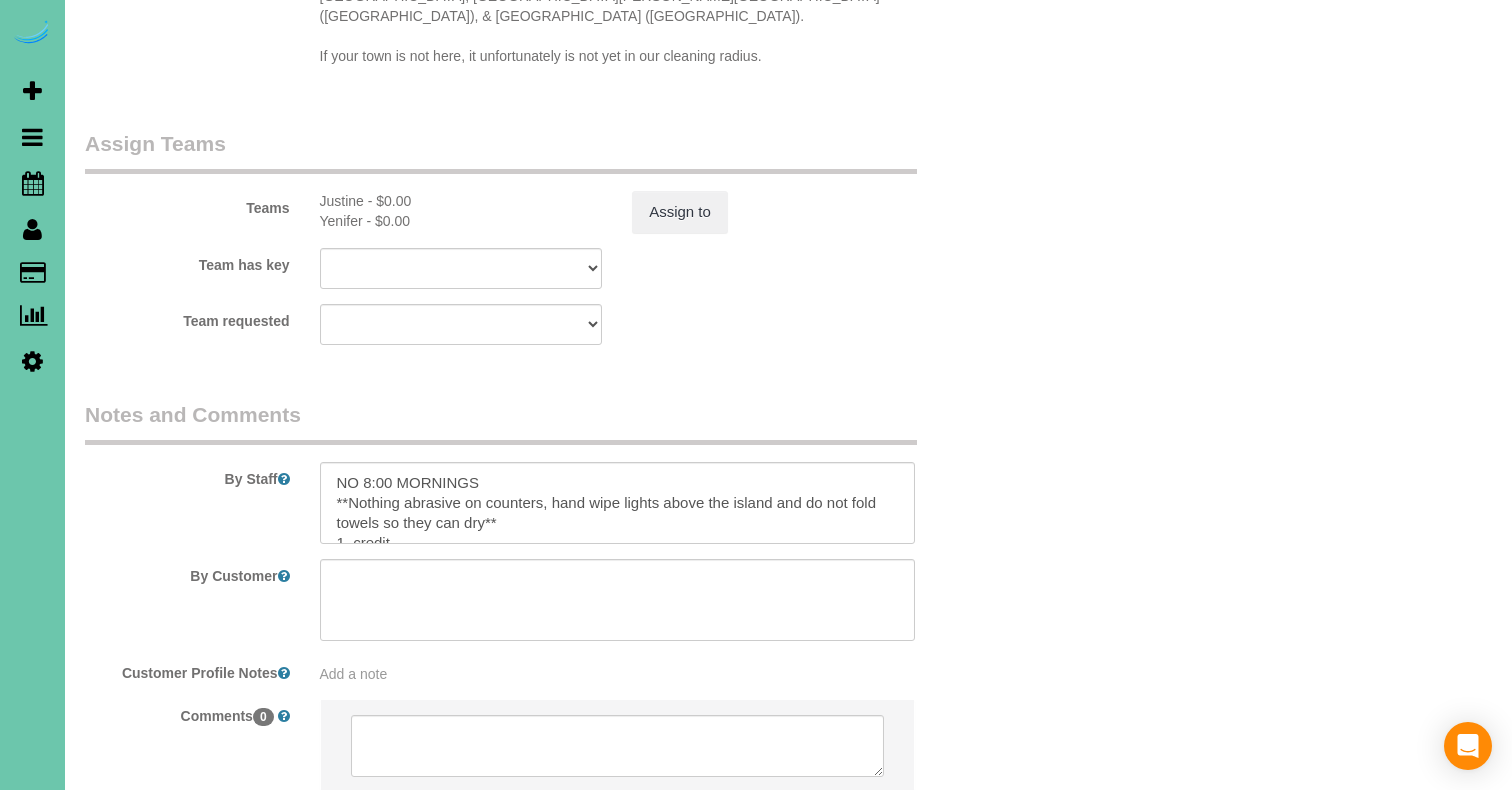 scroll, scrollTop: 2171, scrollLeft: 0, axis: vertical 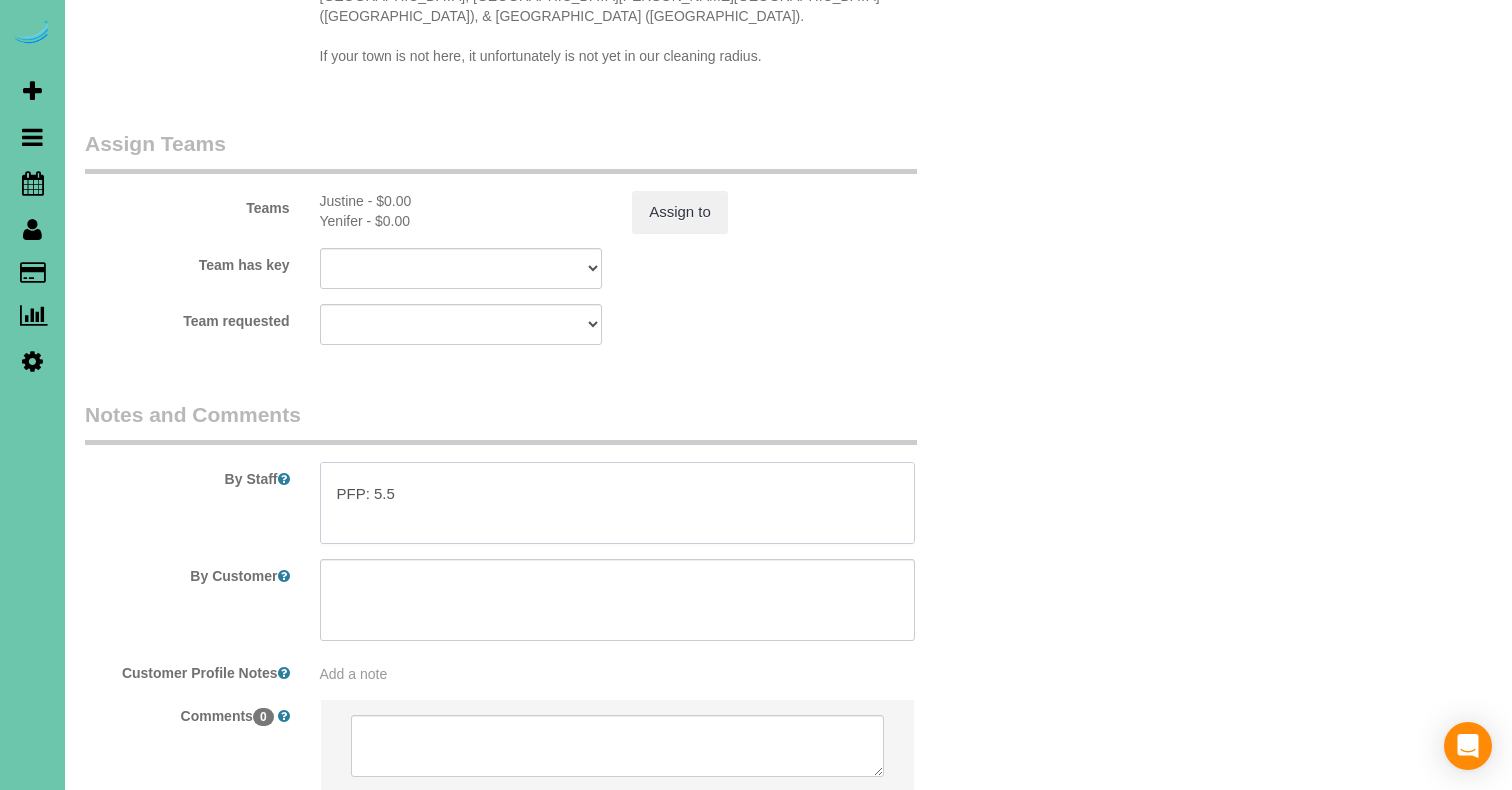 drag, startPoint x: 388, startPoint y: 419, endPoint x: 368, endPoint y: 417, distance: 20.09975 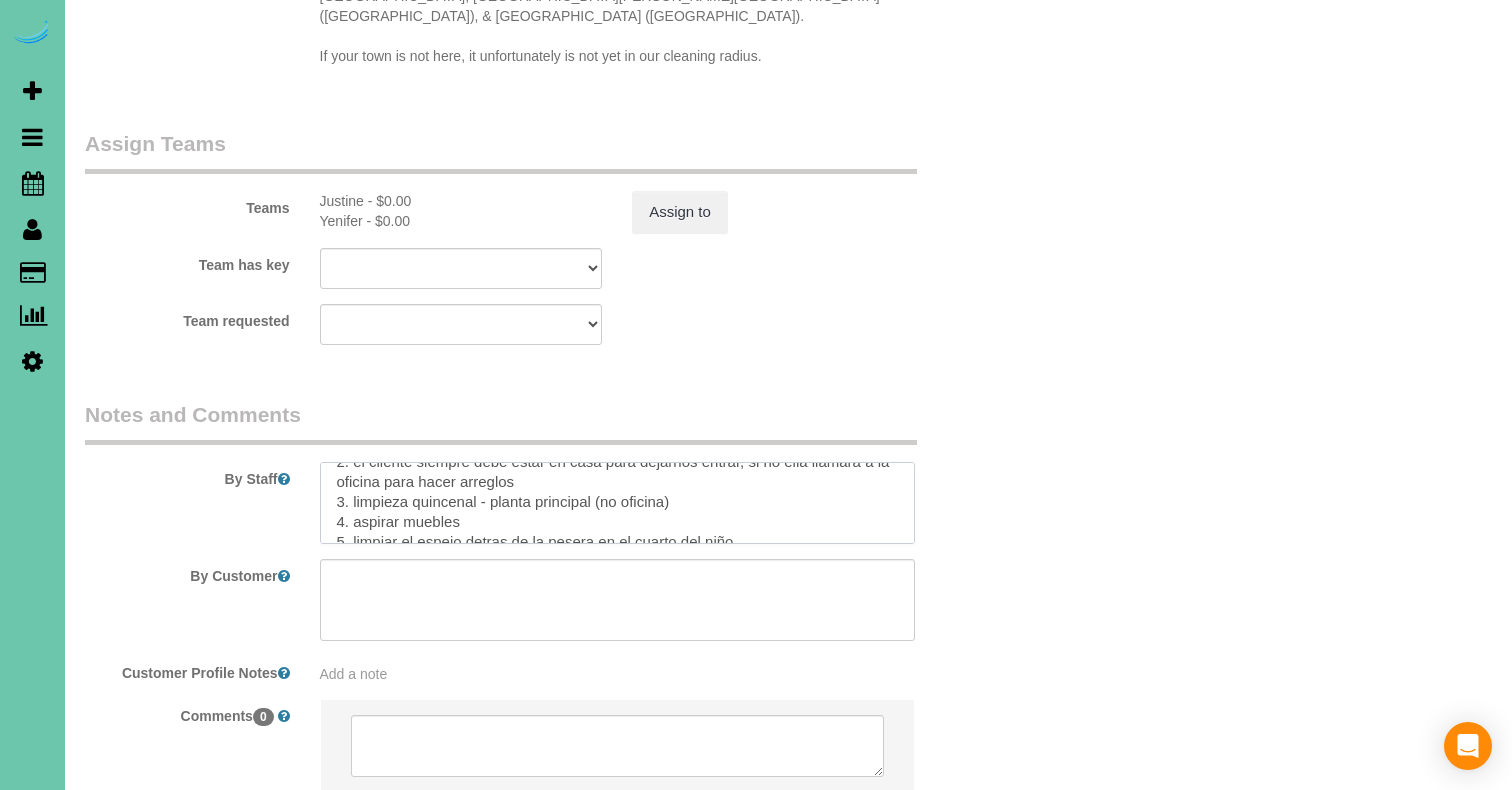 scroll, scrollTop: 339, scrollLeft: 0, axis: vertical 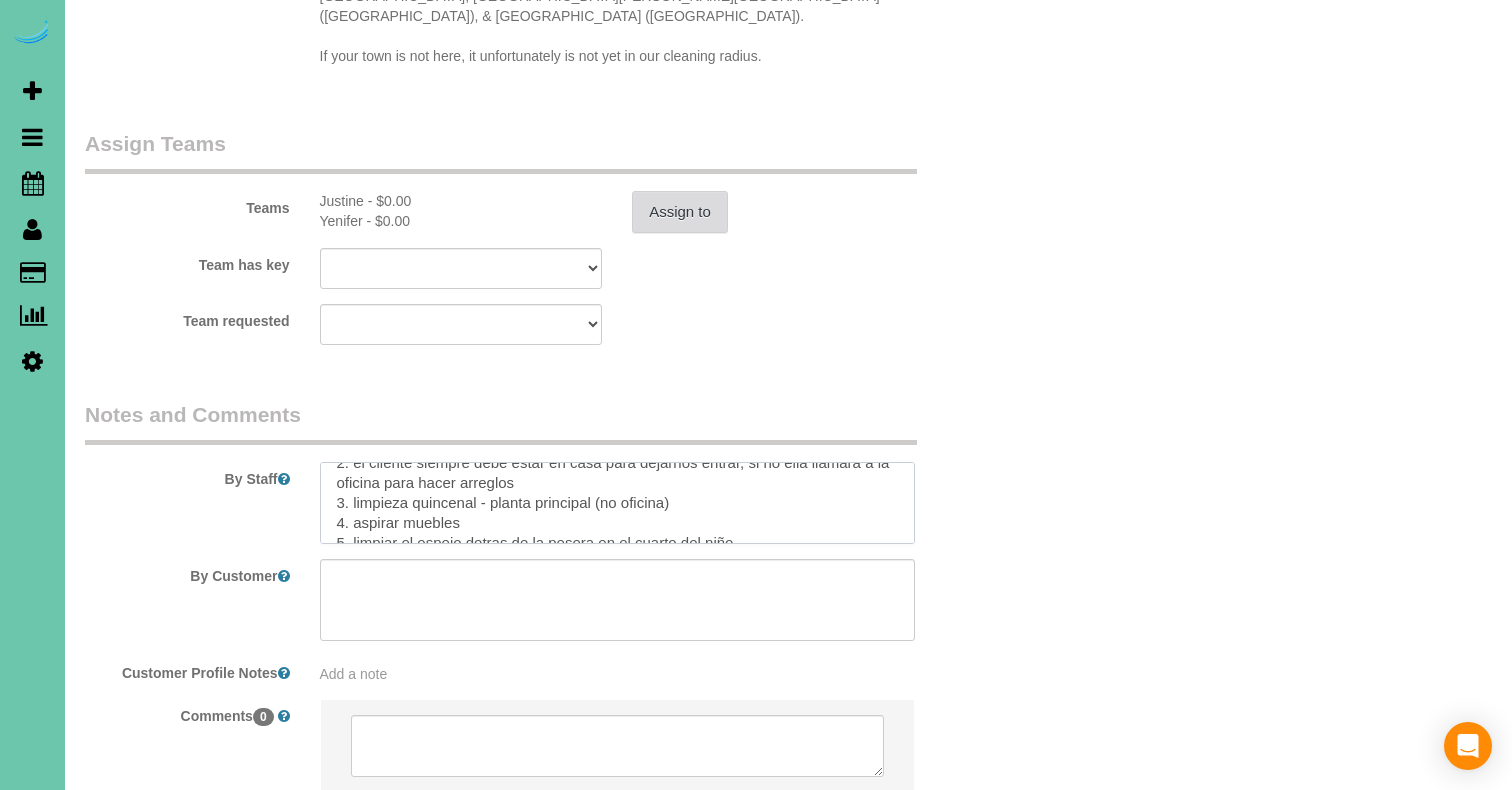 type on "NO 8:00 MORNINGS
**Nothing abrasive on counters, hand wipe lights above the island and do not fold towels so they can dry**
1. credit
2. client should always be home to let us in, if not she will call office to make arrangements
3. biweekly cleaning - Main floor (no office)
4. vacuum furniture
5. make sure to clean the mirror behind the fish tank in the sons room
PFP: 6
**Nada abrasivo en los mostradores, limpiar a mano las luces encima de la isla y no doblar las toallas para que se sequen**
1. crédito
2. el cliente siempre debe estar en casa para dejarnos entrar, si no ella llamará a la oficina para hacer arreglos
3. limpieza quincenal - planta principal (no oficina)
4. aspirar muebles
5. limpiar el espejo detras de la pesera en el cuarto del niño" 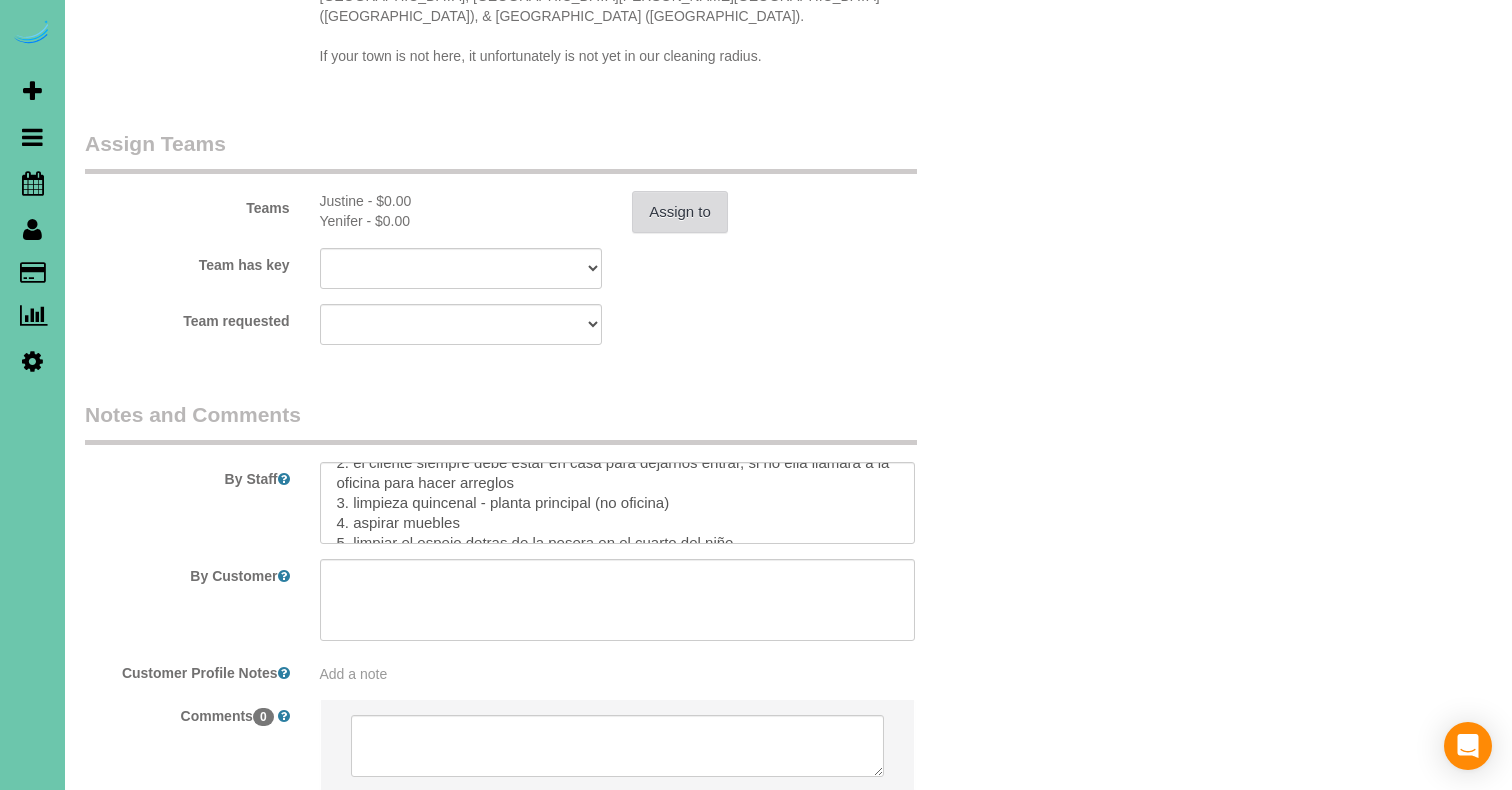 click on "Assign to" at bounding box center [680, 212] 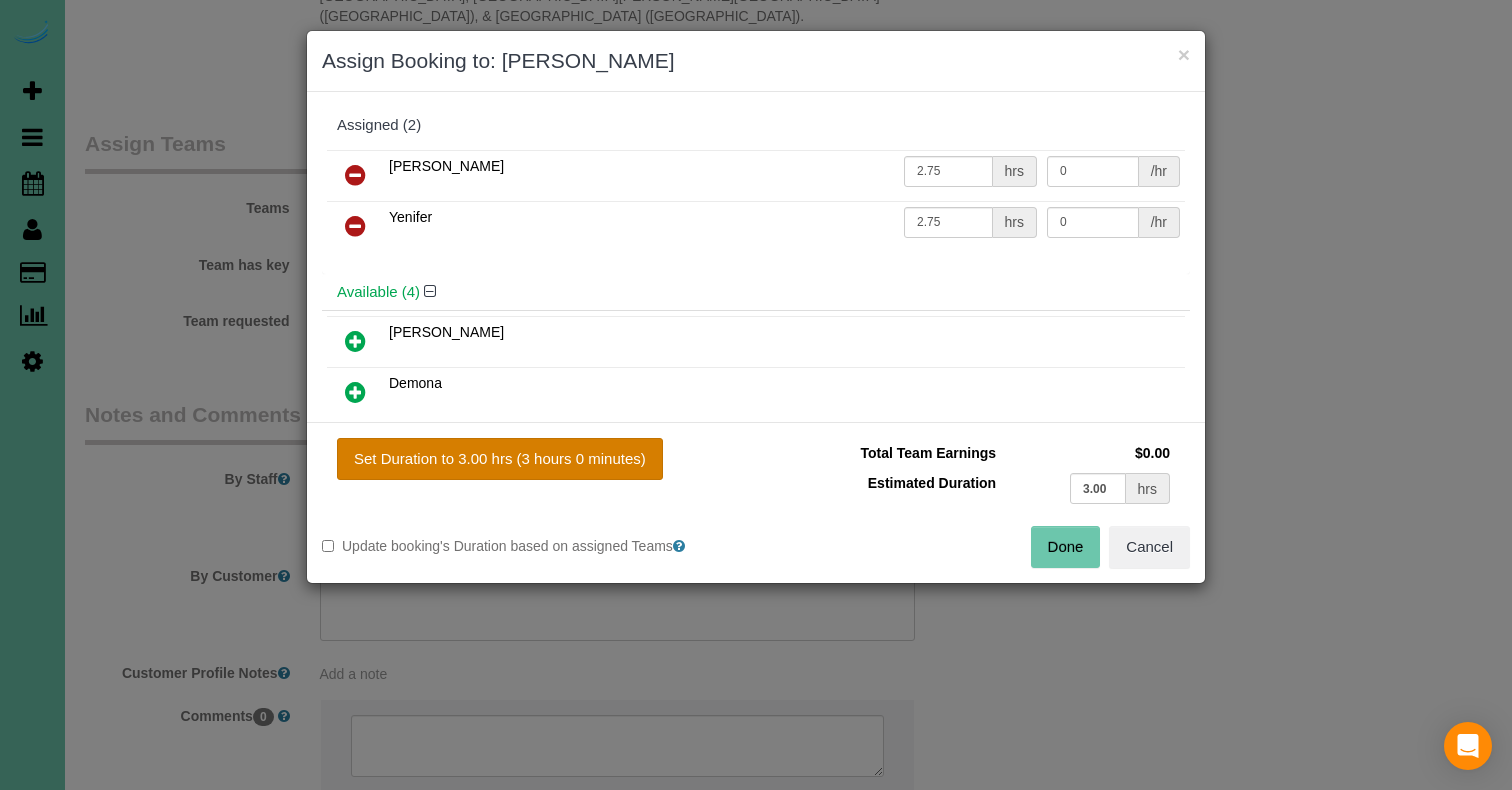 click on "Set Duration to 3.00 hrs (3 hours 0 minutes)" at bounding box center (500, 459) 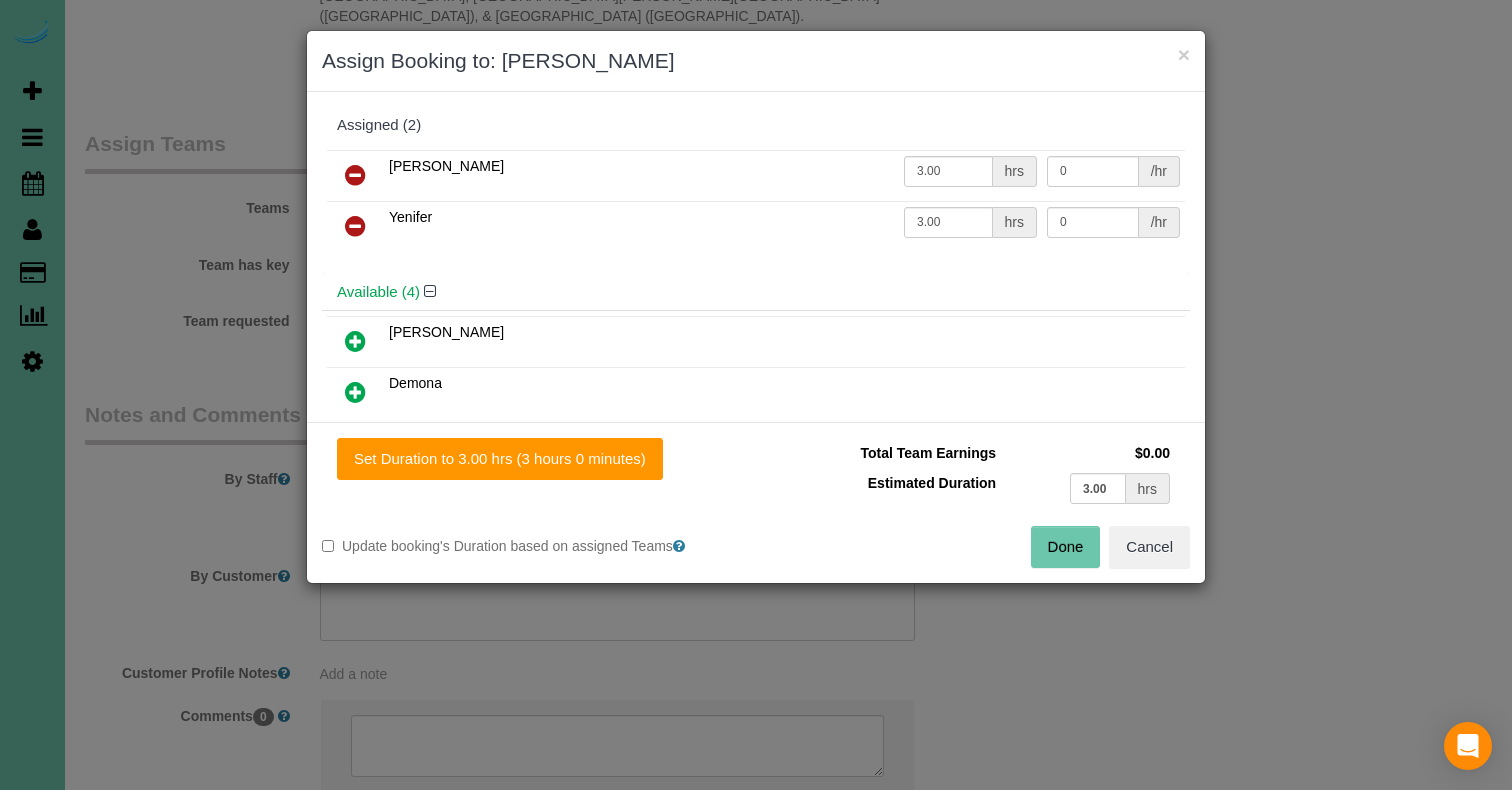 click on "Done" at bounding box center [1066, 547] 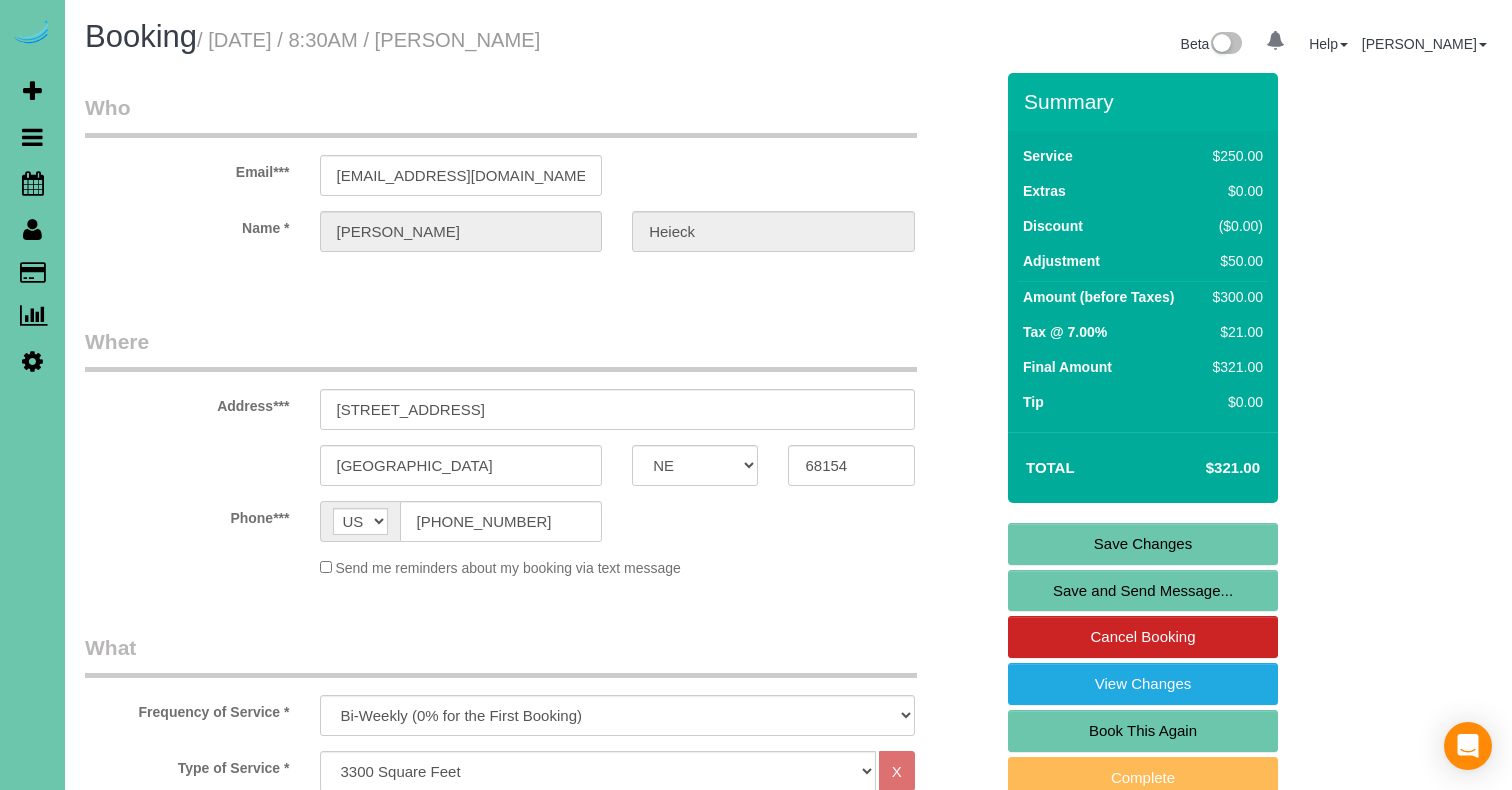scroll, scrollTop: 0, scrollLeft: 0, axis: both 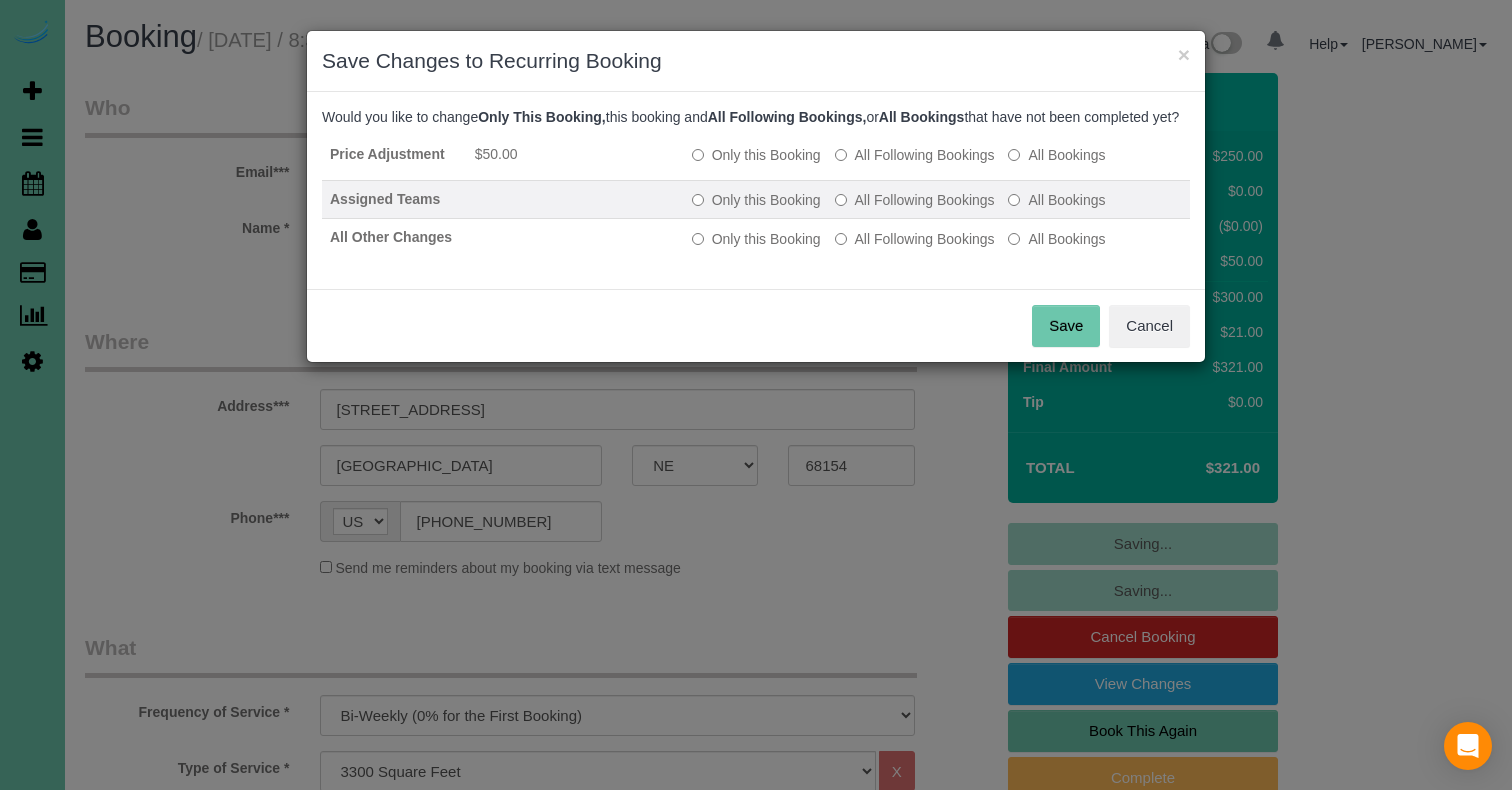 drag, startPoint x: 943, startPoint y: 172, endPoint x: 931, endPoint y: 202, distance: 32.31099 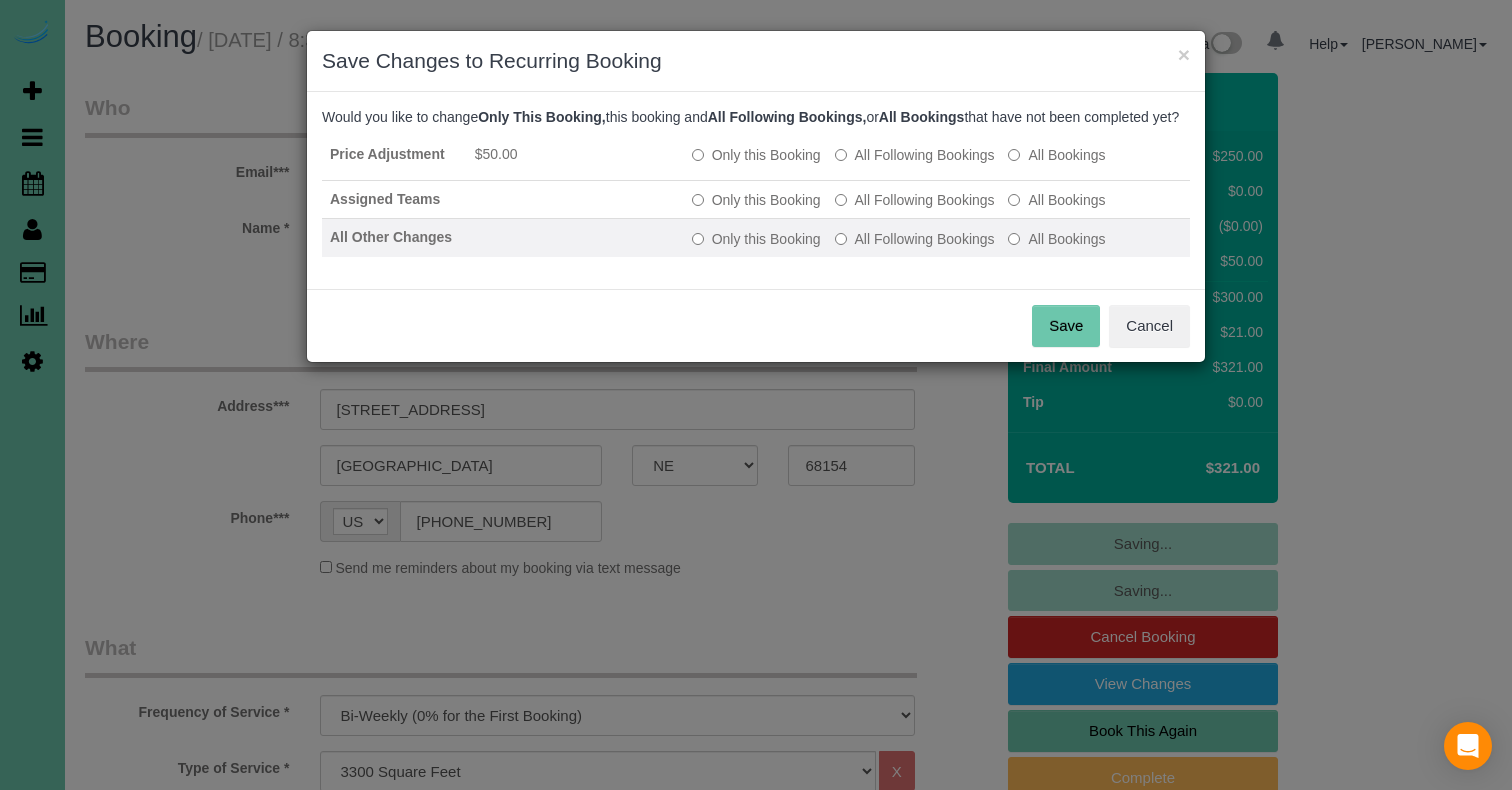 drag, startPoint x: 923, startPoint y: 219, endPoint x: 925, endPoint y: 252, distance: 33.06055 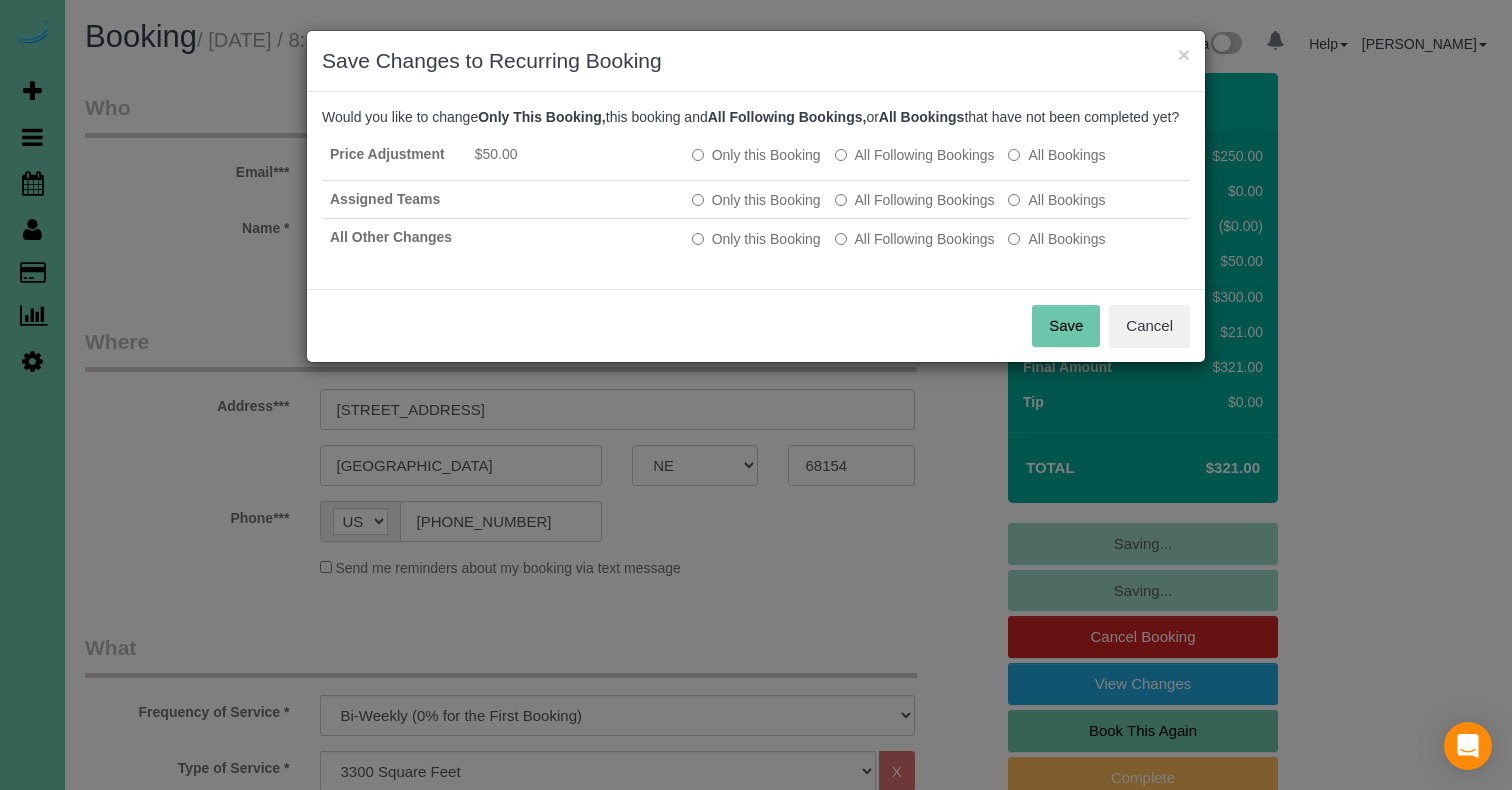 drag, startPoint x: 932, startPoint y: 258, endPoint x: 1003, endPoint y: 301, distance: 83.00603 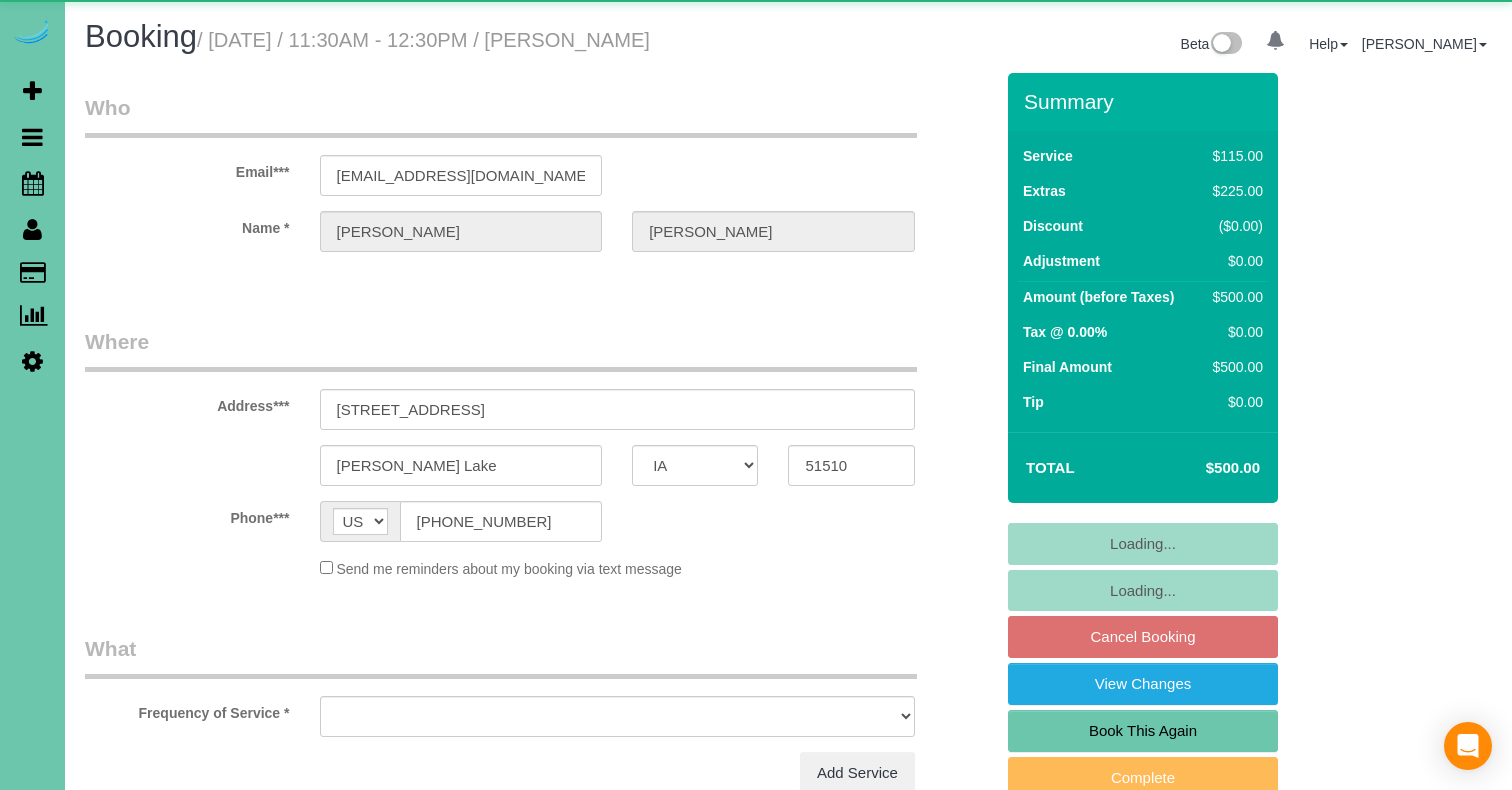 select on "IA" 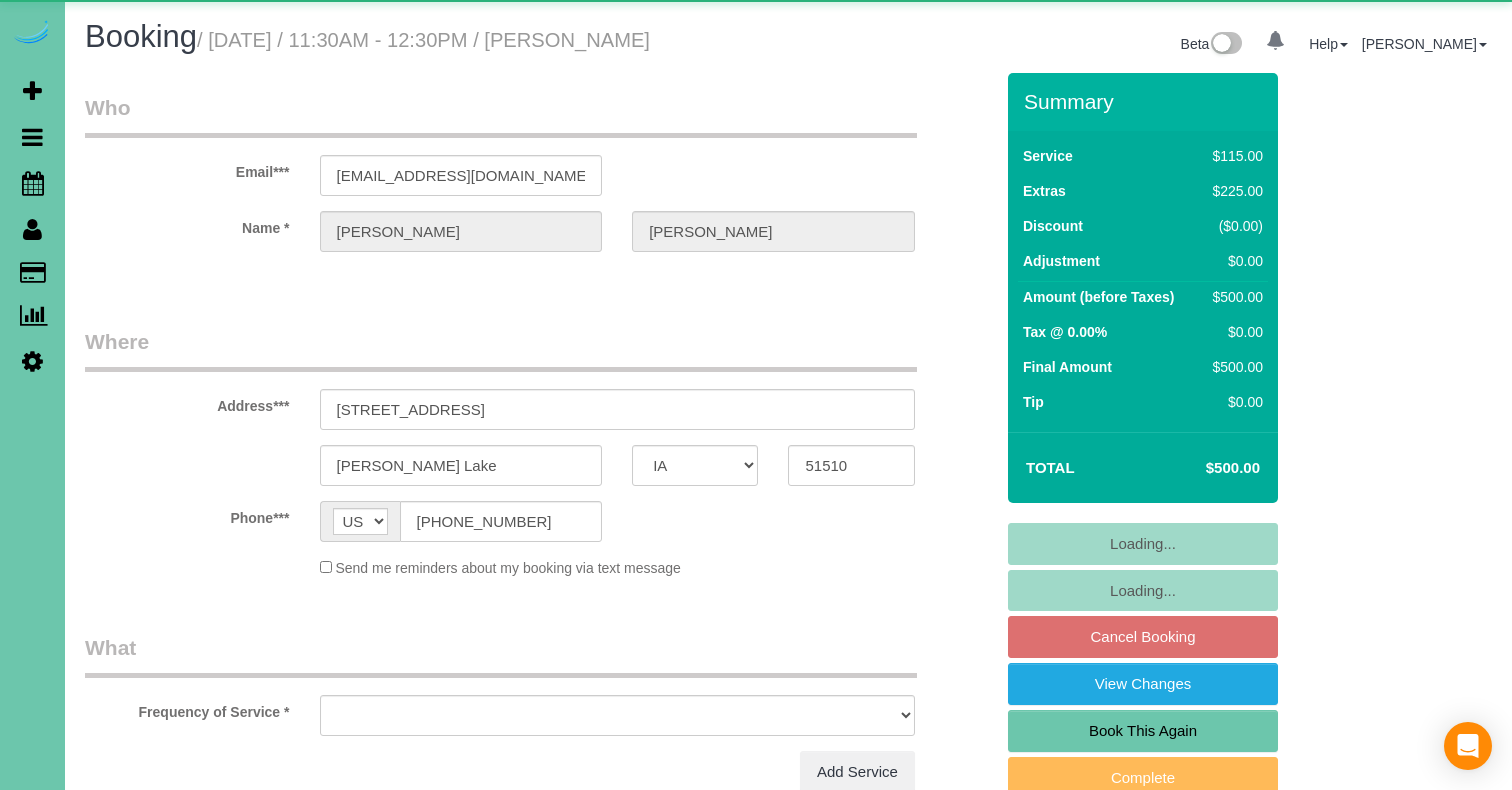 scroll, scrollTop: 0, scrollLeft: 0, axis: both 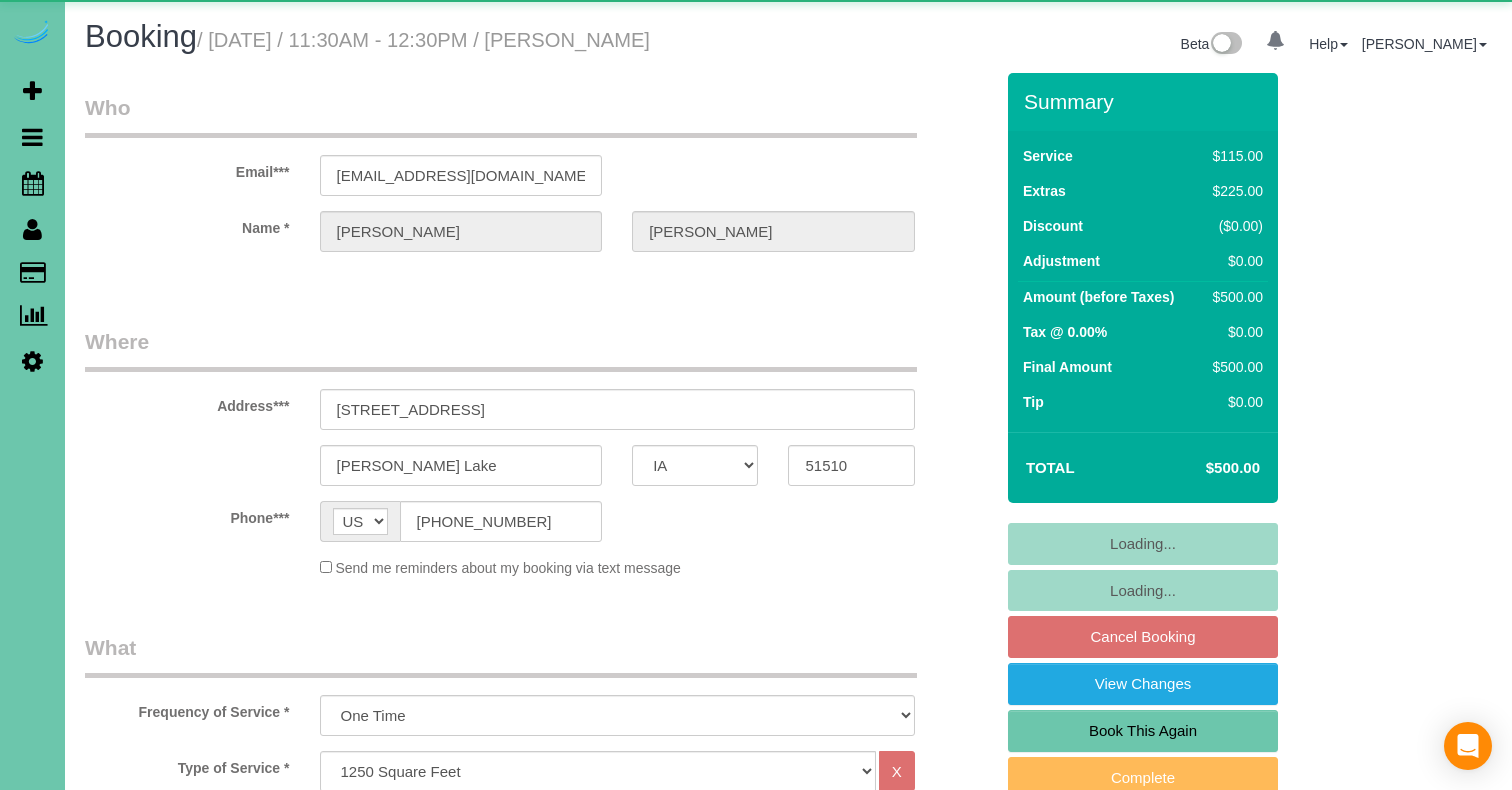 select on "object:644" 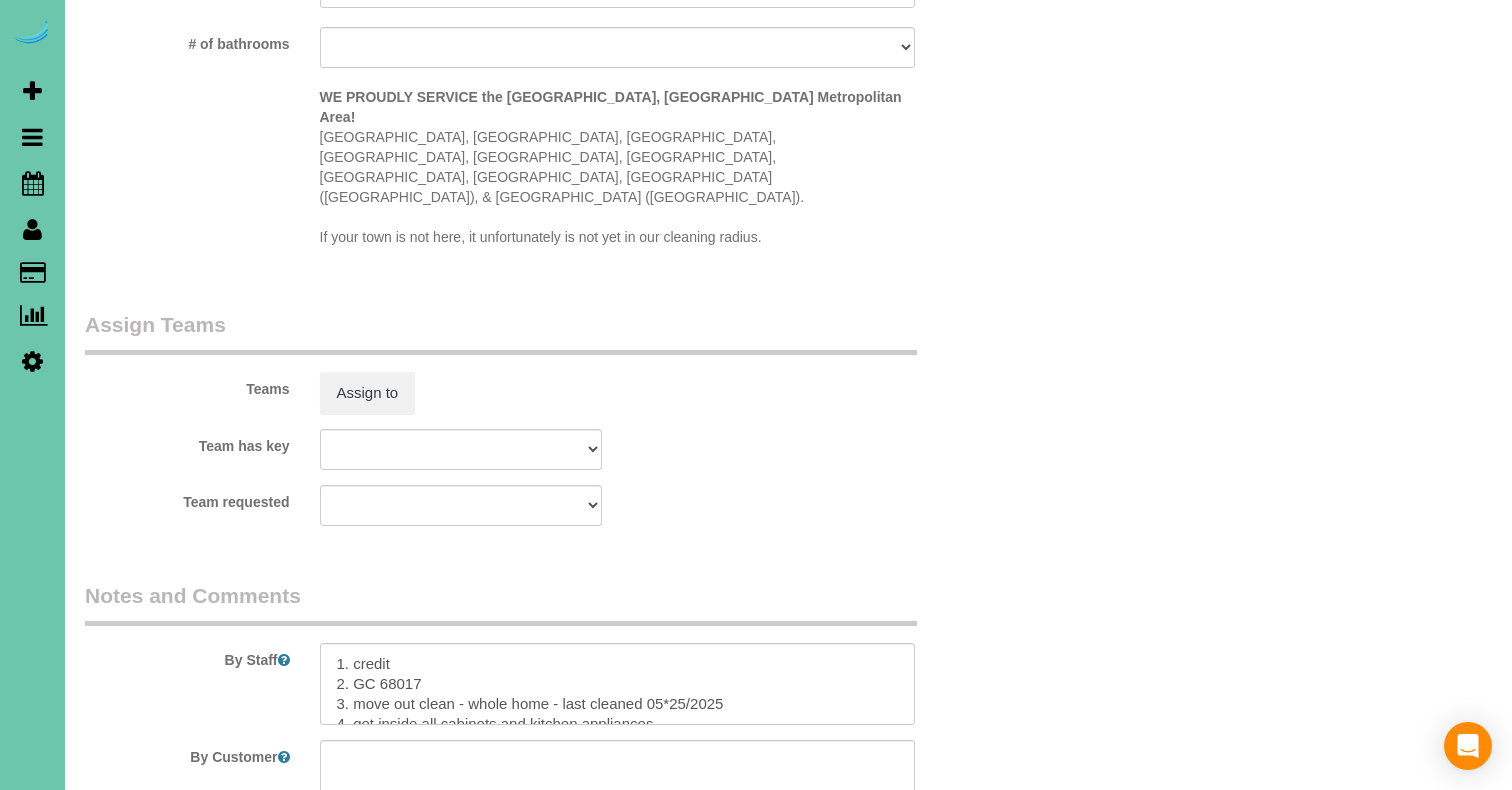 scroll, scrollTop: 1997, scrollLeft: 0, axis: vertical 